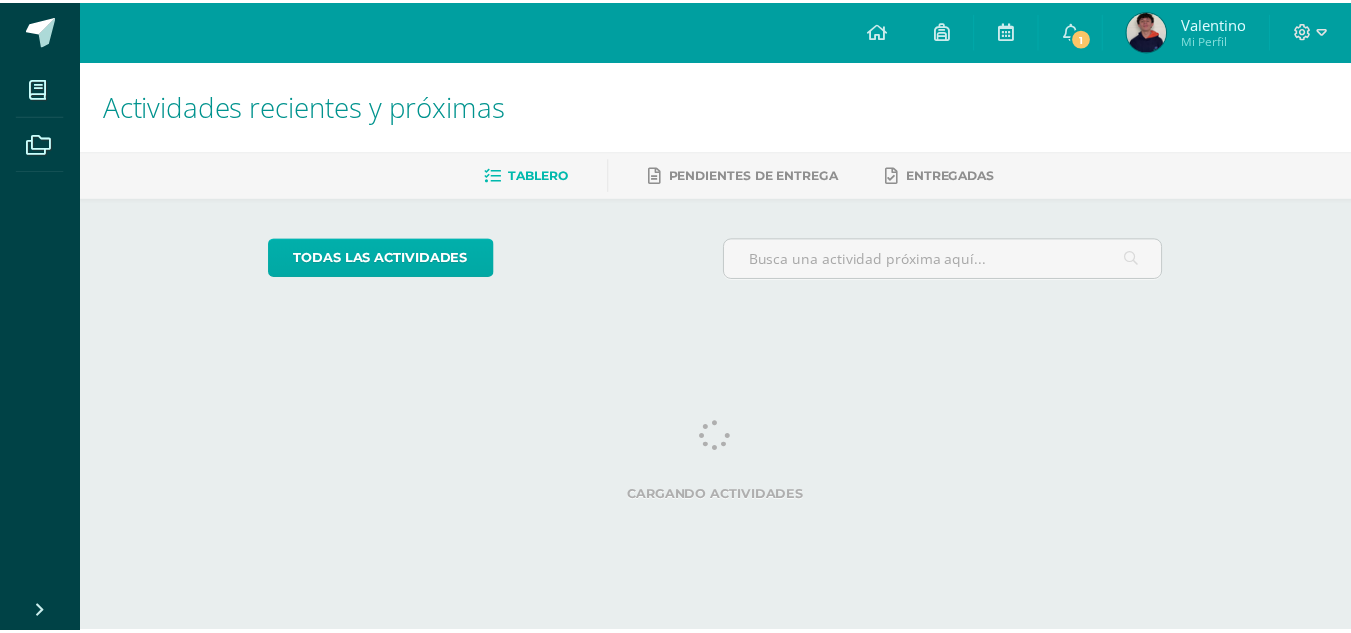scroll, scrollTop: 0, scrollLeft: 0, axis: both 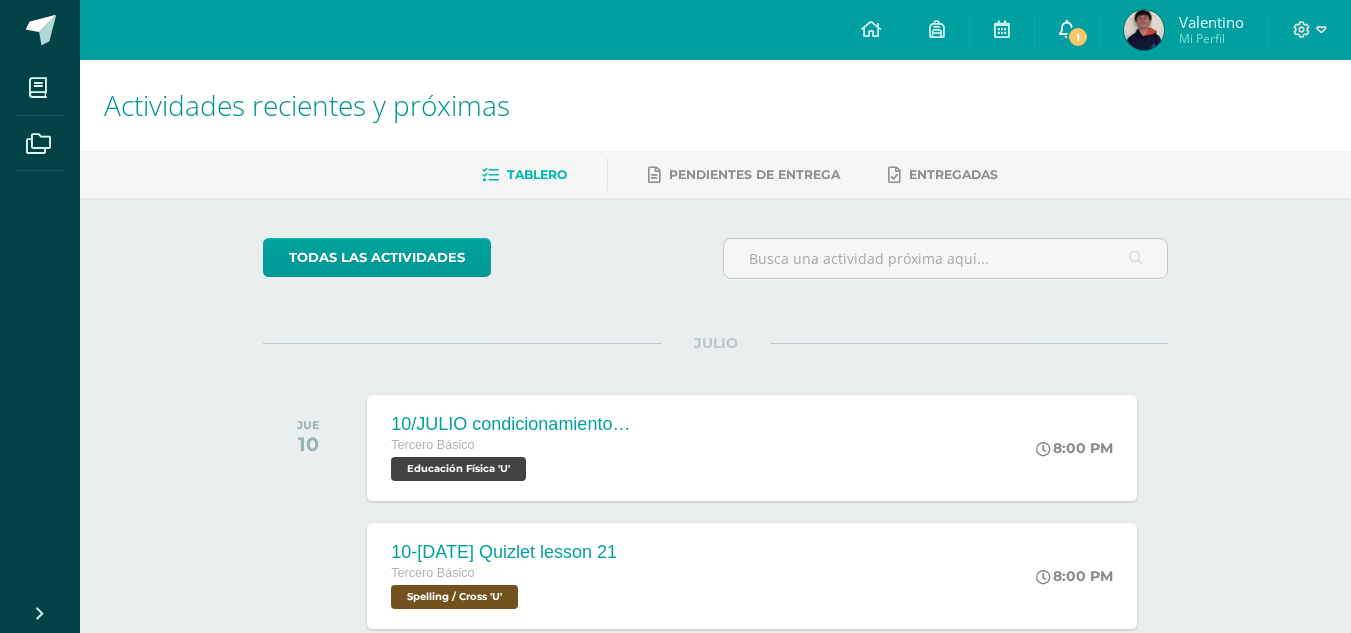 click on "1" at bounding box center [1078, 37] 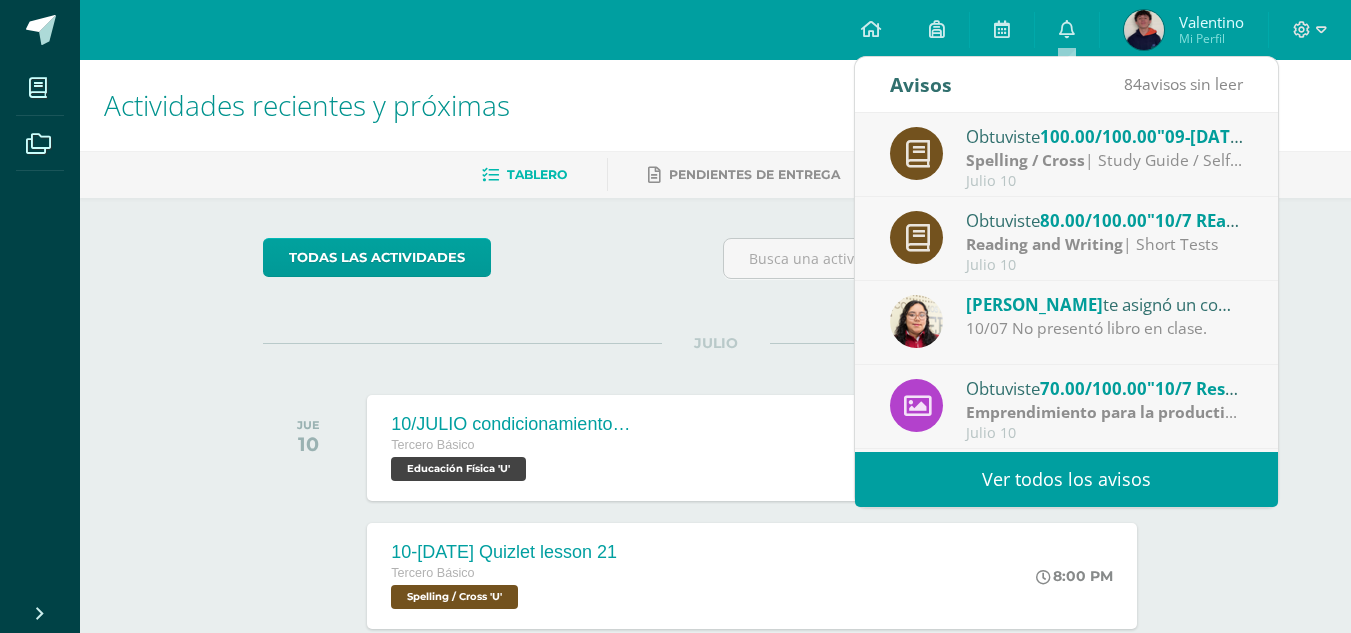 click at bounding box center (1144, 30) 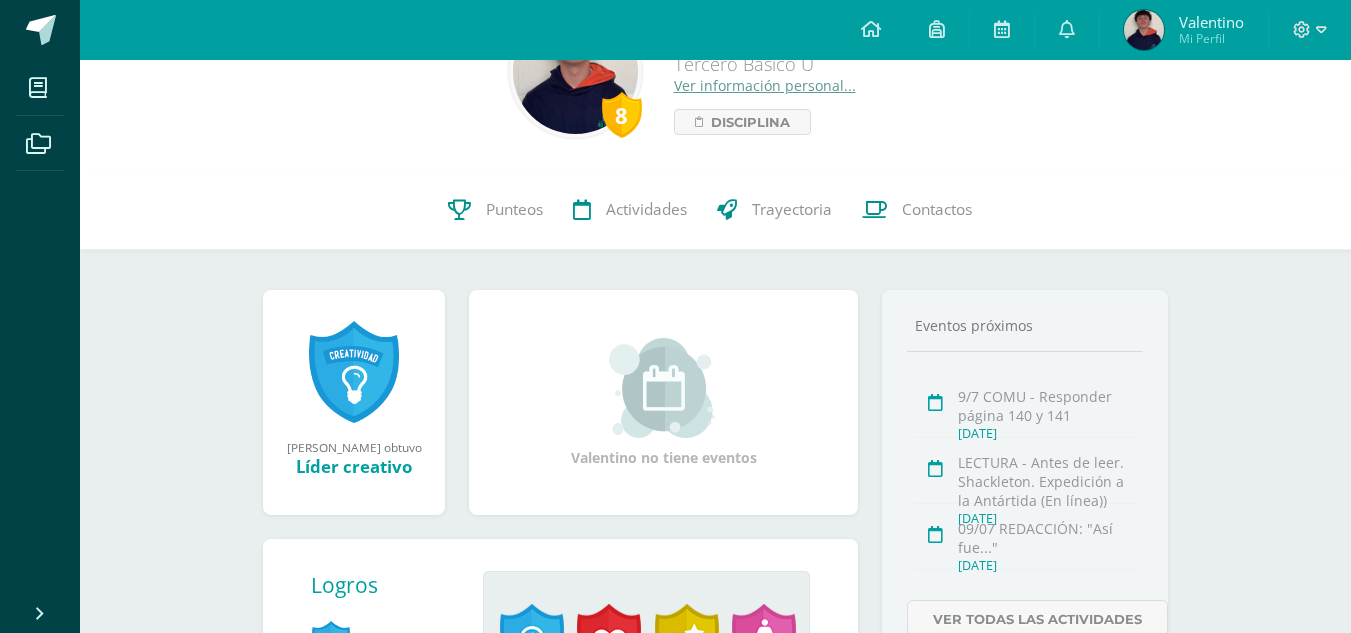scroll, scrollTop: 38, scrollLeft: 0, axis: vertical 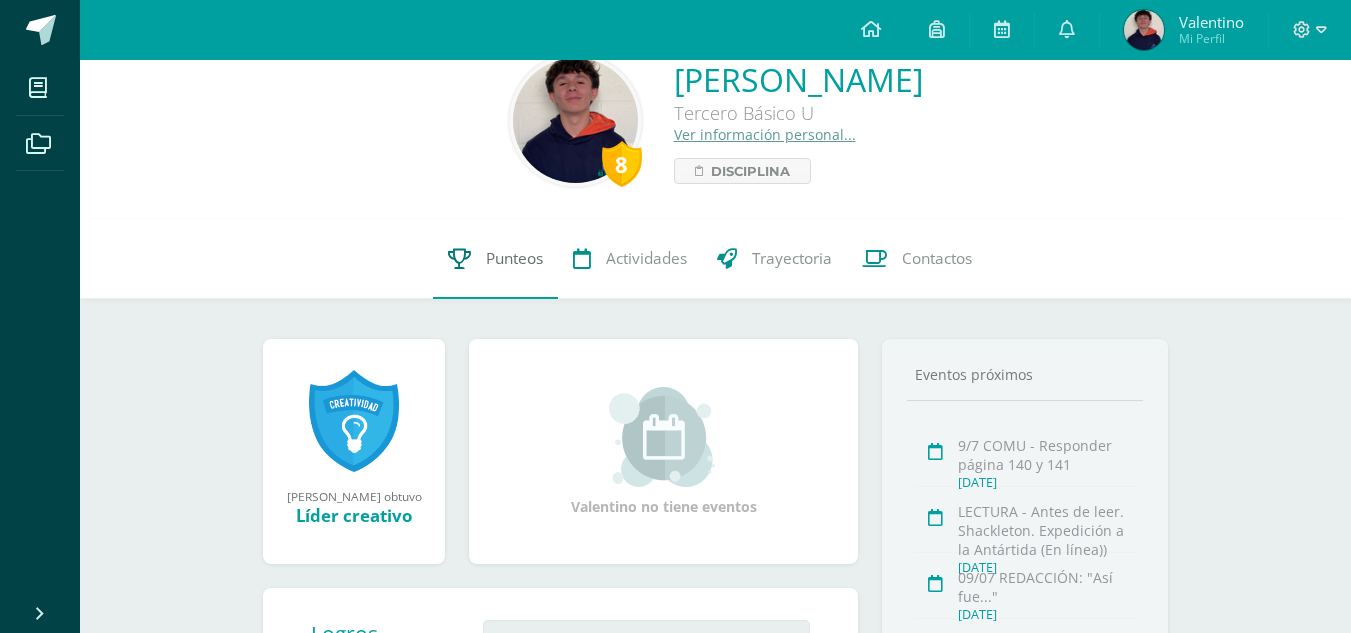 click on "Punteos" at bounding box center (514, 258) 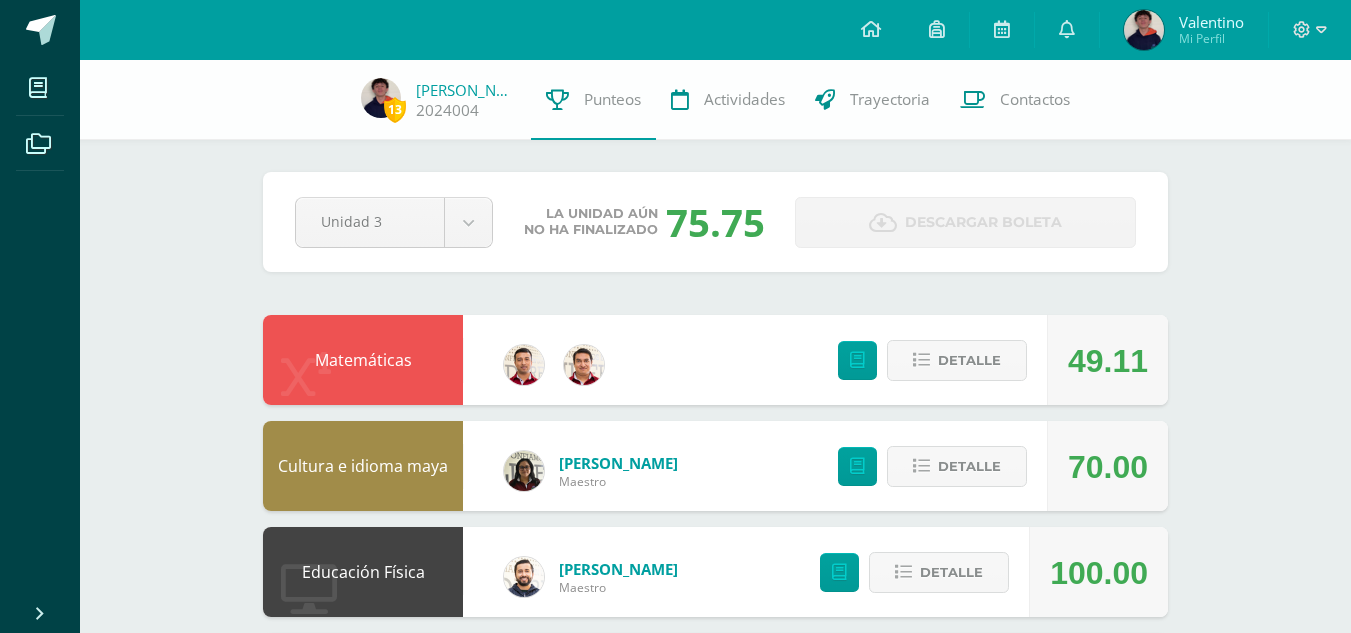 scroll, scrollTop: 0, scrollLeft: 0, axis: both 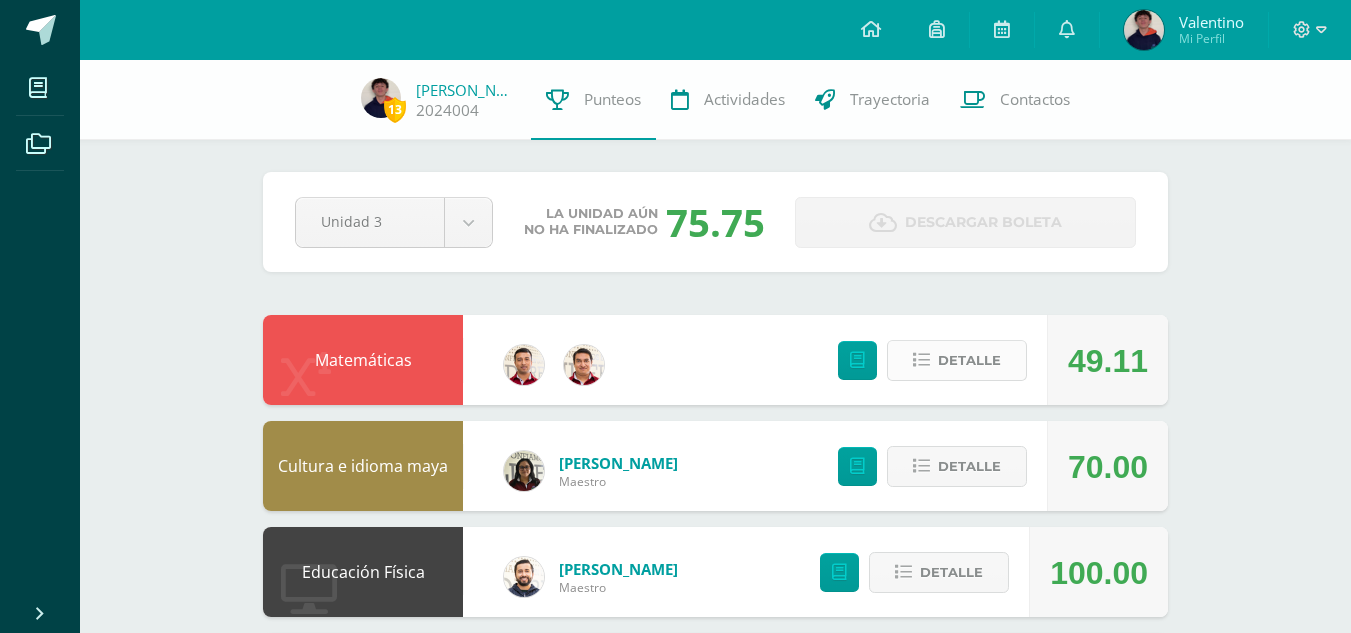 click on "Detalle" at bounding box center (969, 360) 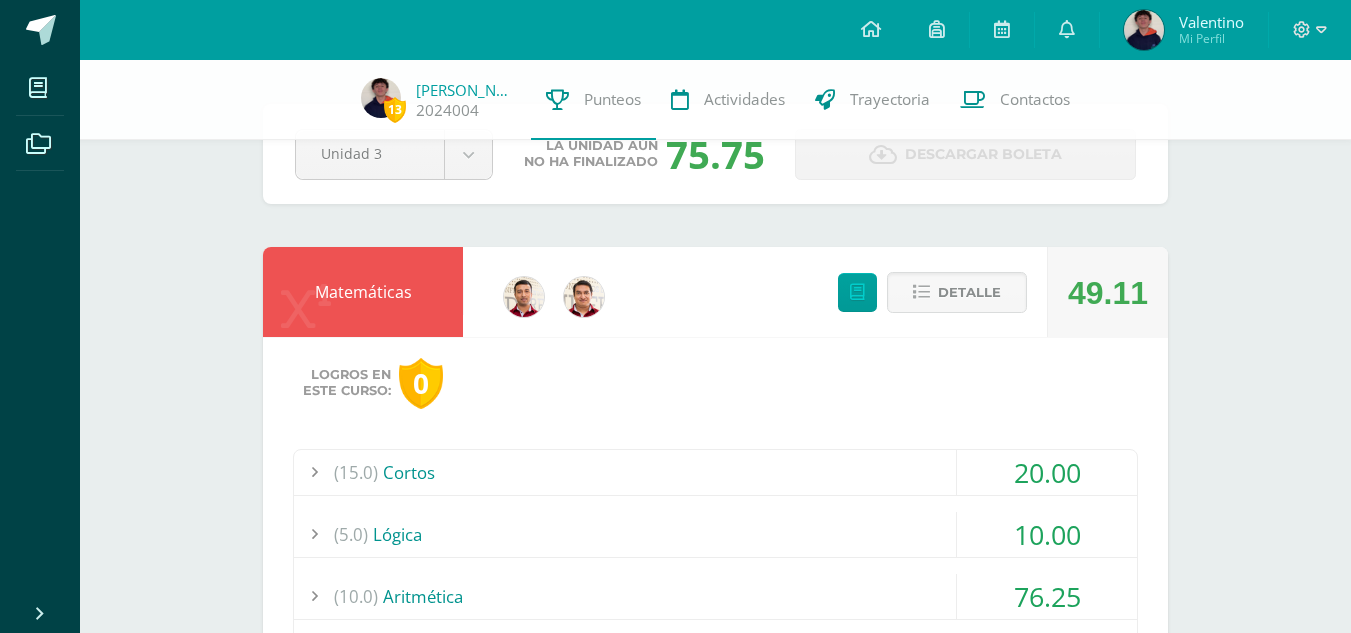 scroll, scrollTop: 100, scrollLeft: 0, axis: vertical 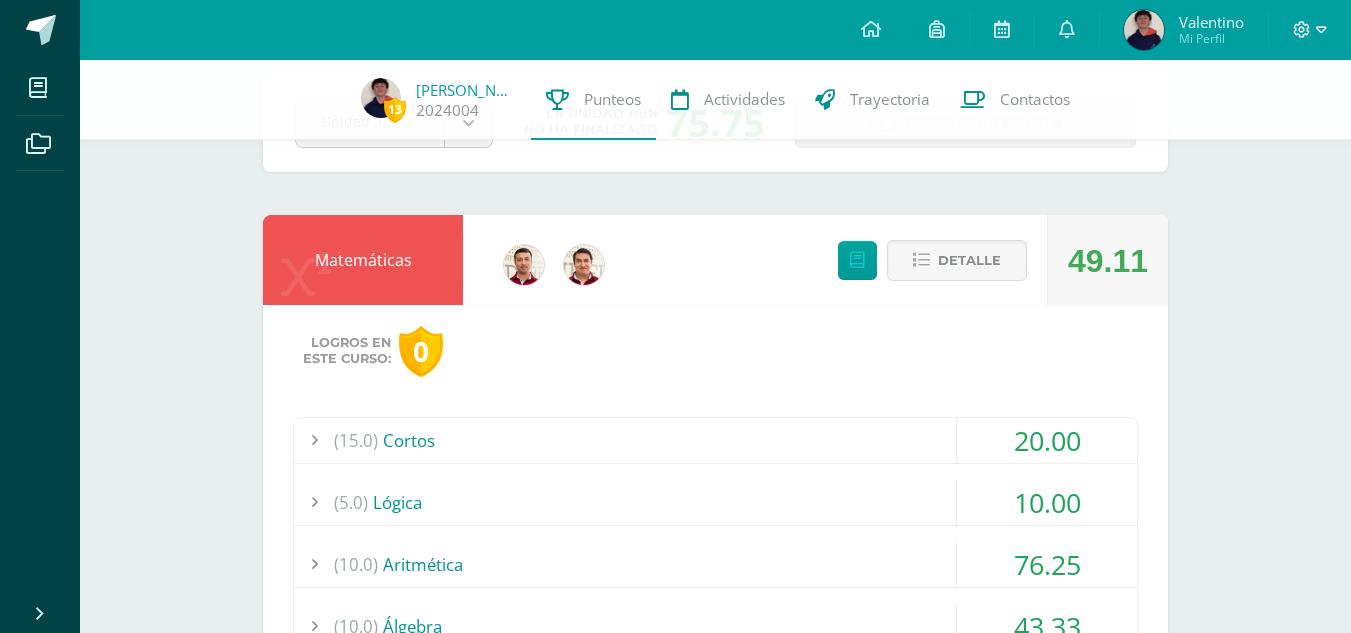 click on "(15.0)
Cortos" at bounding box center (715, 440) 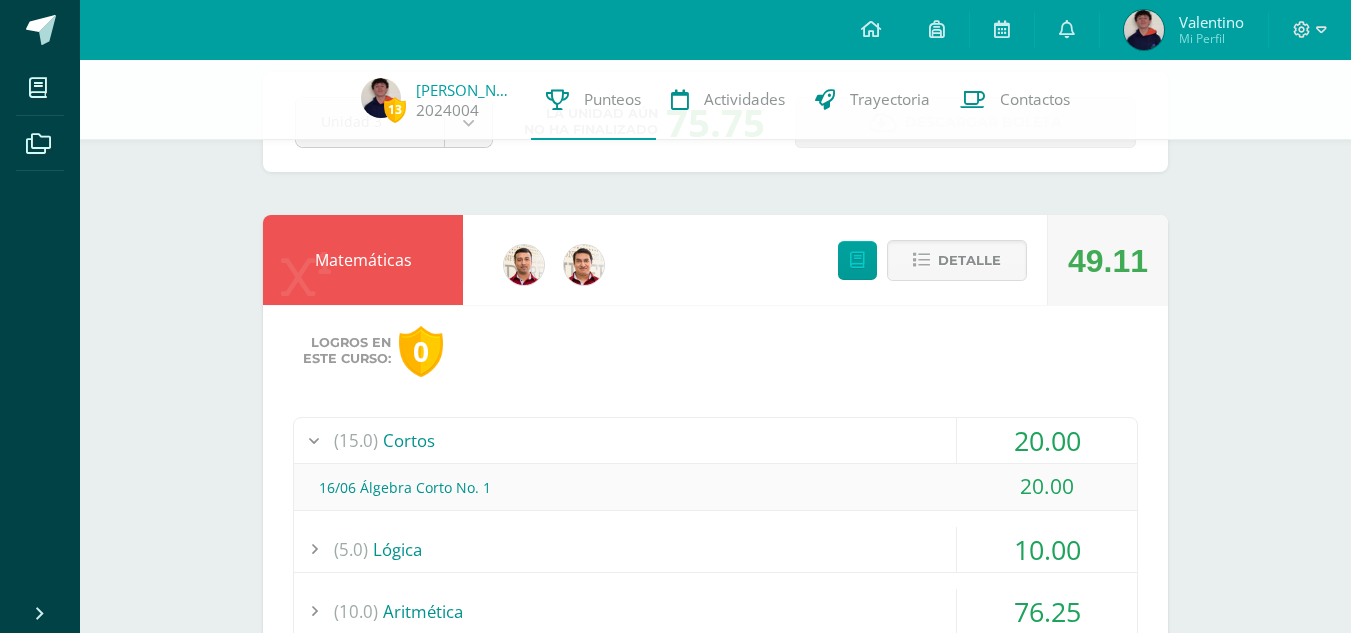 scroll, scrollTop: 200, scrollLeft: 0, axis: vertical 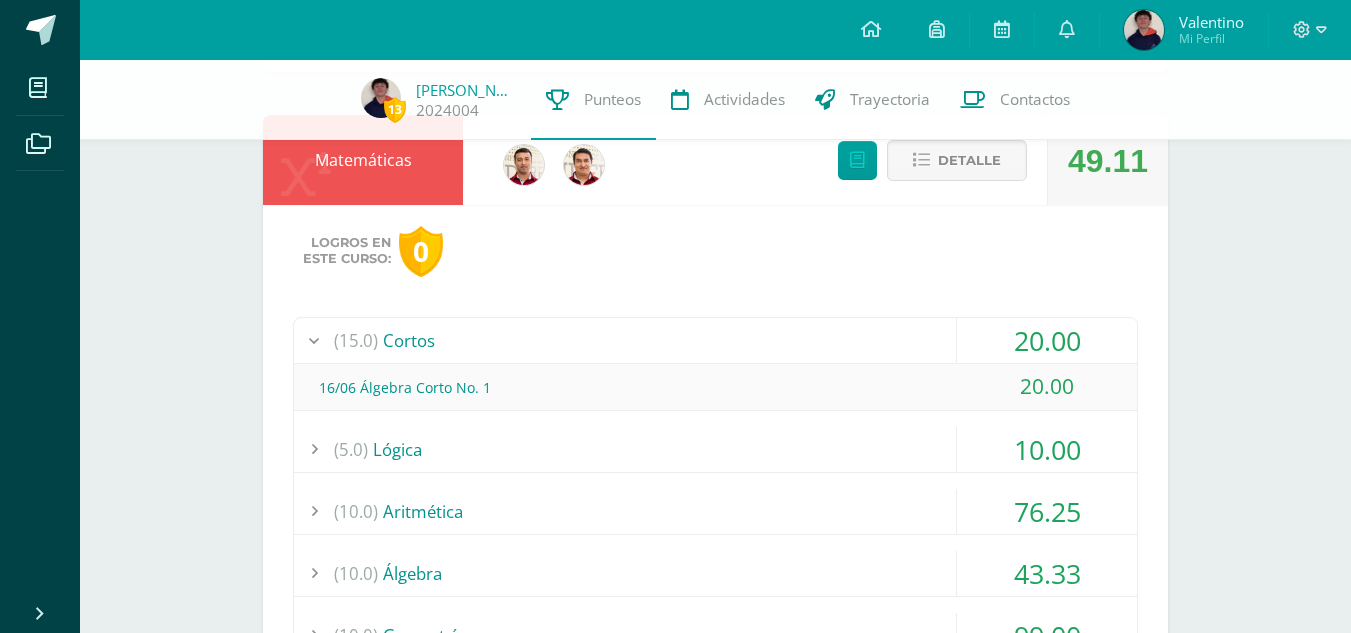 click on "(5.0)
Lógica" at bounding box center (715, 449) 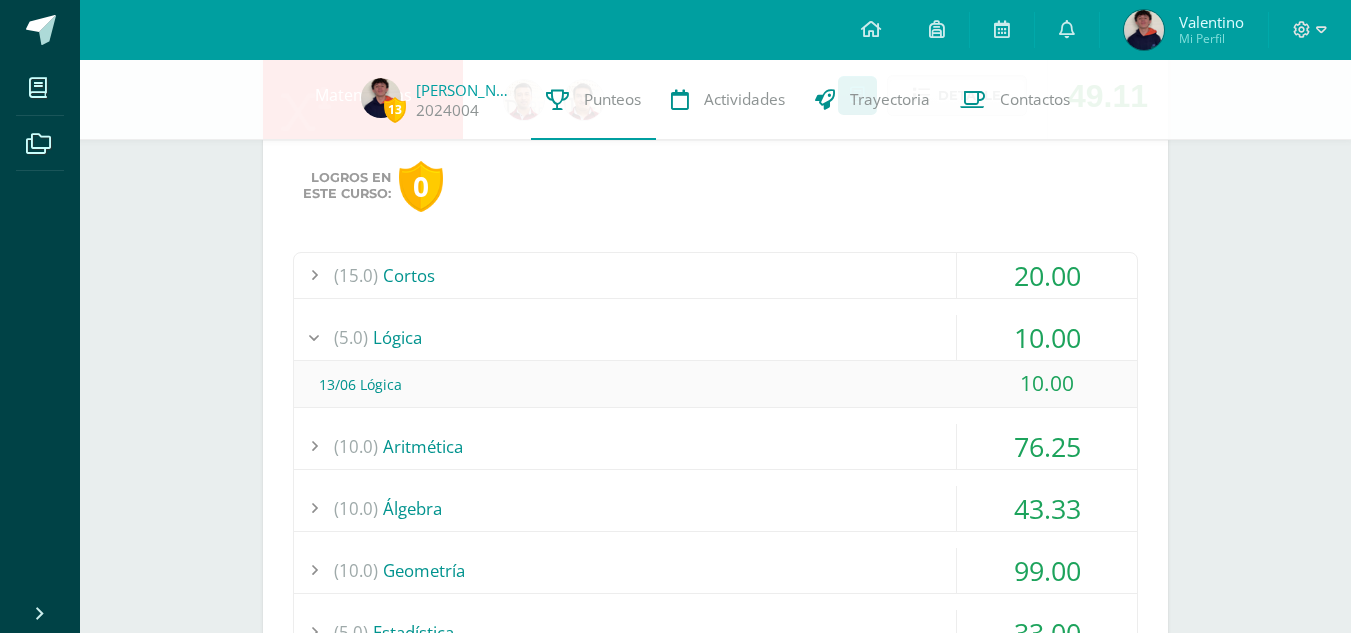 scroll, scrollTop: 300, scrollLeft: 0, axis: vertical 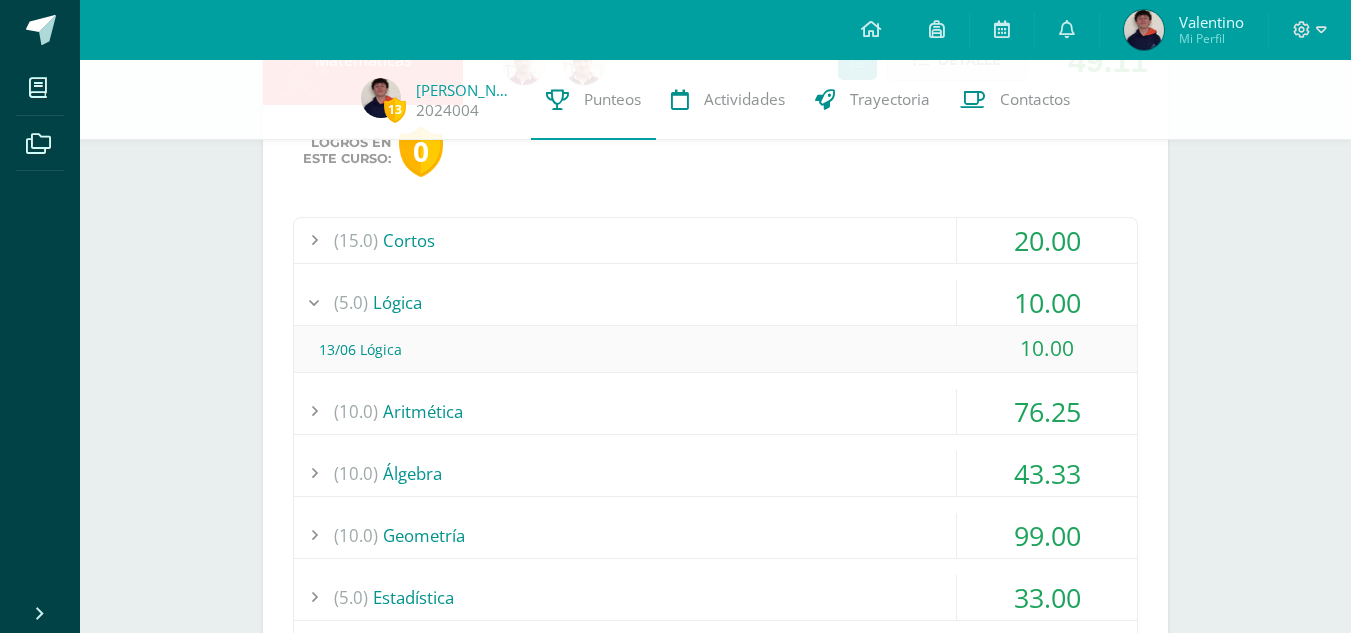 click on "(10.0)
Álgebra" at bounding box center (715, 473) 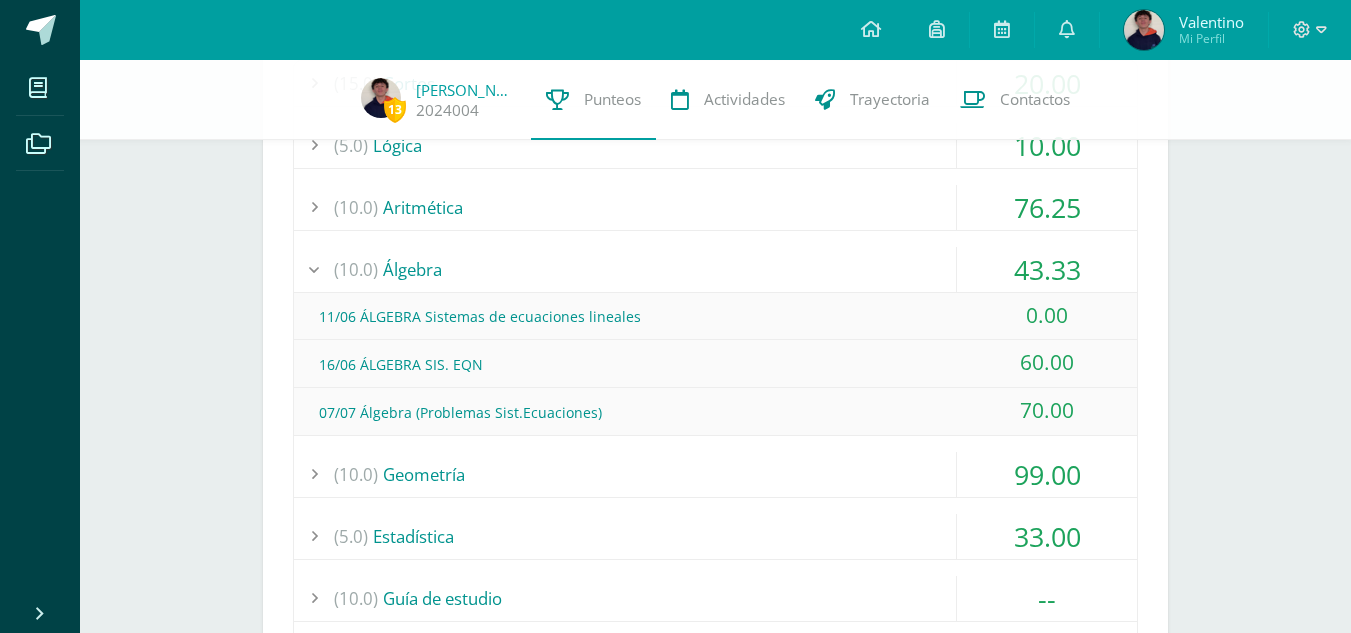 scroll, scrollTop: 500, scrollLeft: 0, axis: vertical 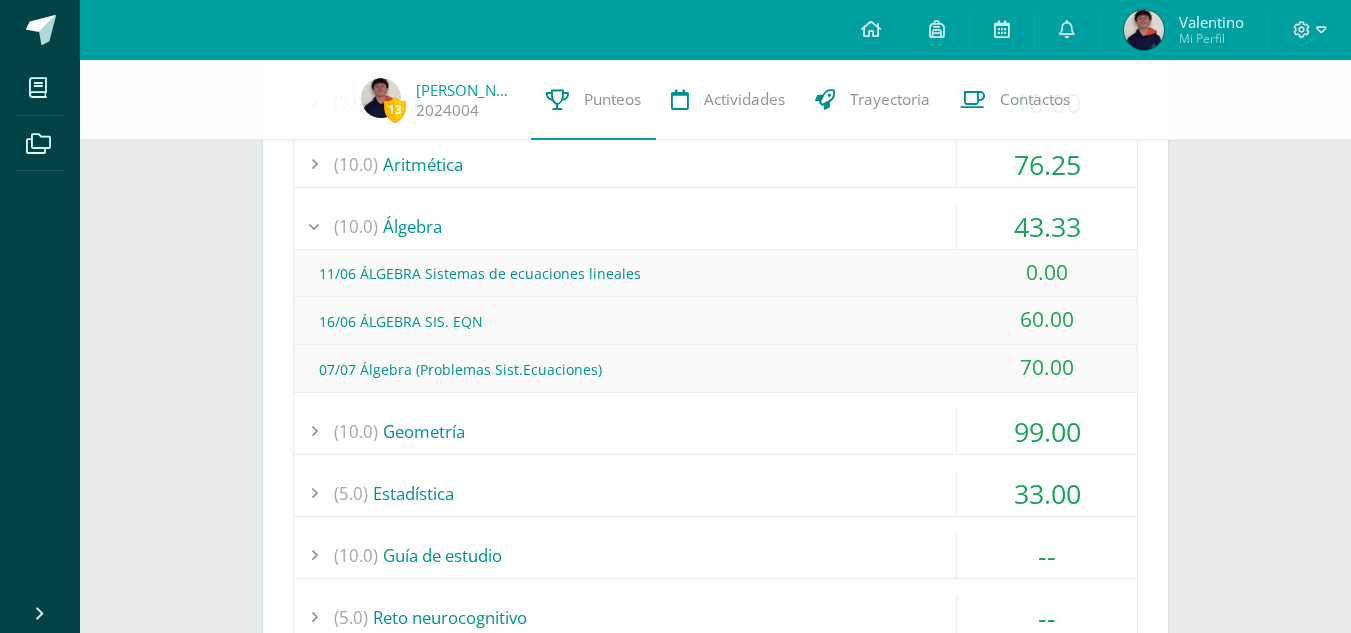 click on "(10.0)
Geometría" at bounding box center [715, 431] 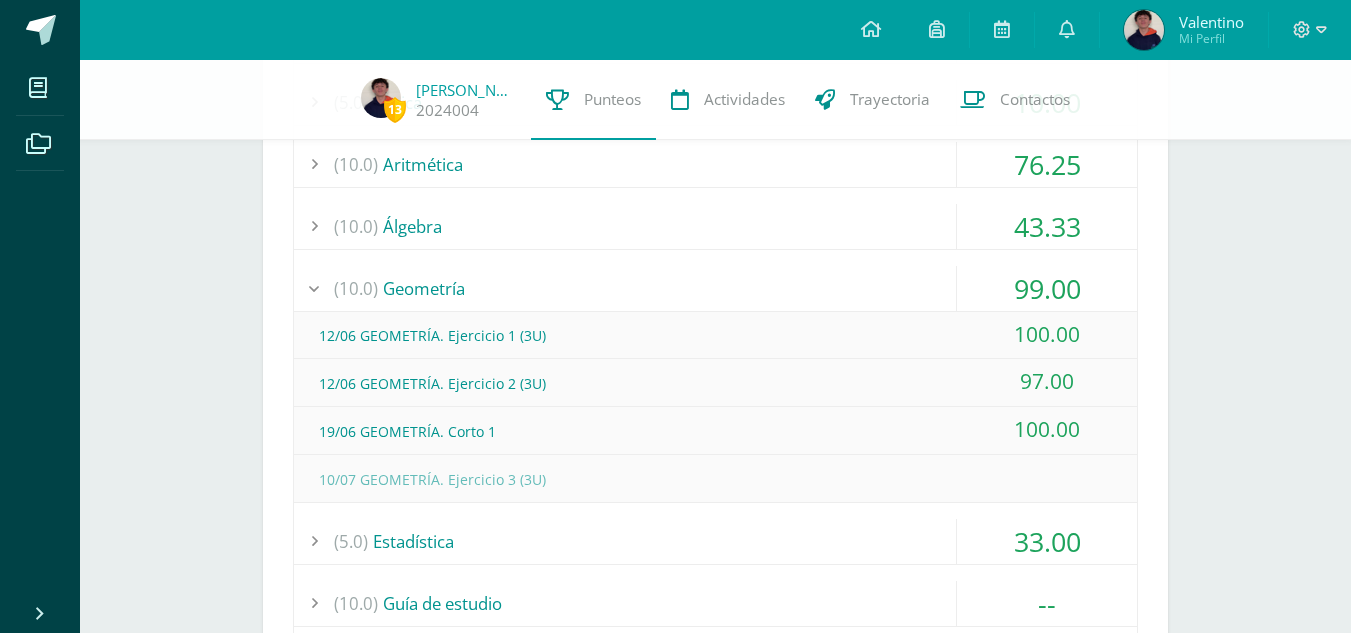 click on "(5.0)
Estadística" at bounding box center (715, 541) 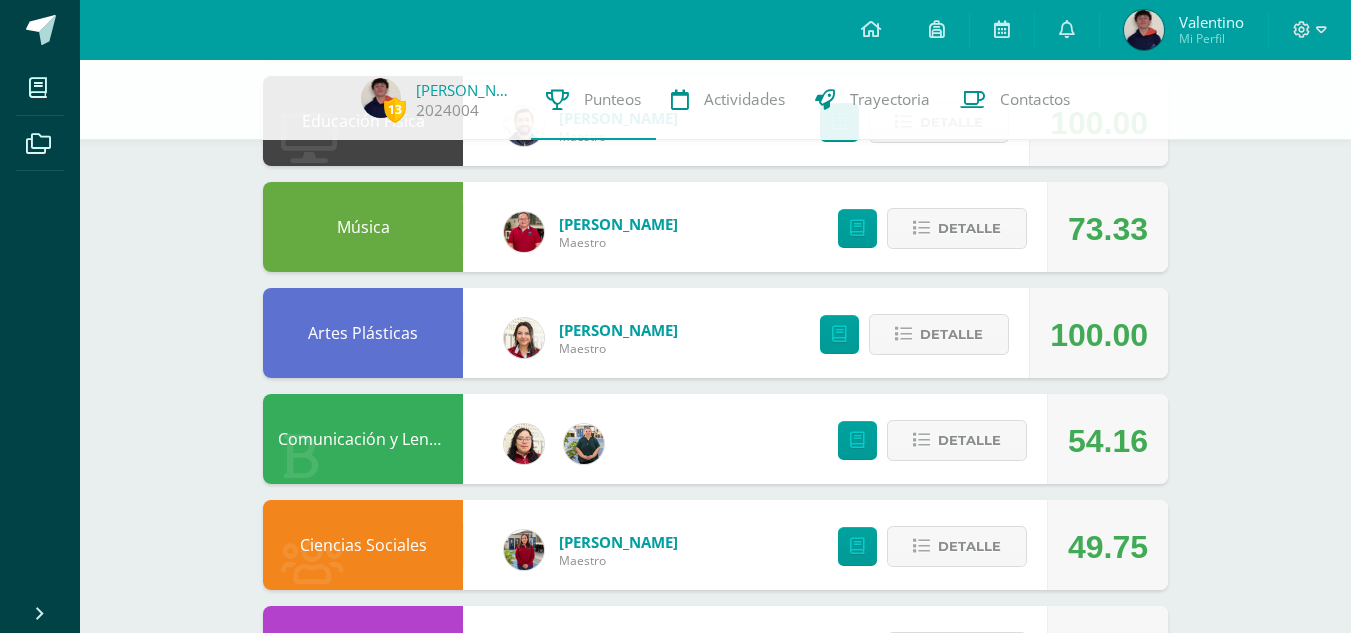 scroll, scrollTop: 1400, scrollLeft: 0, axis: vertical 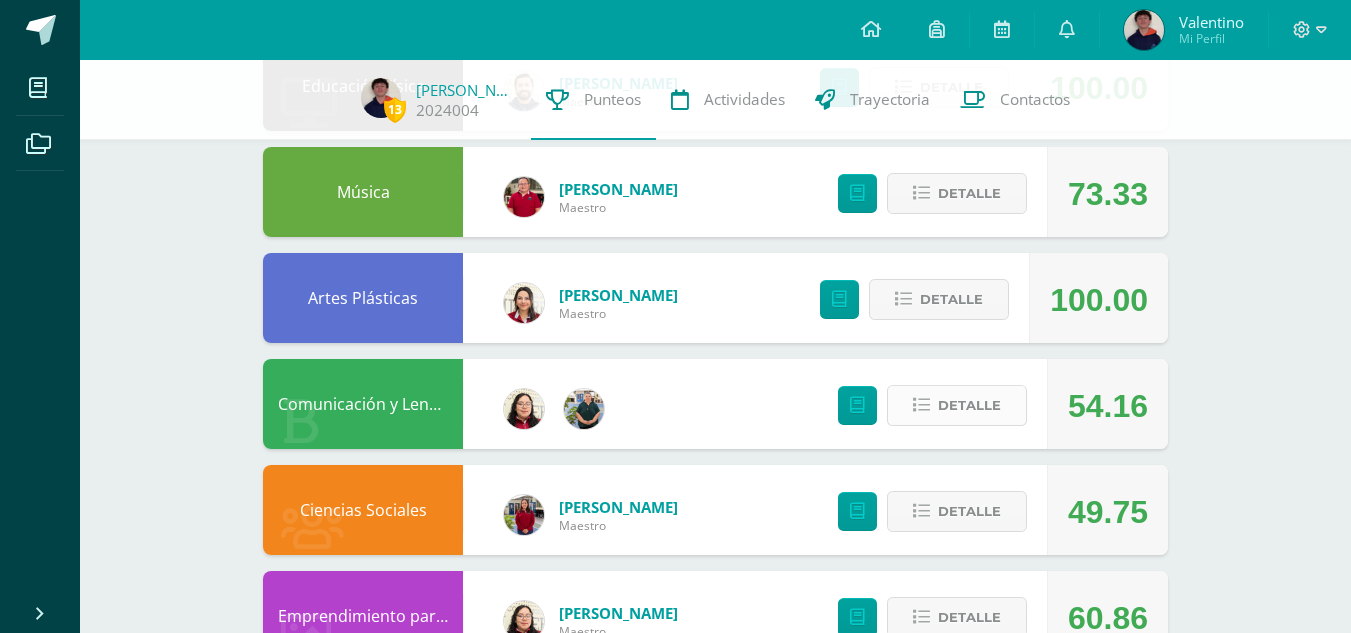 click at bounding box center [921, 405] 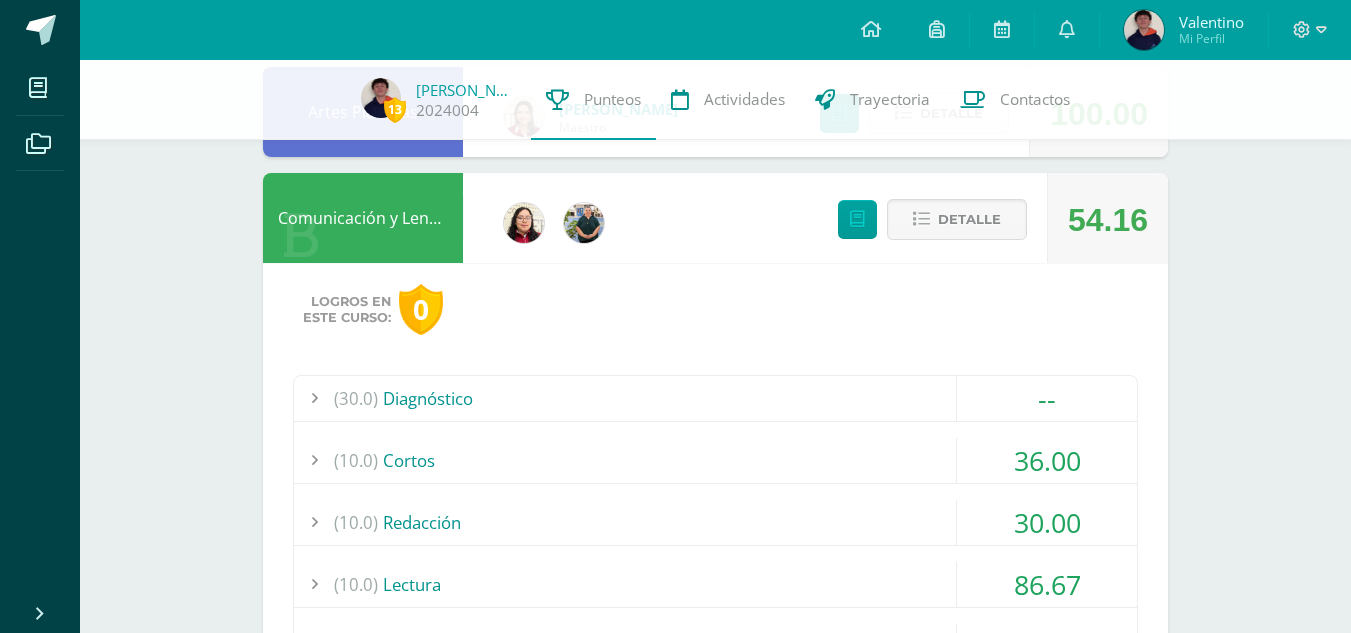 scroll, scrollTop: 1600, scrollLeft: 0, axis: vertical 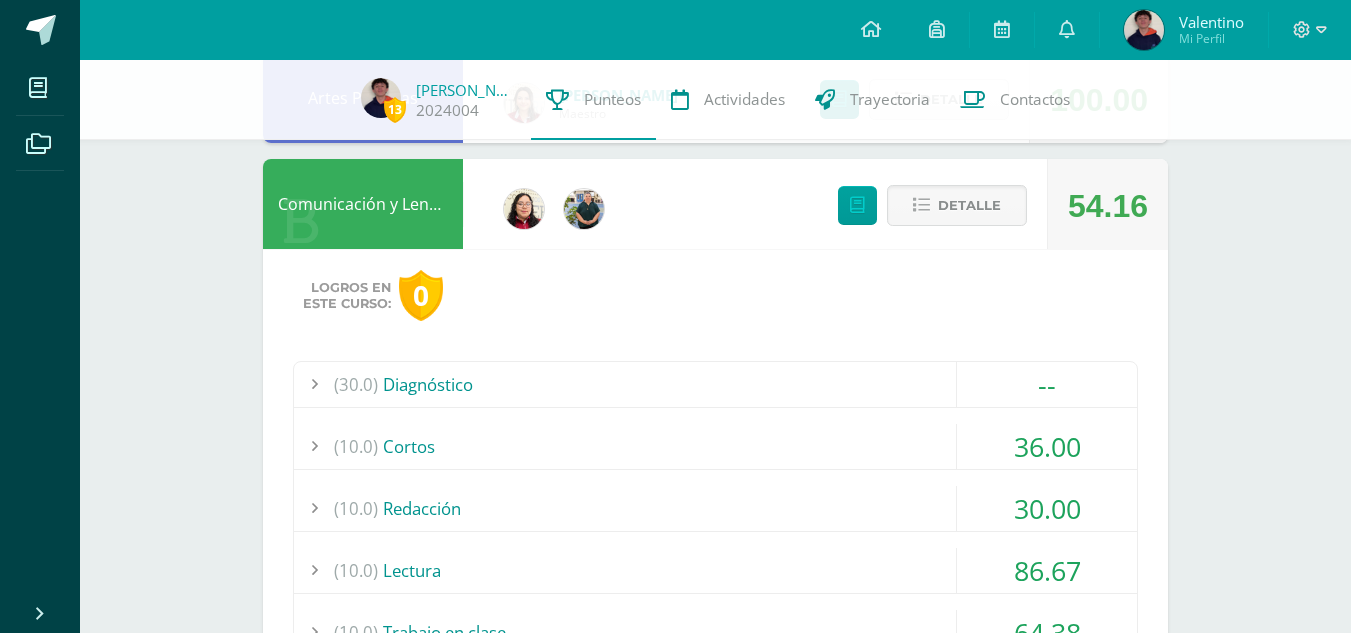 click on "(10.0)
Cortos" at bounding box center (715, 446) 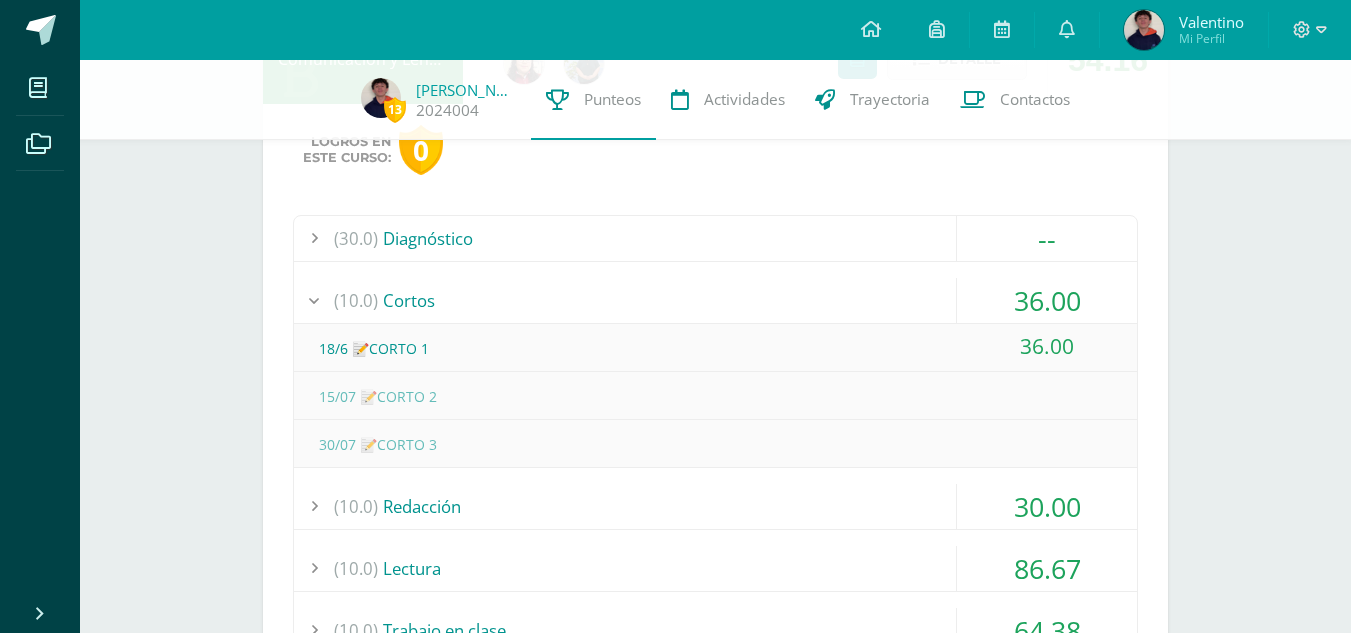 scroll, scrollTop: 1705, scrollLeft: 0, axis: vertical 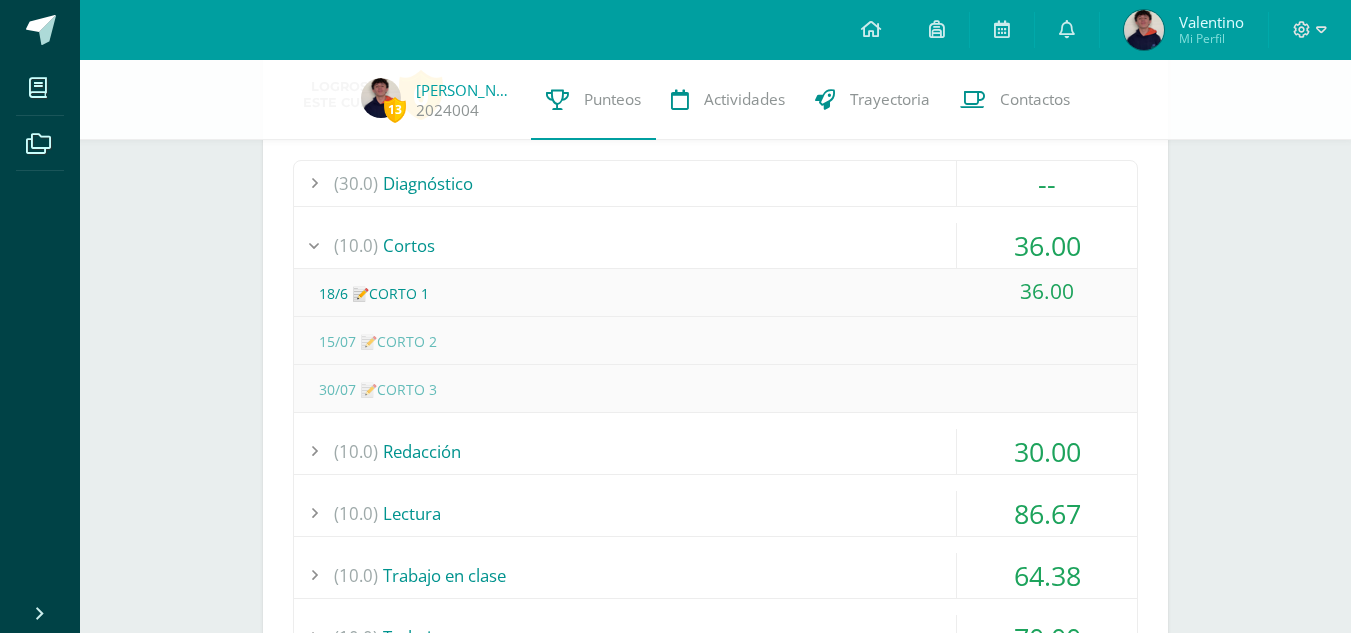 click on "(10.0)
Redacción" at bounding box center (715, 451) 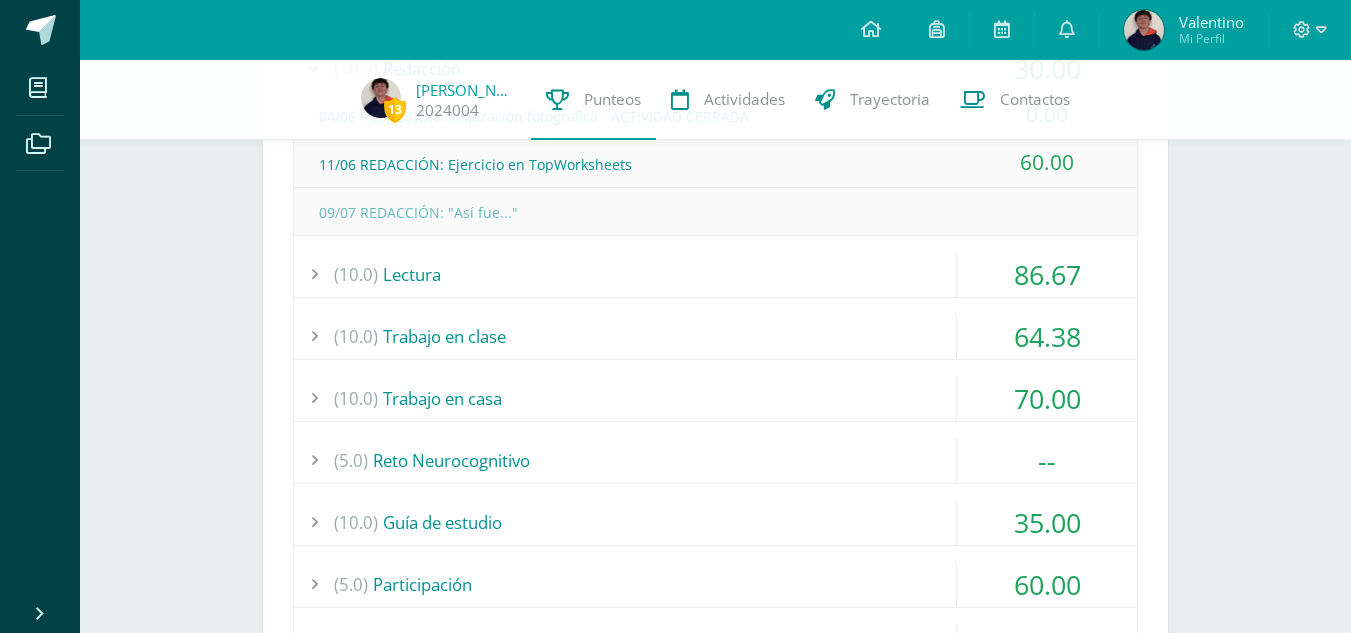 scroll, scrollTop: 2005, scrollLeft: 0, axis: vertical 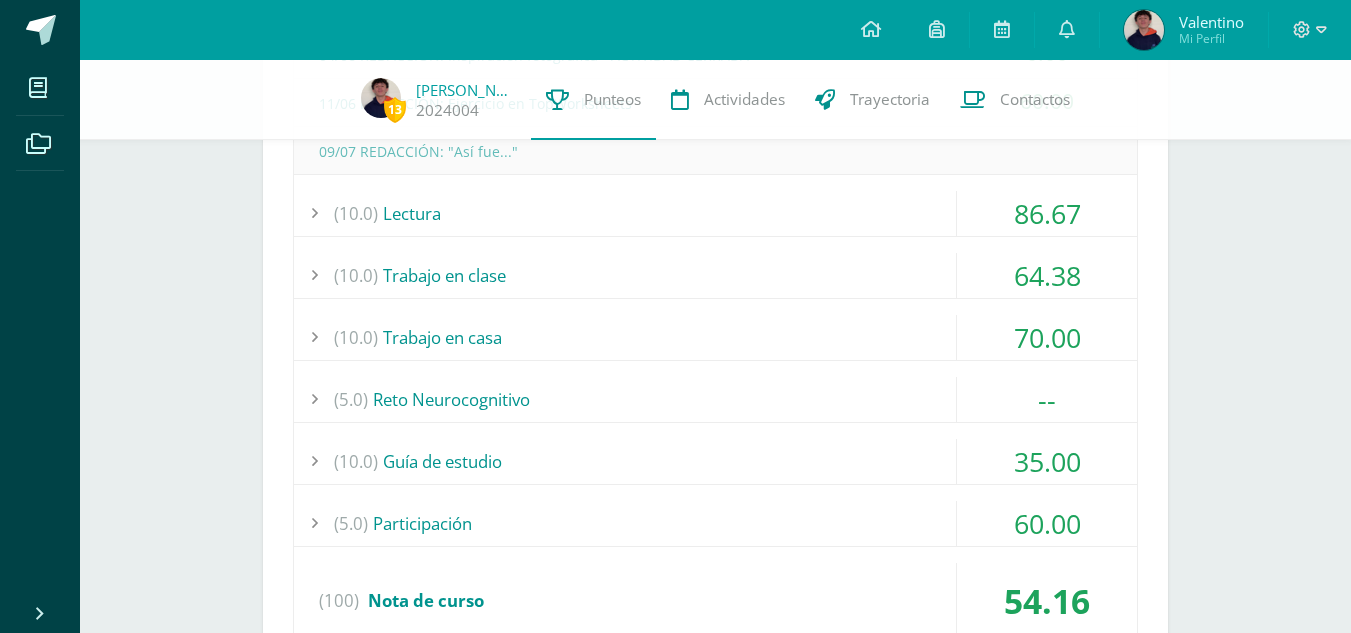 click on "(10.0)
Guía de estudio" at bounding box center (715, 461) 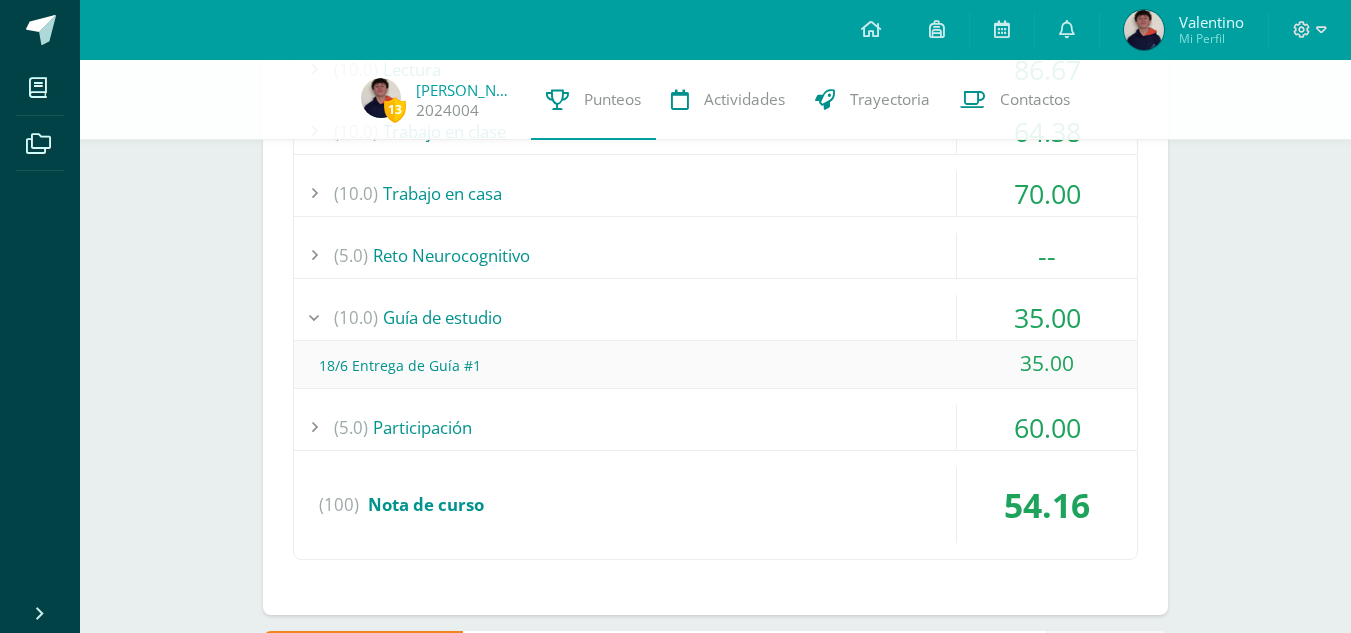click on "(5.0)
Participación" at bounding box center [715, 427] 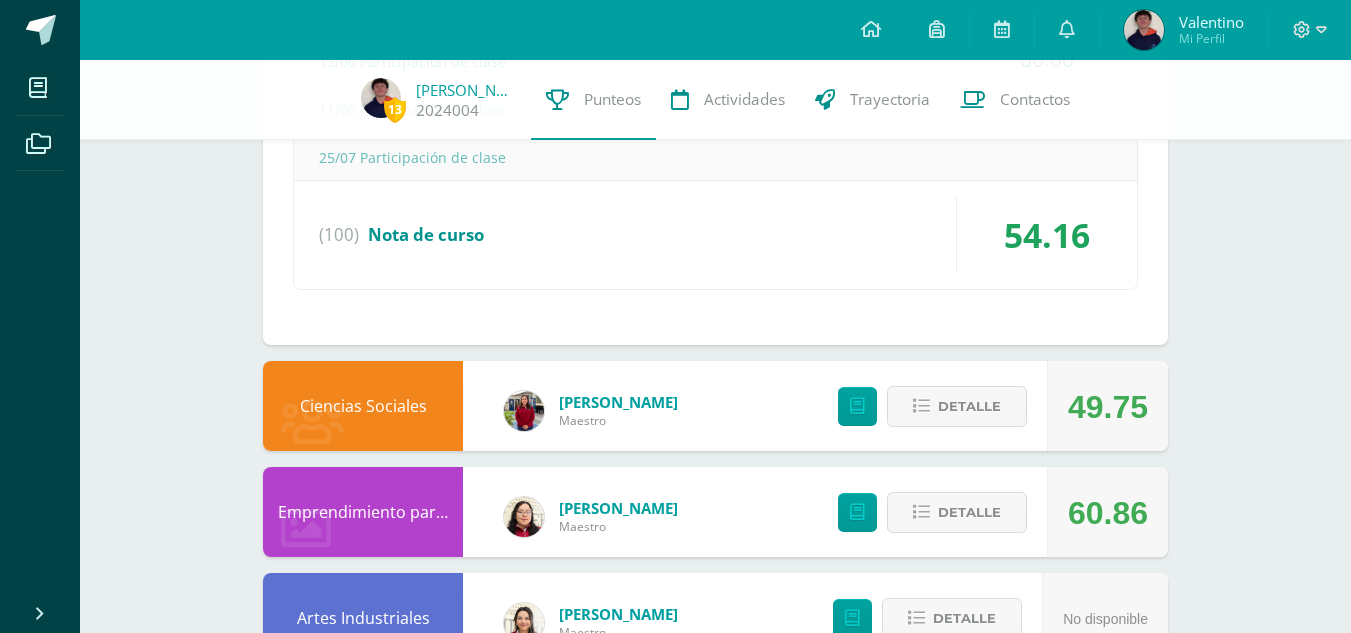 scroll, scrollTop: 2405, scrollLeft: 0, axis: vertical 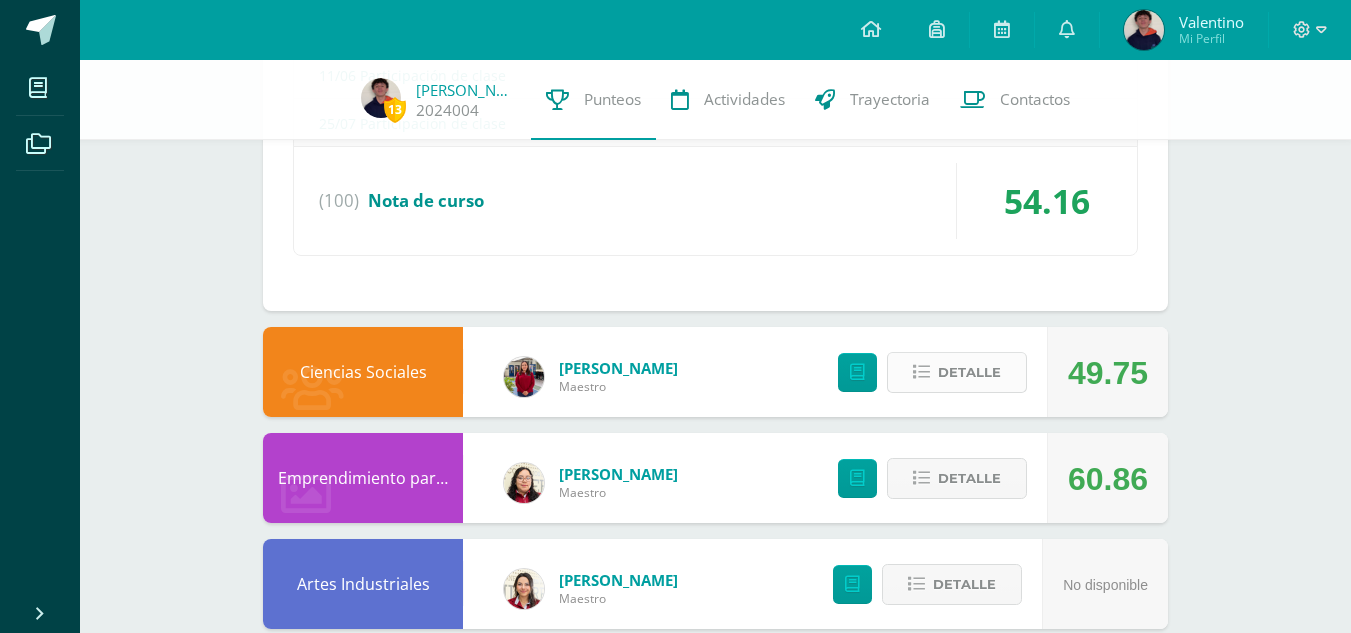 click on "Detalle" at bounding box center [969, 372] 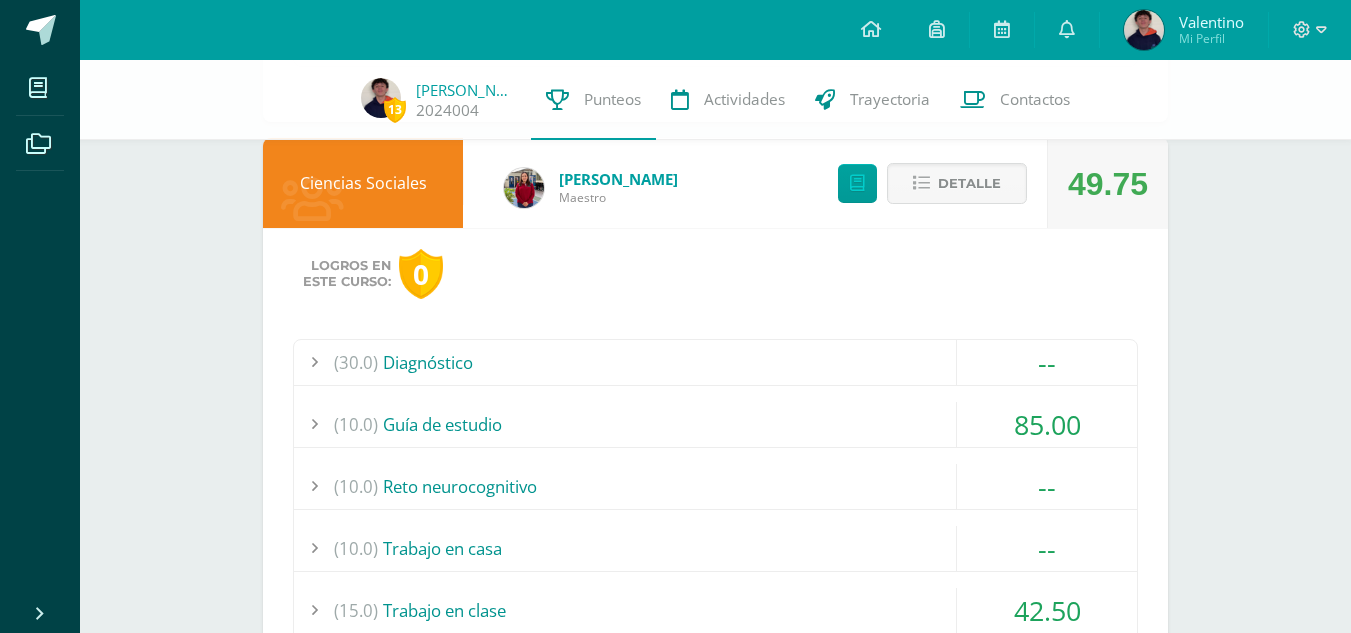 scroll, scrollTop: 2605, scrollLeft: 0, axis: vertical 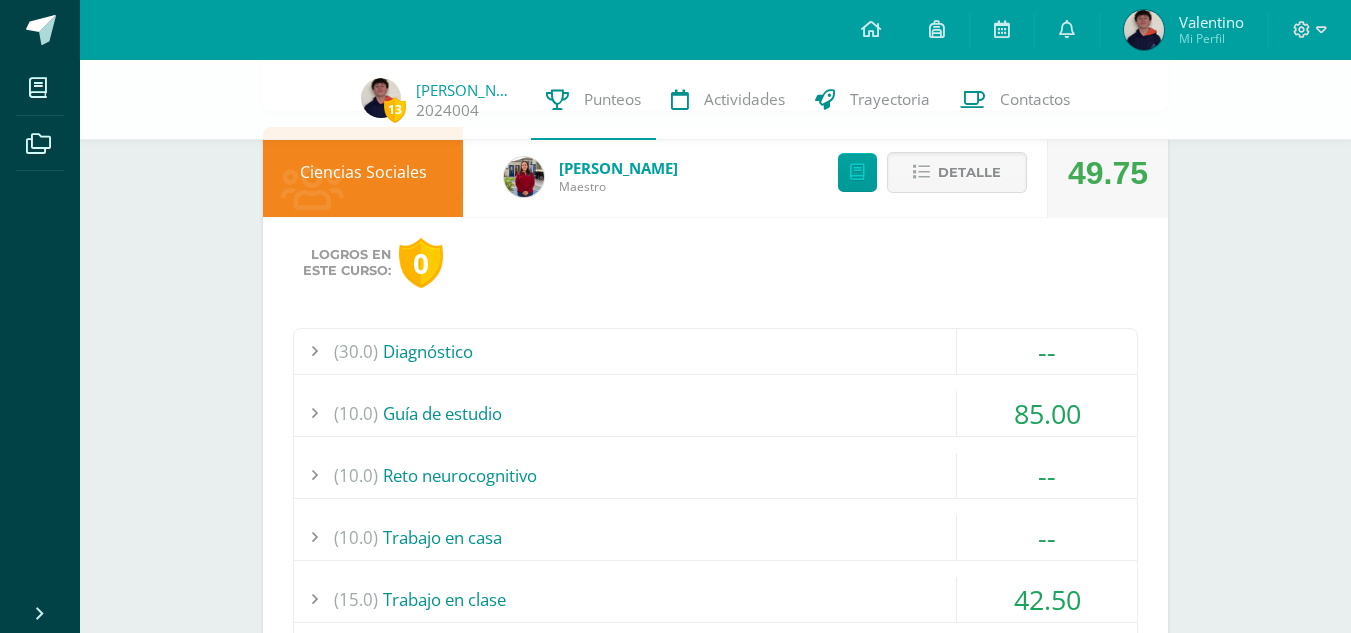 click on "(10.0)
Guía de estudio" at bounding box center [715, 413] 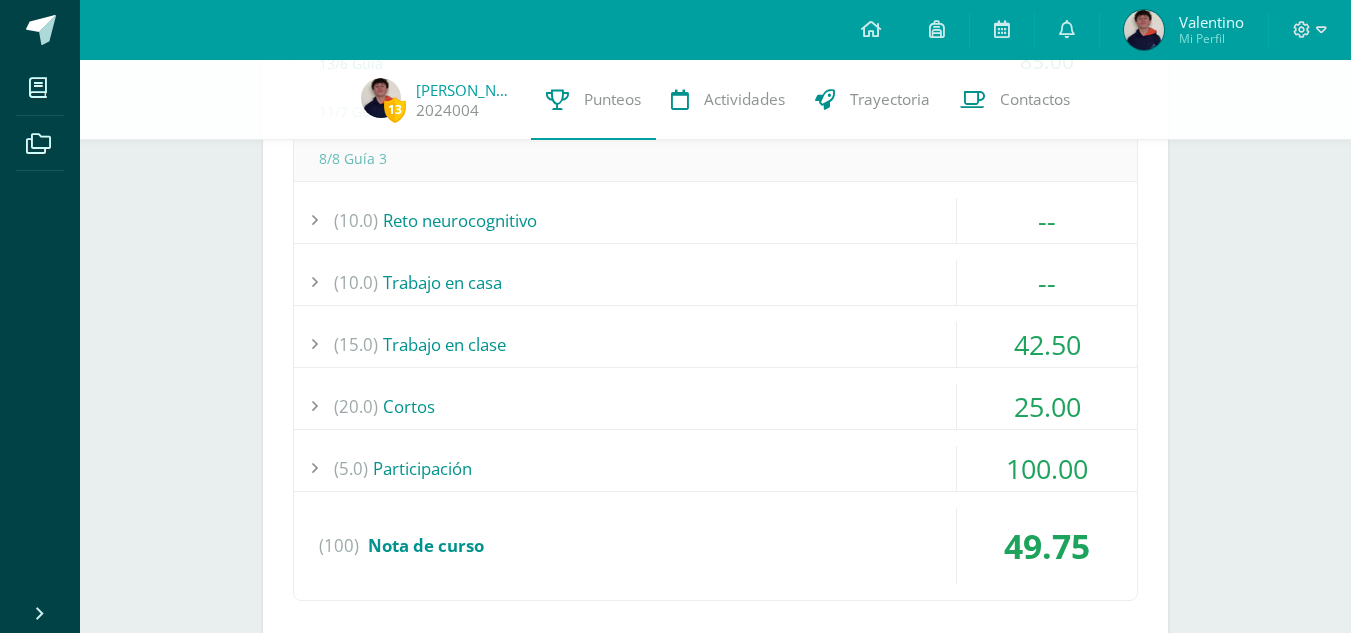 scroll, scrollTop: 2861, scrollLeft: 0, axis: vertical 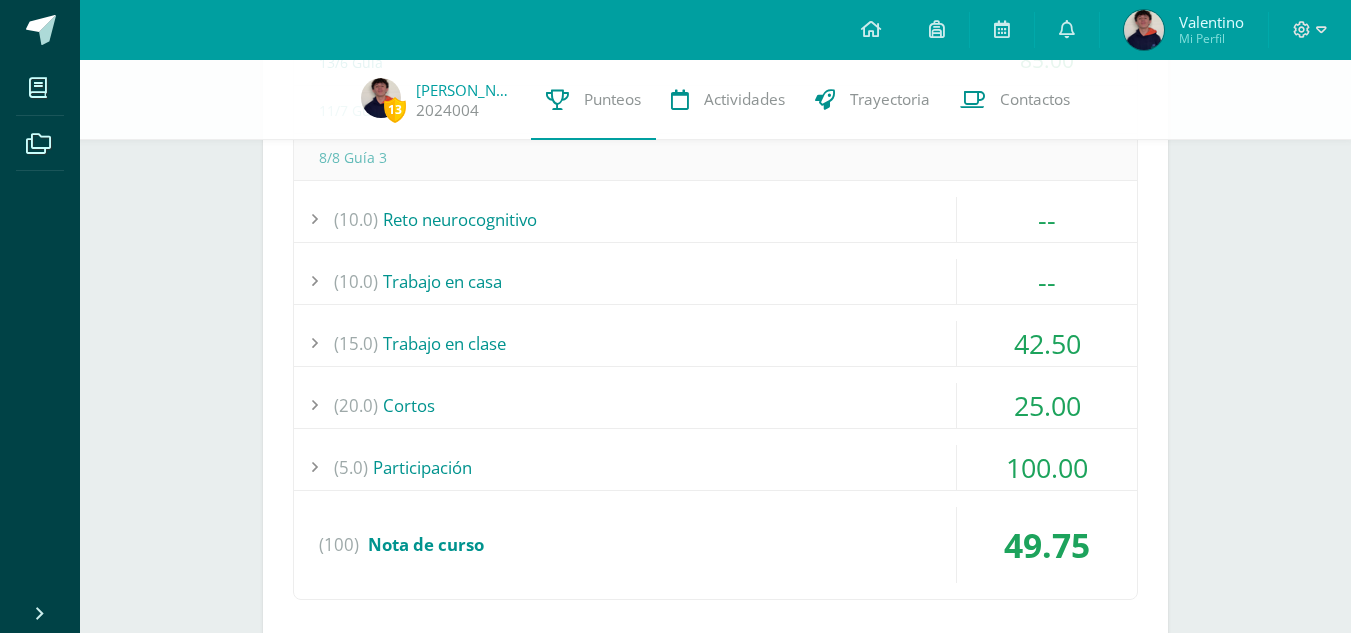click on "(15.0)
Trabajo en clase" at bounding box center [715, 343] 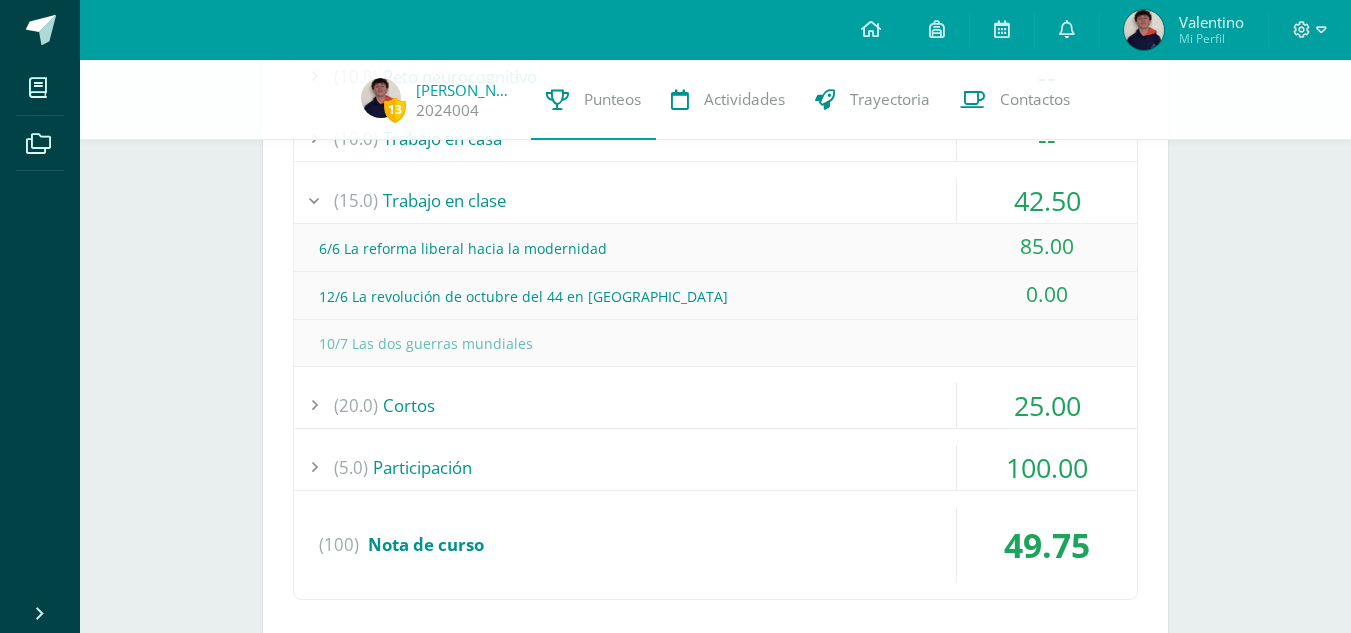 click on "(20.0)
Cortos" at bounding box center [715, 405] 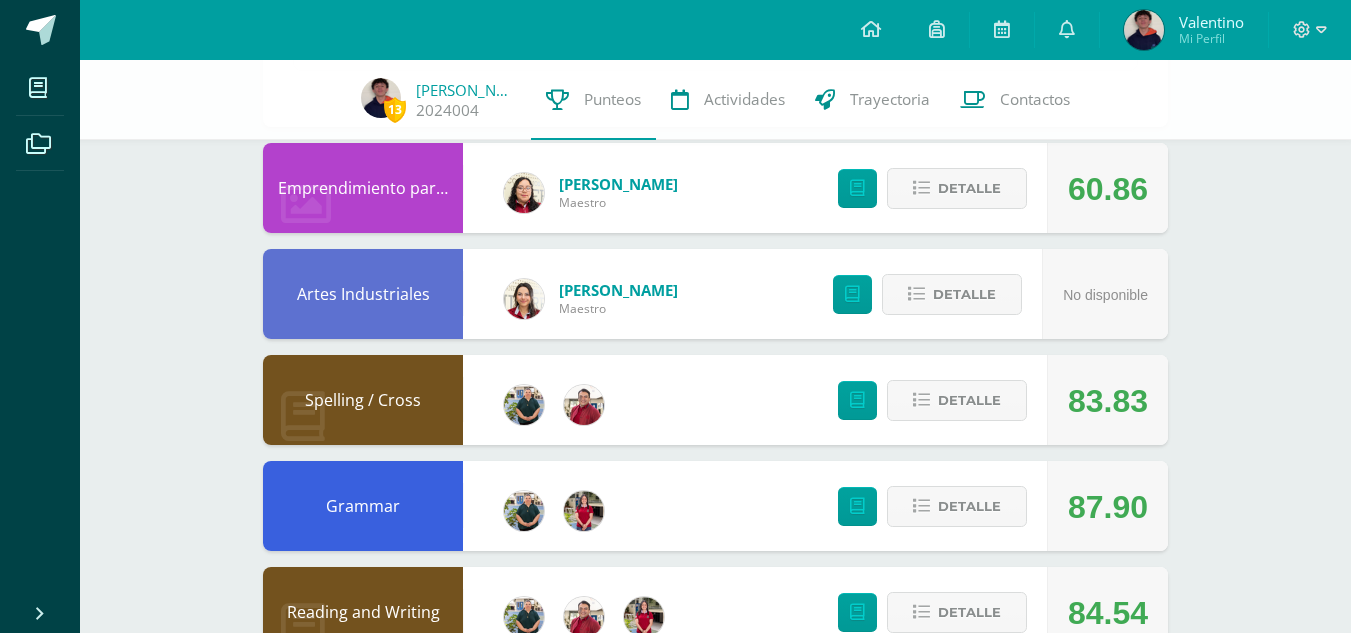 scroll, scrollTop: 3461, scrollLeft: 0, axis: vertical 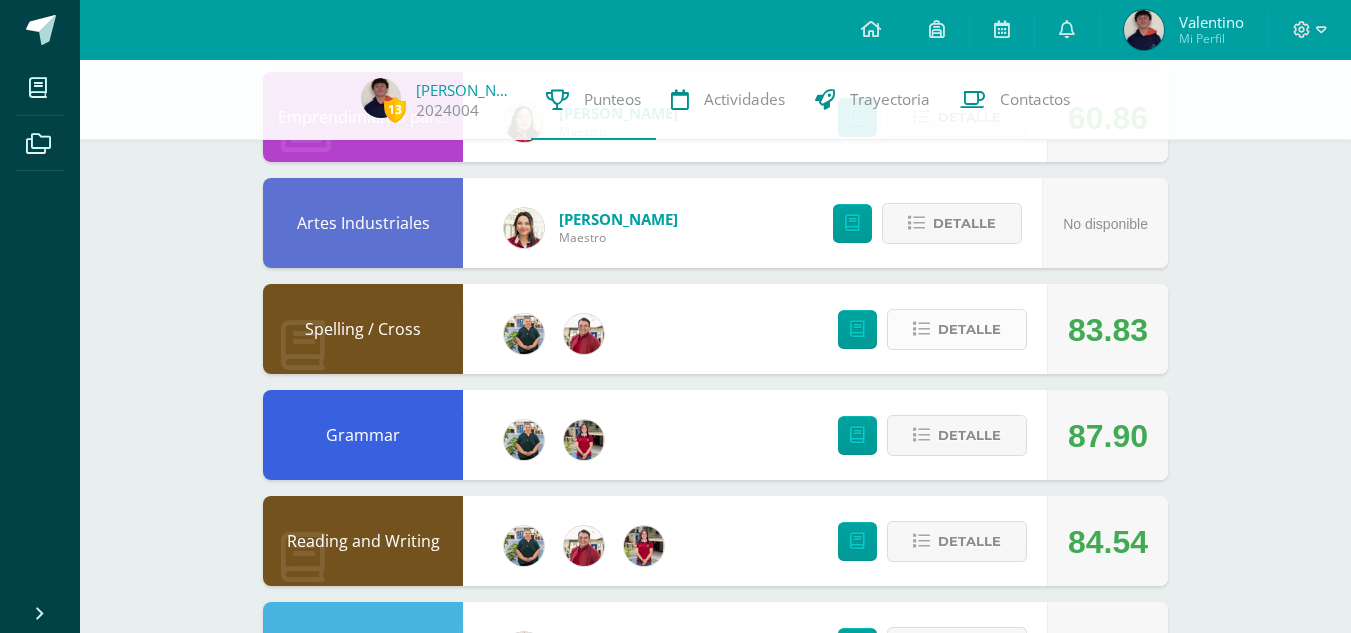 click on "Detalle" at bounding box center [969, 329] 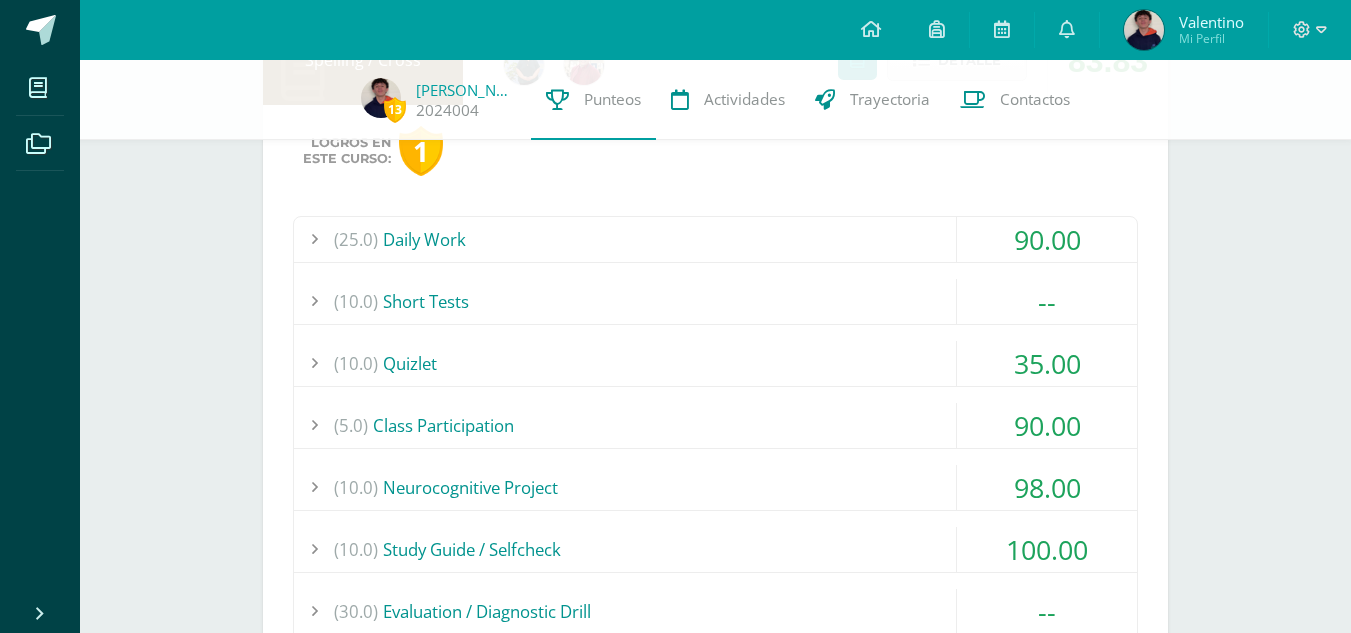 scroll, scrollTop: 3761, scrollLeft: 0, axis: vertical 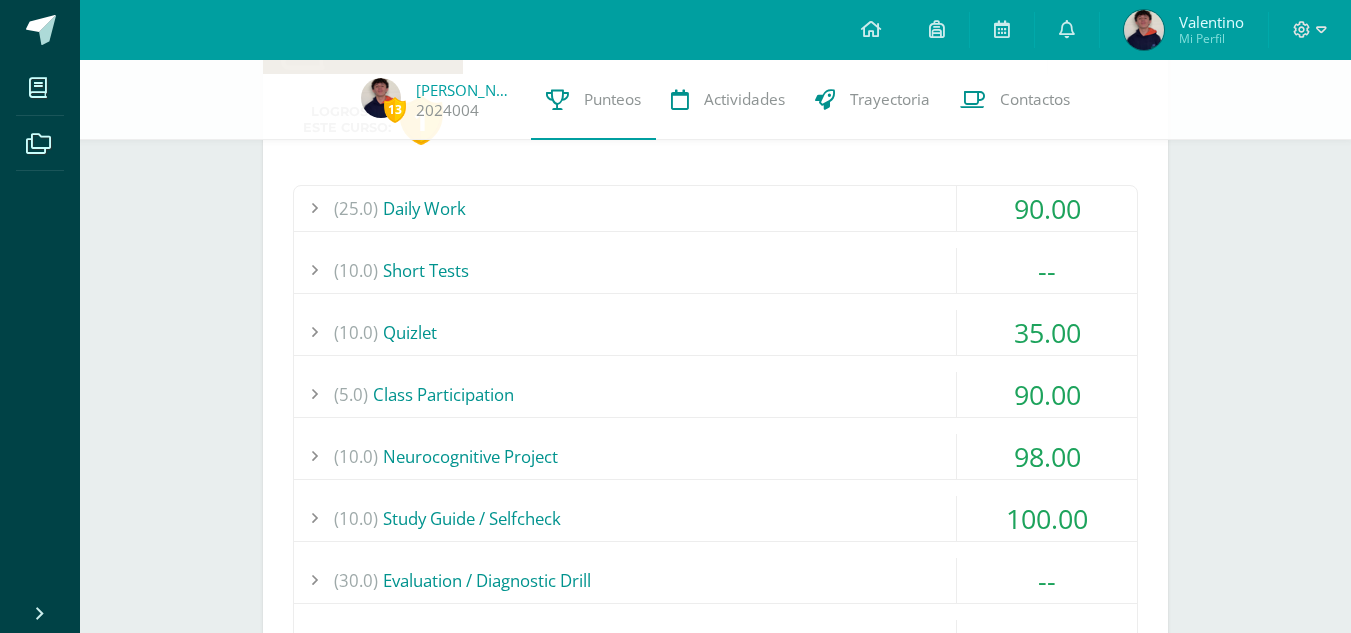 click on "(10.0)
Quizlet" at bounding box center (715, 332) 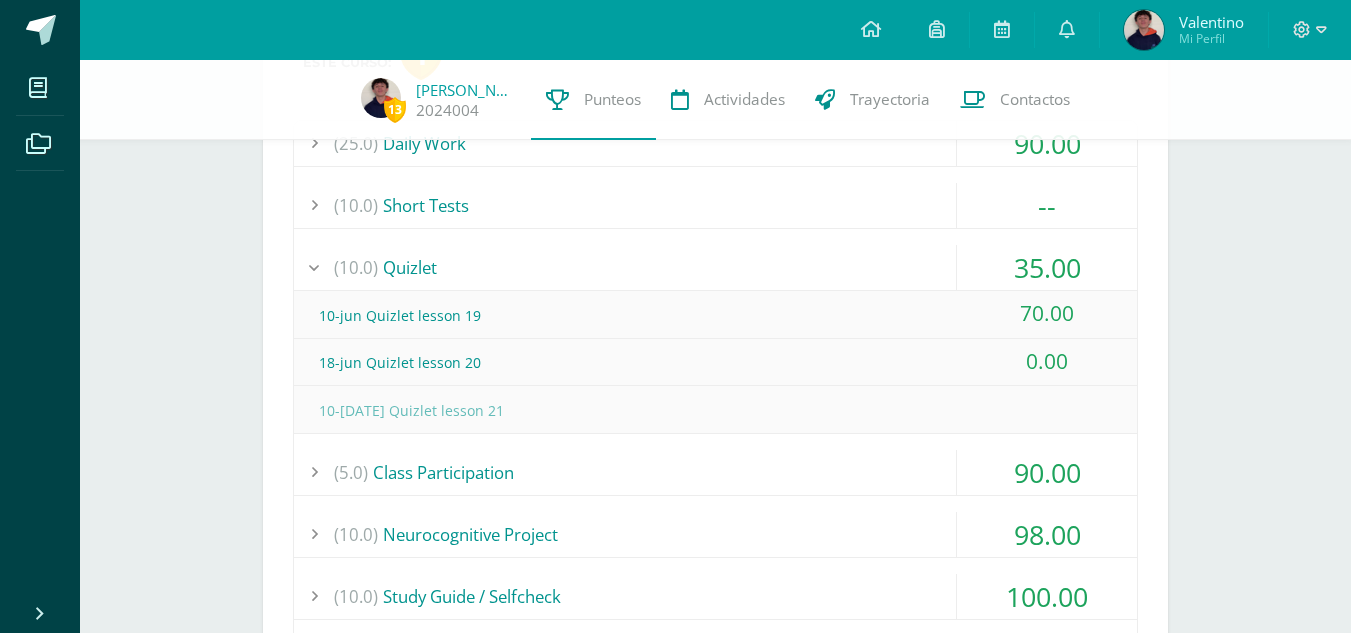 scroll, scrollTop: 3818, scrollLeft: 0, axis: vertical 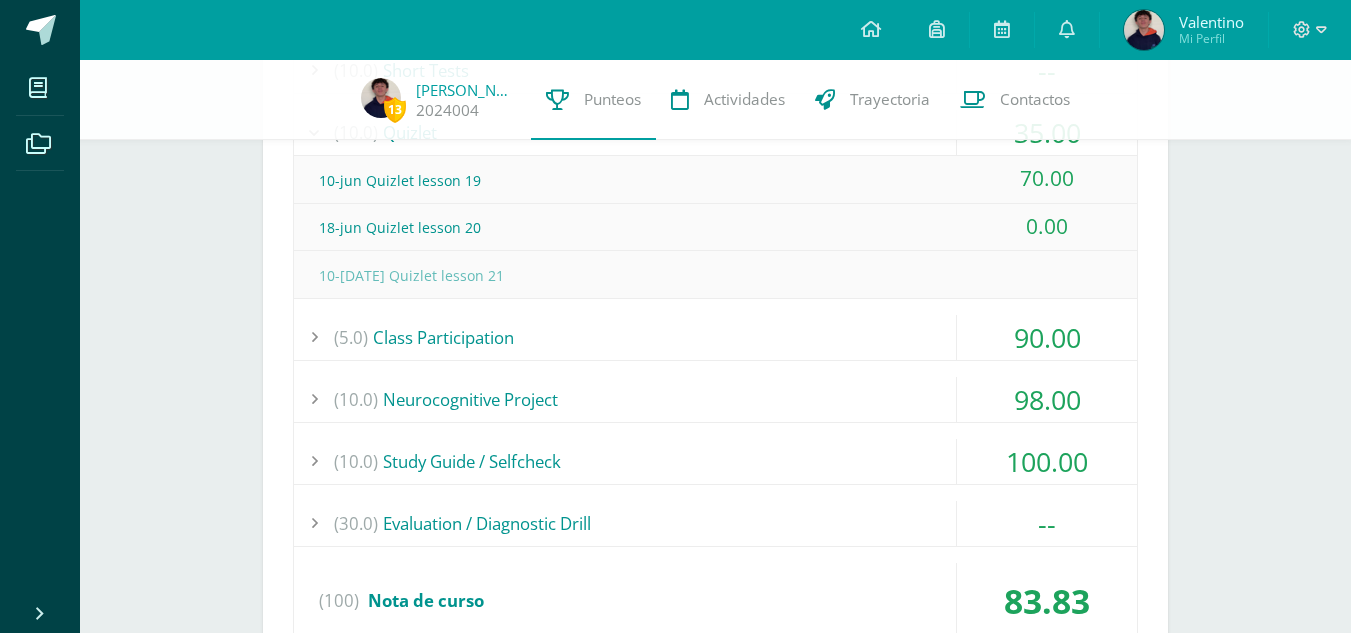 click on "(5.0)
Class Participation" at bounding box center (715, 337) 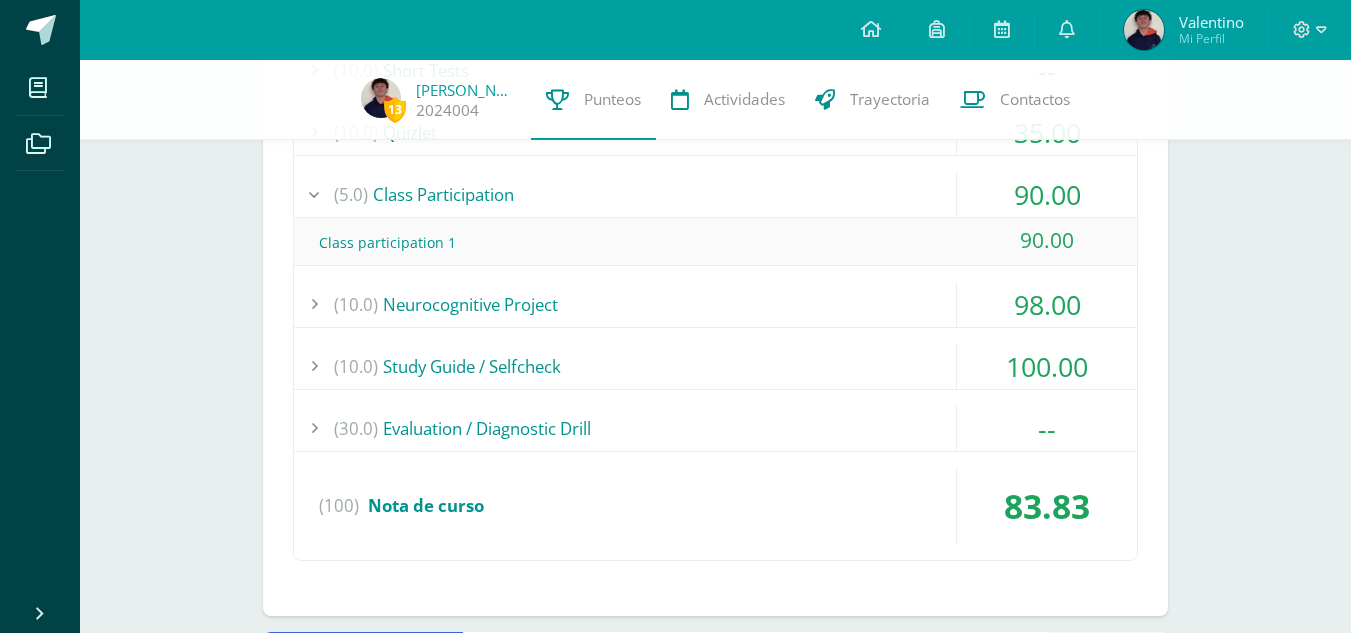 click on "(10.0)
Neurocognitive Project" at bounding box center [715, 304] 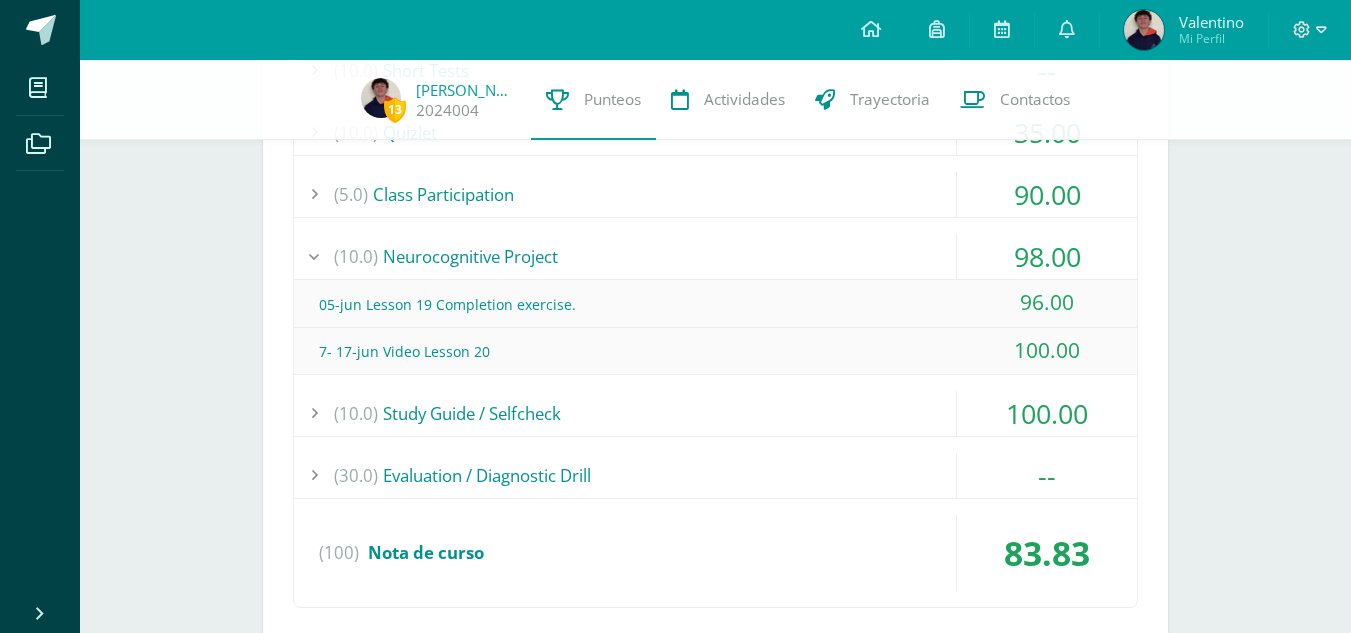 click on "(10.0)
Study Guide / Selfcheck" at bounding box center (715, 413) 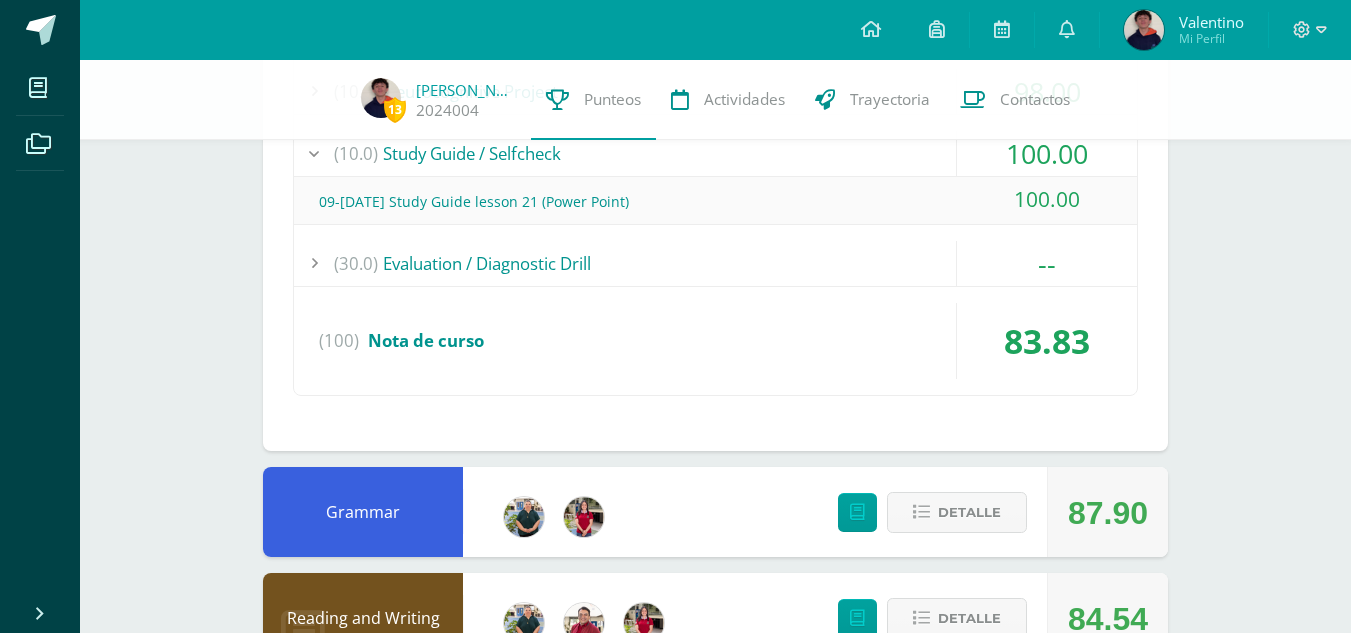 scroll, scrollTop: 4018, scrollLeft: 0, axis: vertical 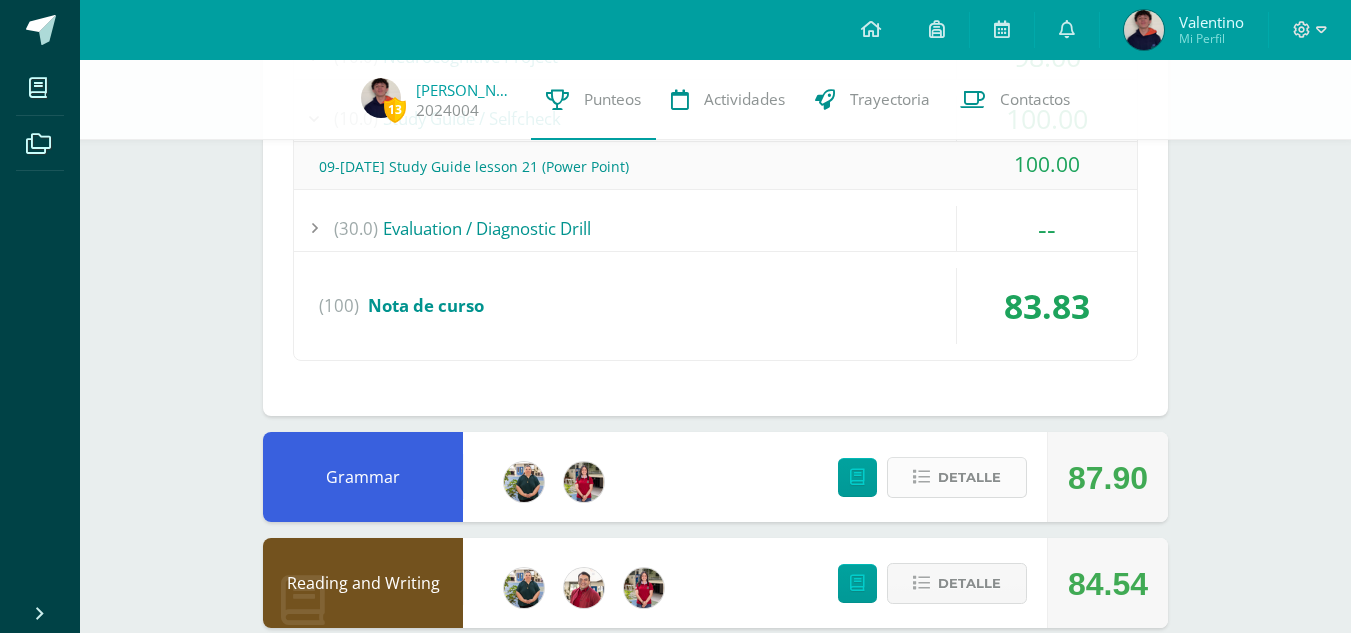 click on "Detalle" at bounding box center (969, 477) 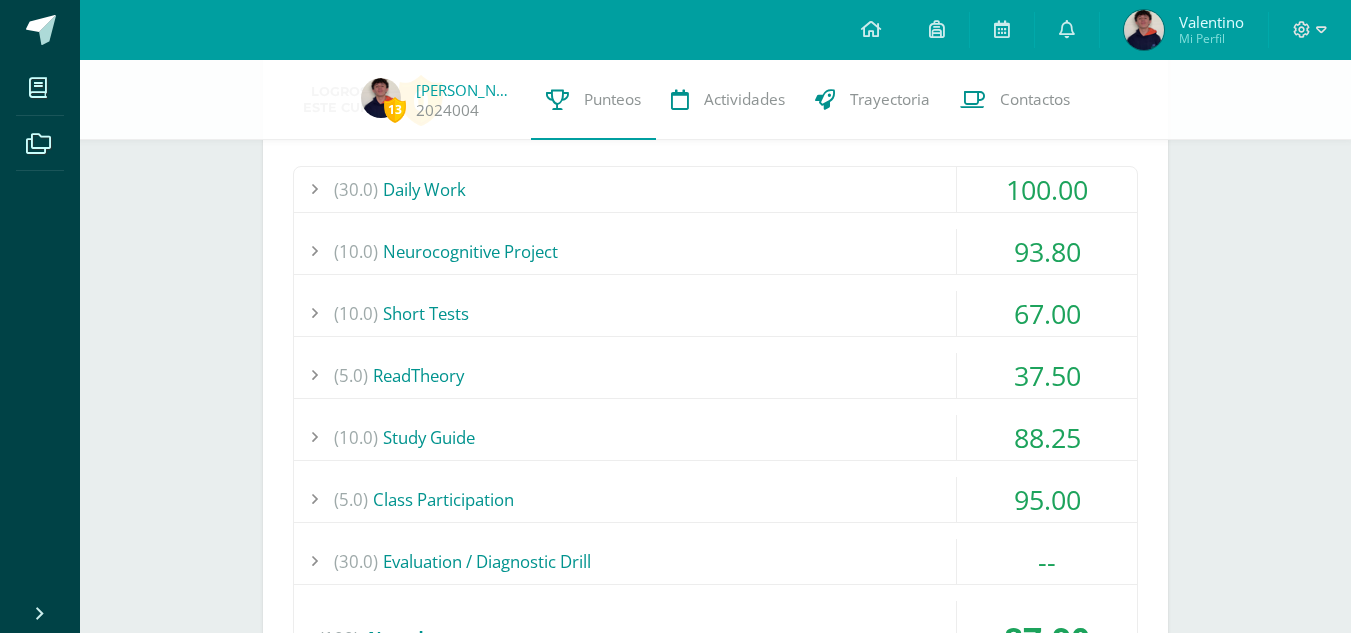 scroll, scrollTop: 4518, scrollLeft: 0, axis: vertical 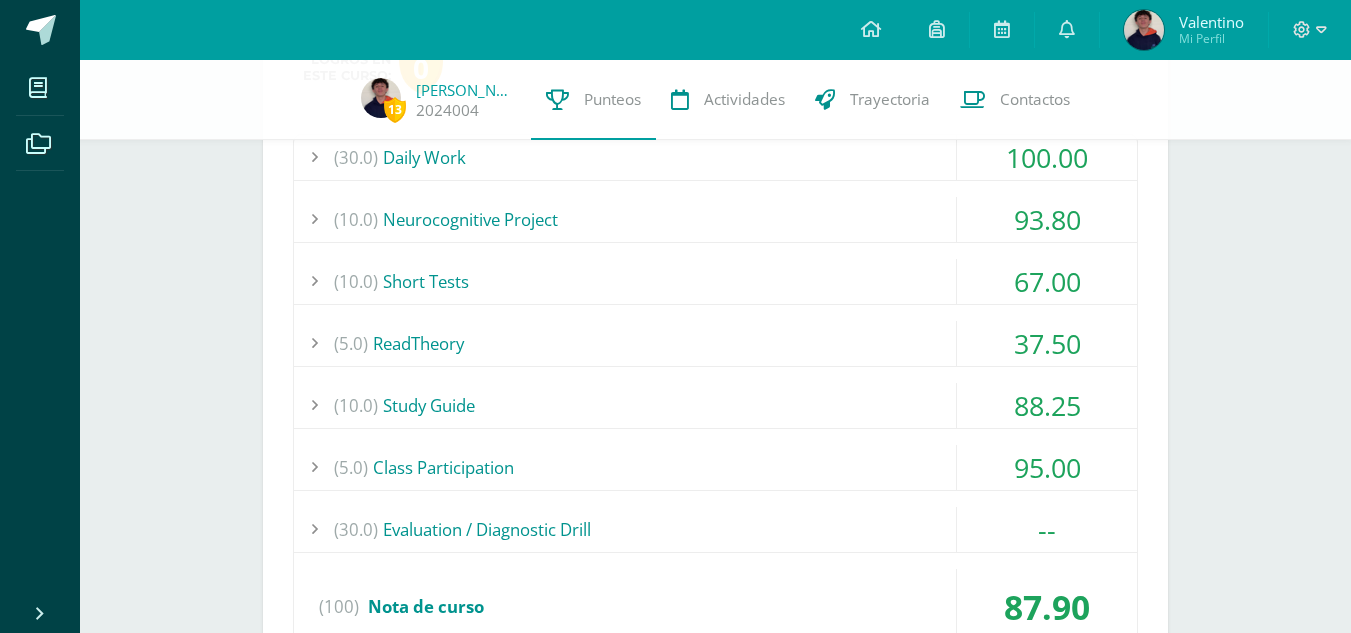 click on "(5.0)
ReadTheory" at bounding box center [715, 343] 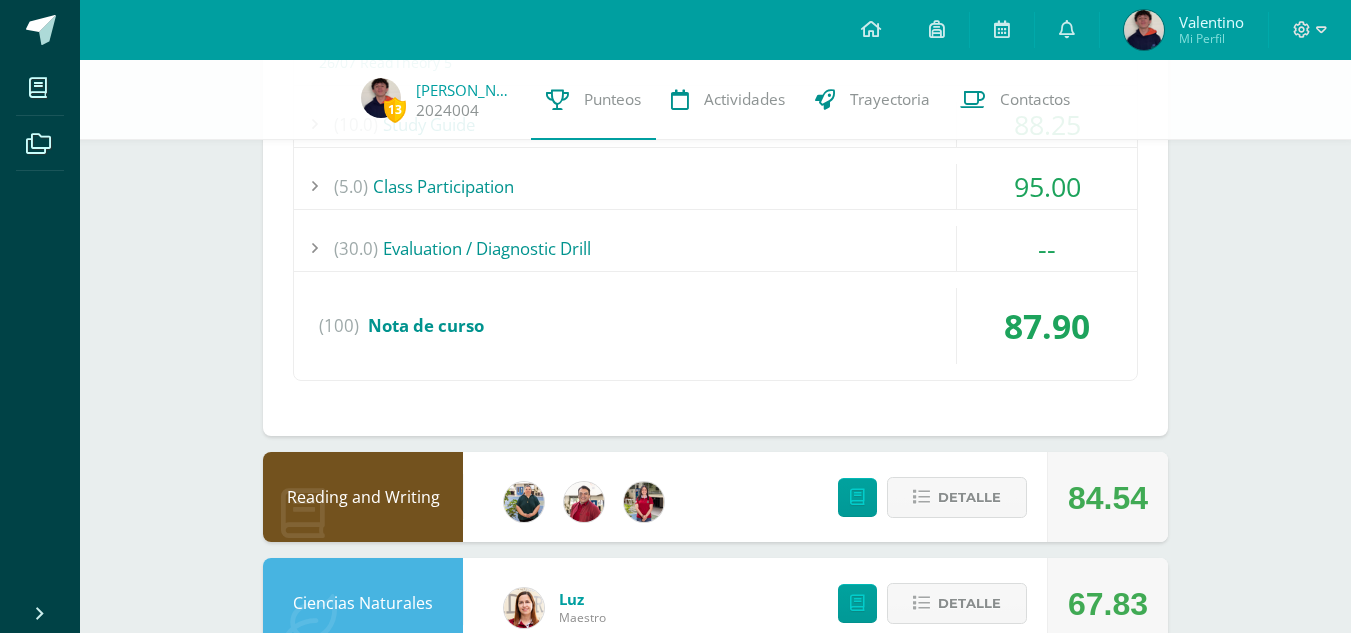 scroll, scrollTop: 5070, scrollLeft: 0, axis: vertical 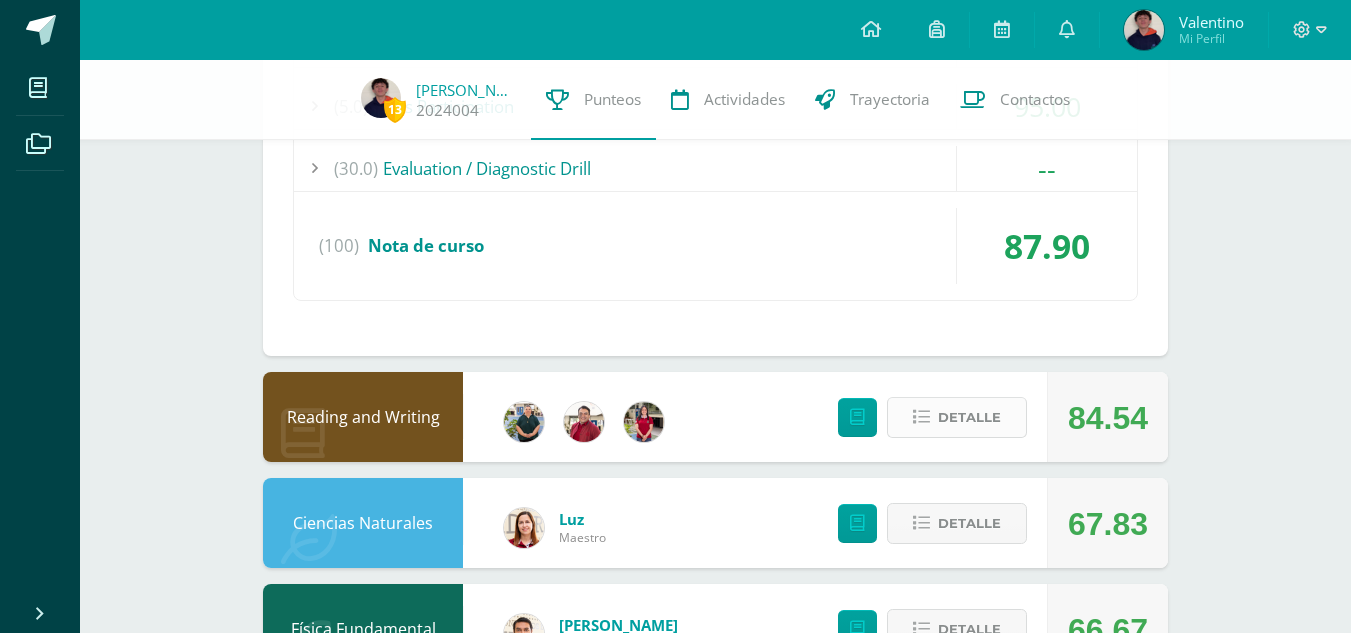 click on "Detalle" at bounding box center [969, 417] 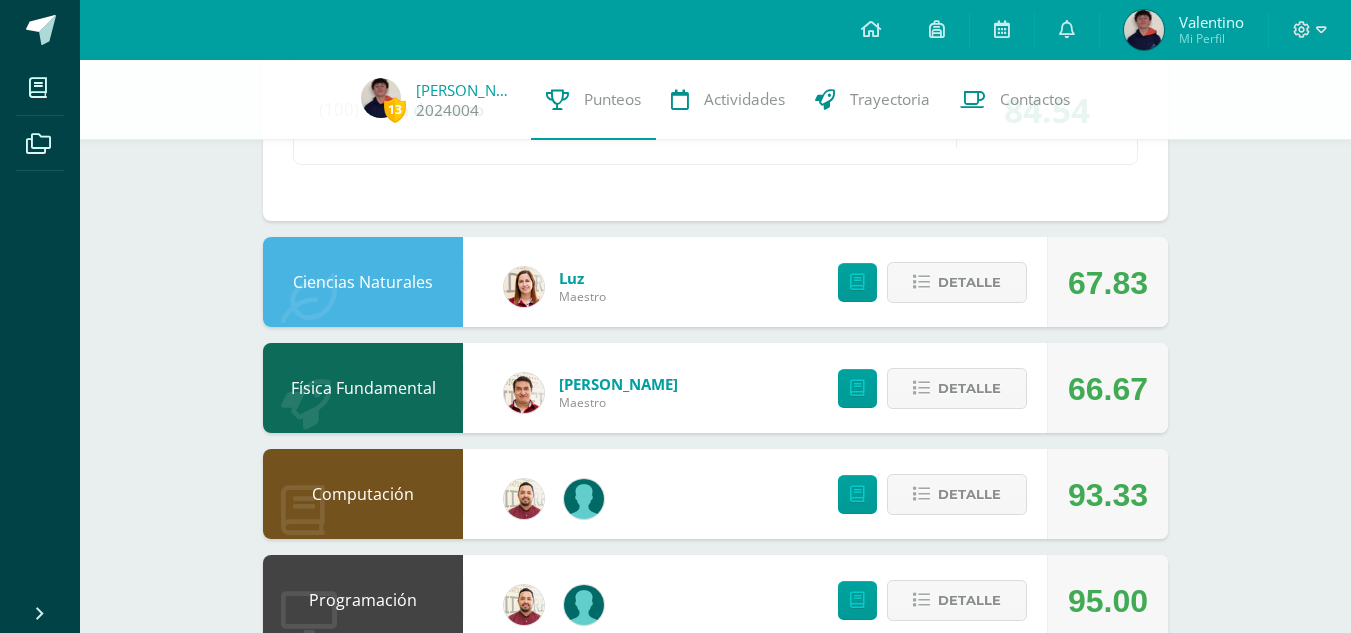 scroll, scrollTop: 6058, scrollLeft: 0, axis: vertical 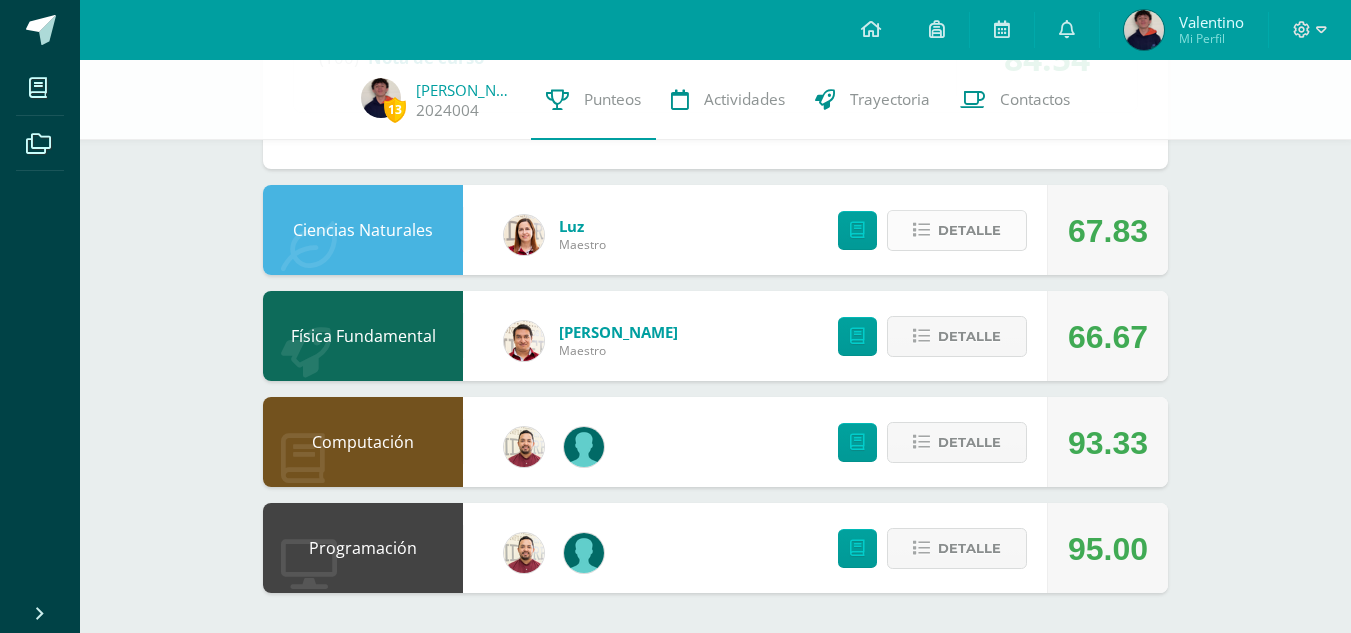 click on "Detalle" at bounding box center (969, 230) 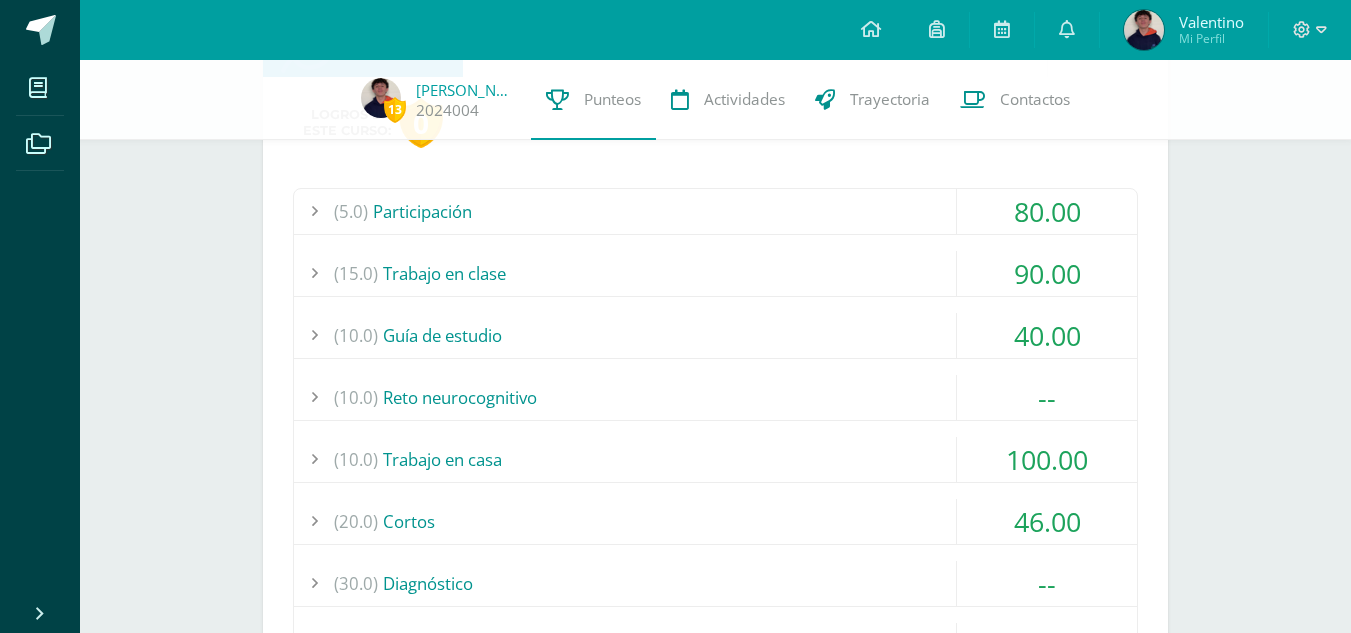scroll, scrollTop: 6258, scrollLeft: 0, axis: vertical 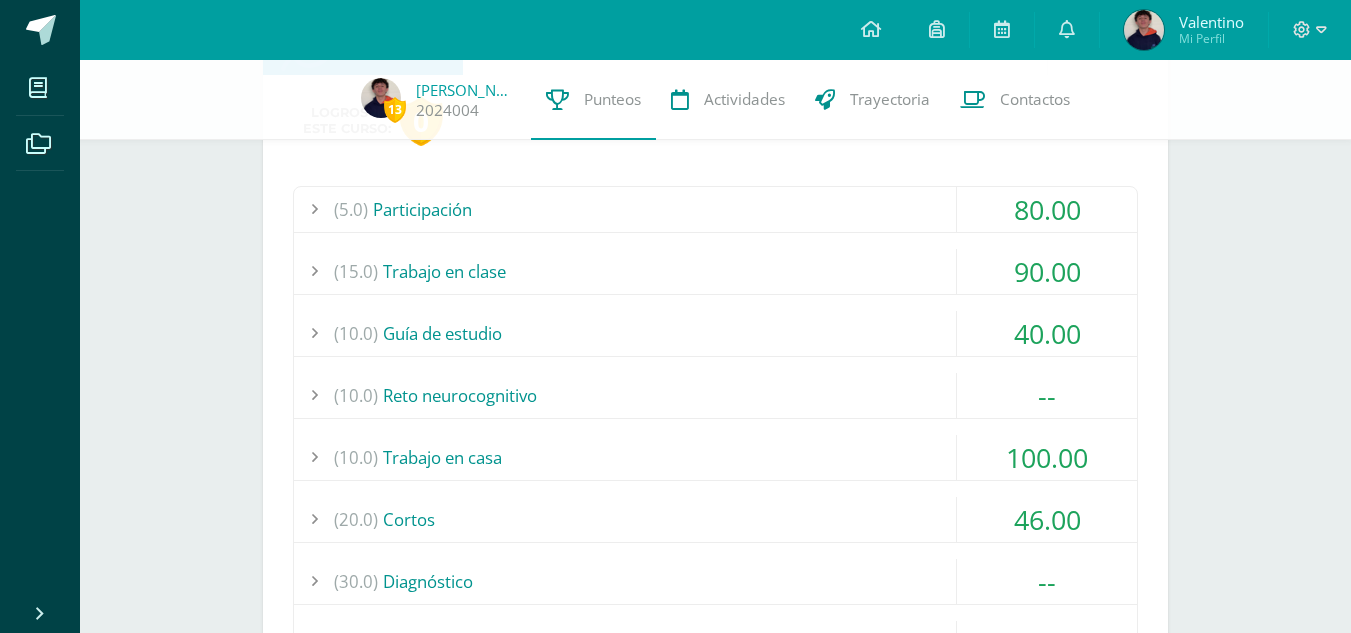 click on "(20.0)
Cortos" at bounding box center [715, 519] 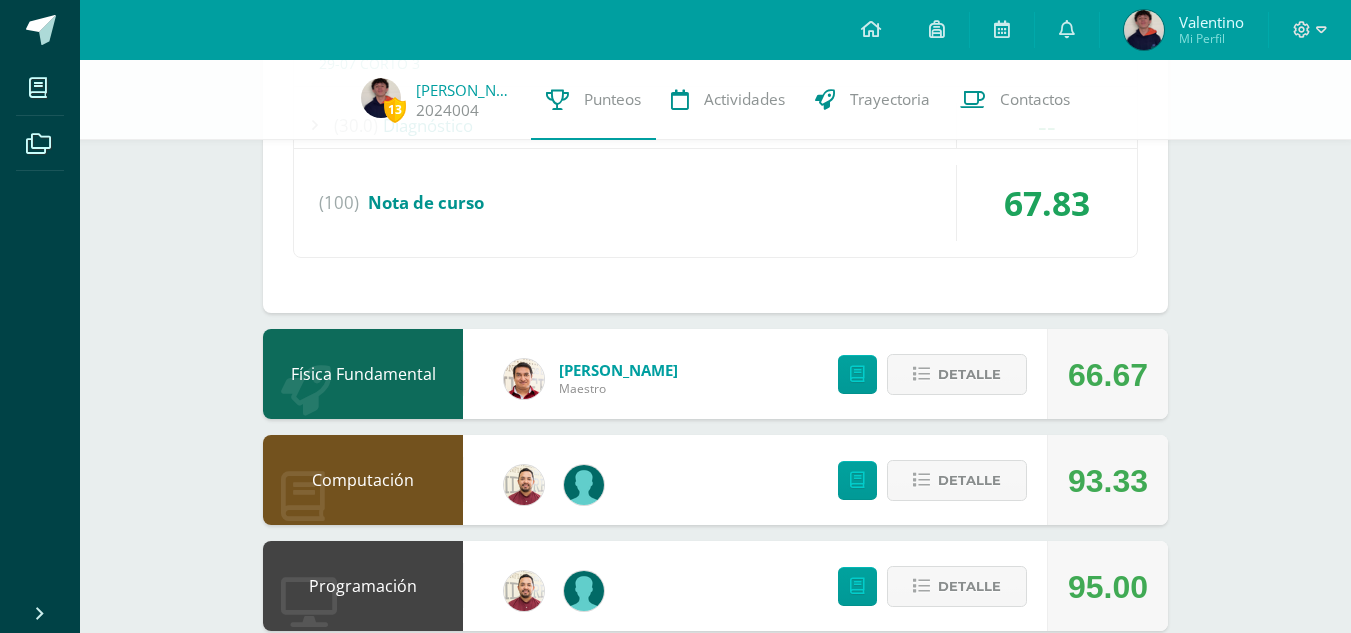 scroll, scrollTop: 6657, scrollLeft: 0, axis: vertical 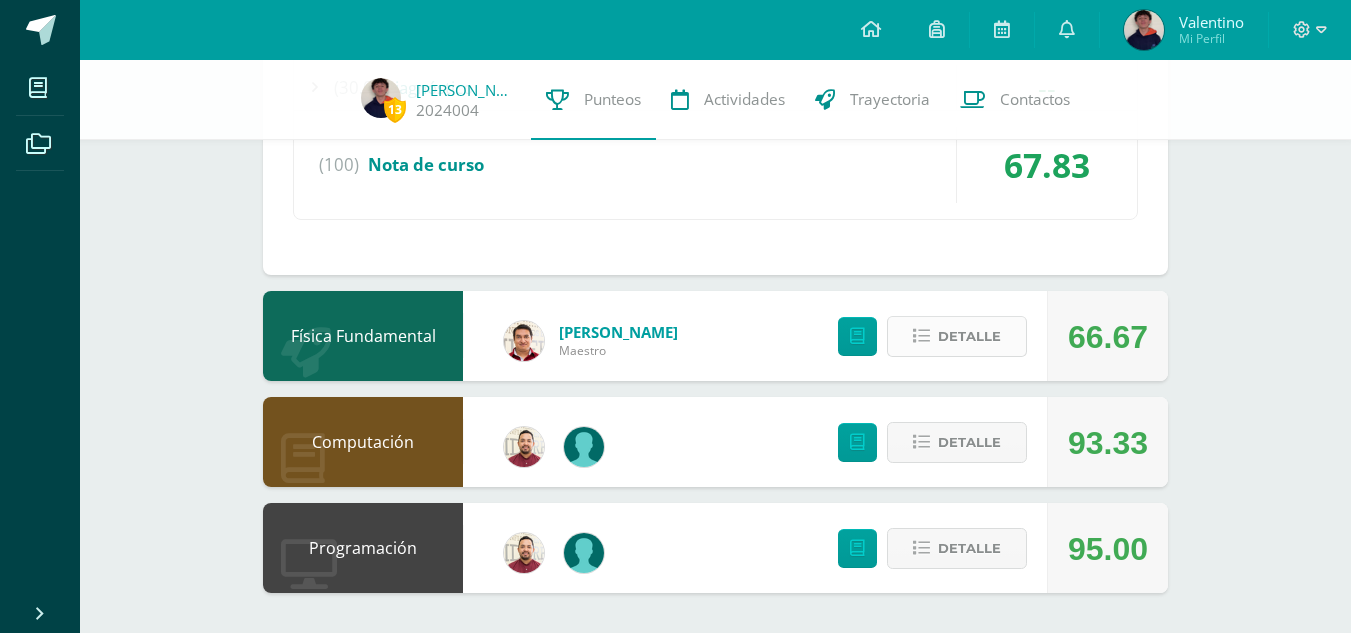 click on "Detalle" at bounding box center (969, 336) 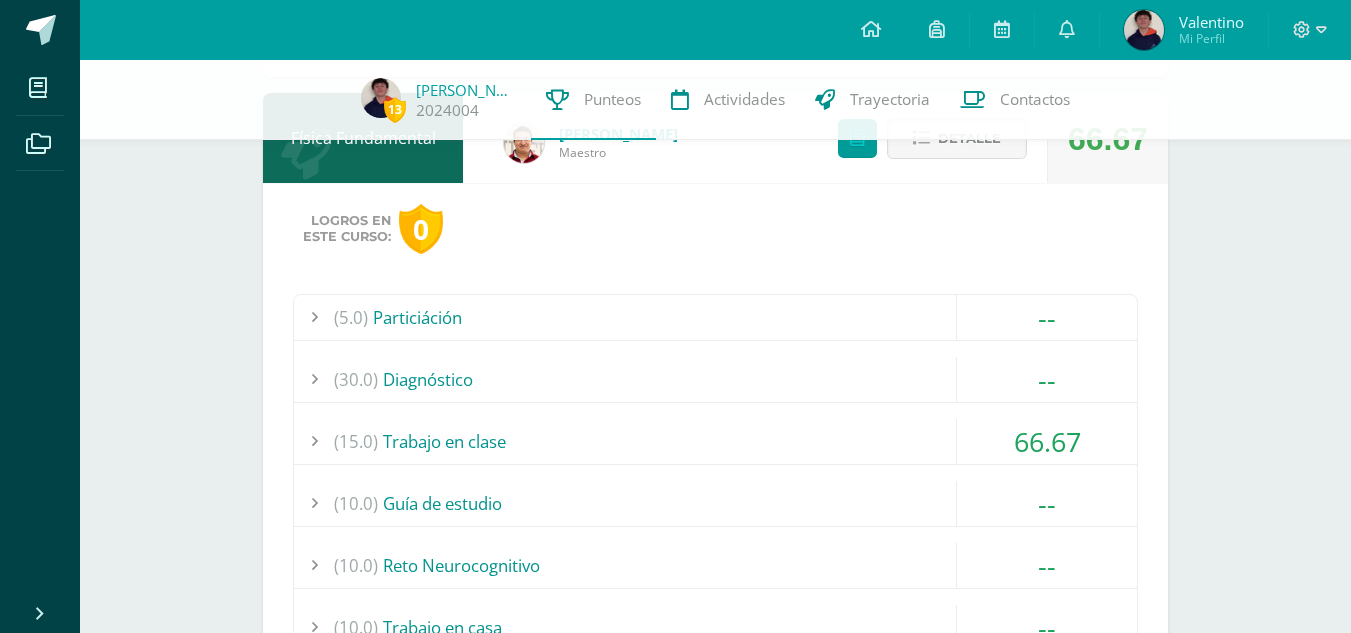 scroll, scrollTop: 6857, scrollLeft: 0, axis: vertical 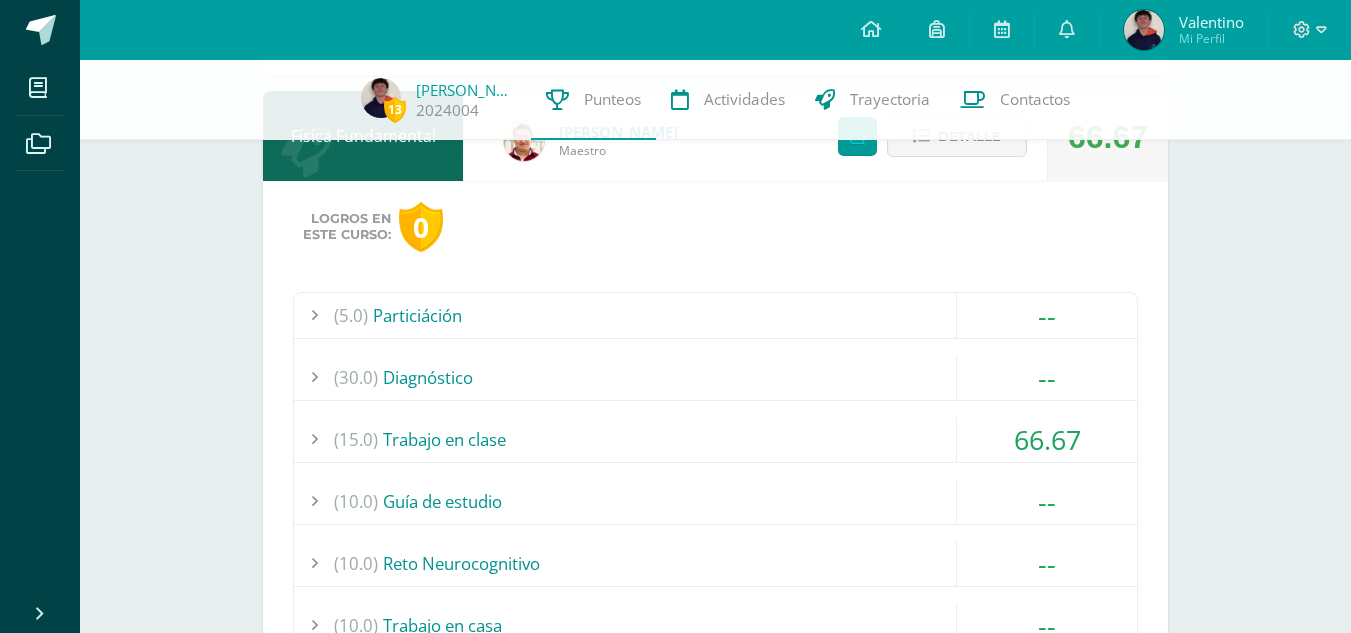 click on "(15.0)
Trabajo en clase" at bounding box center [715, 439] 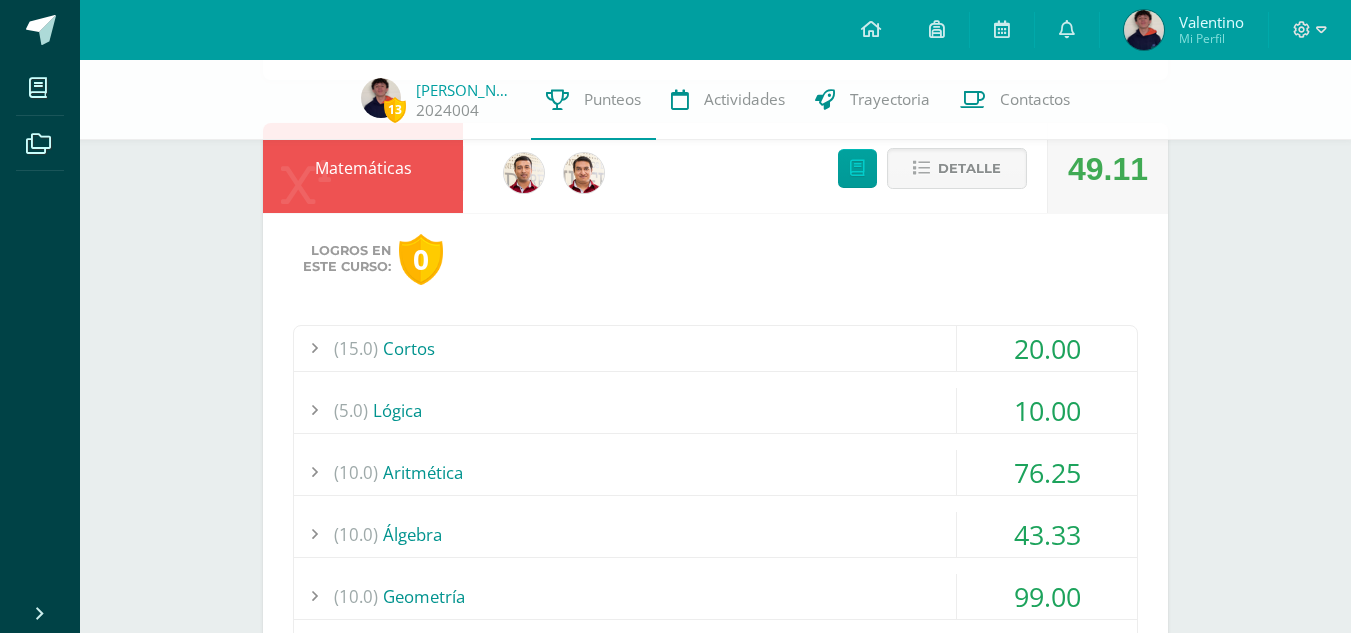 scroll, scrollTop: 200, scrollLeft: 0, axis: vertical 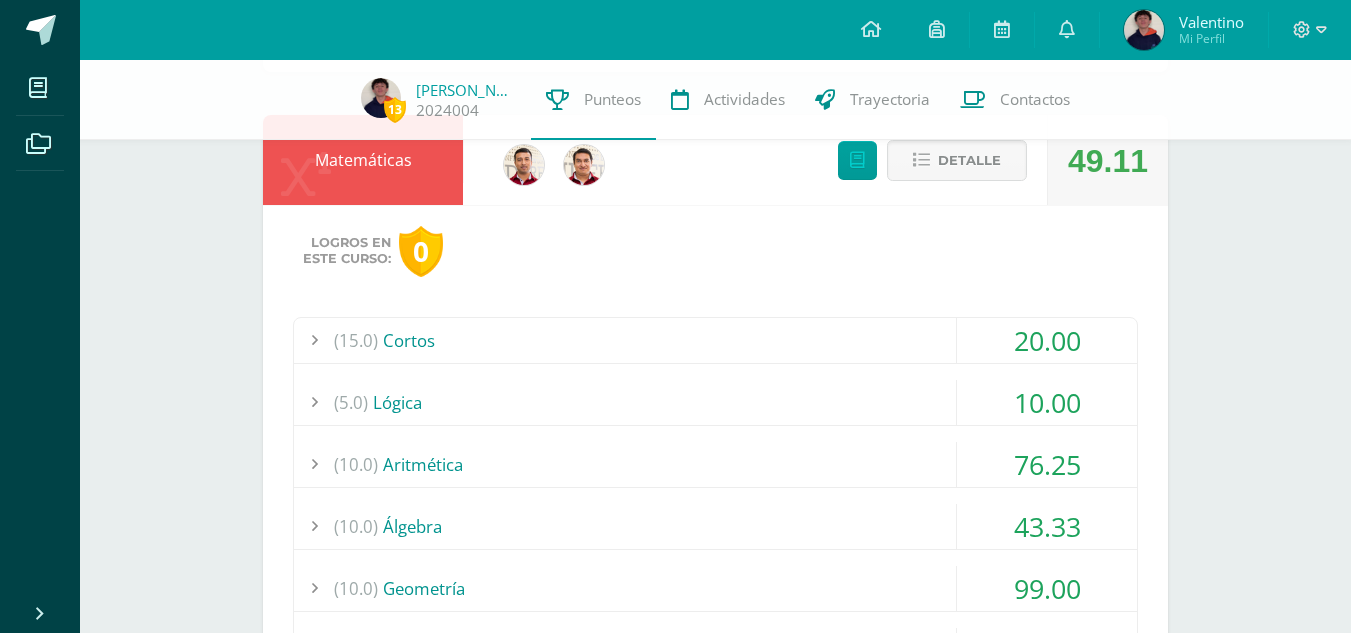 click on "(5.0)
Lógica" at bounding box center [715, 402] 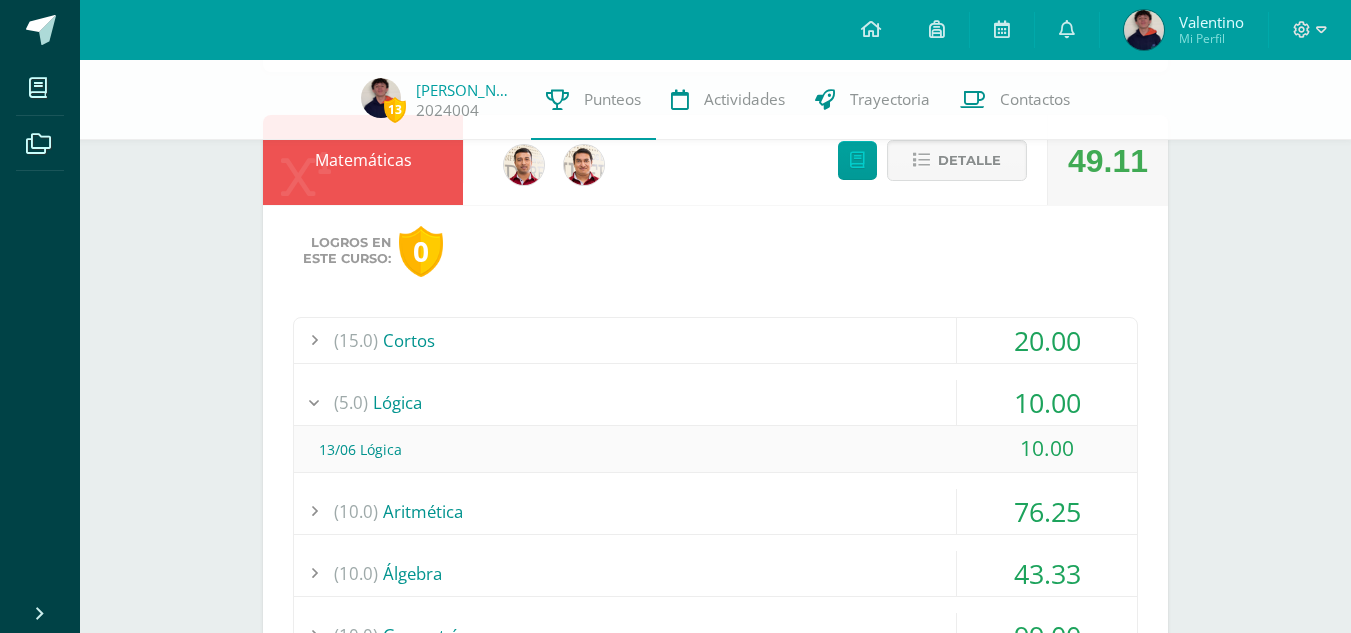 scroll, scrollTop: 300, scrollLeft: 0, axis: vertical 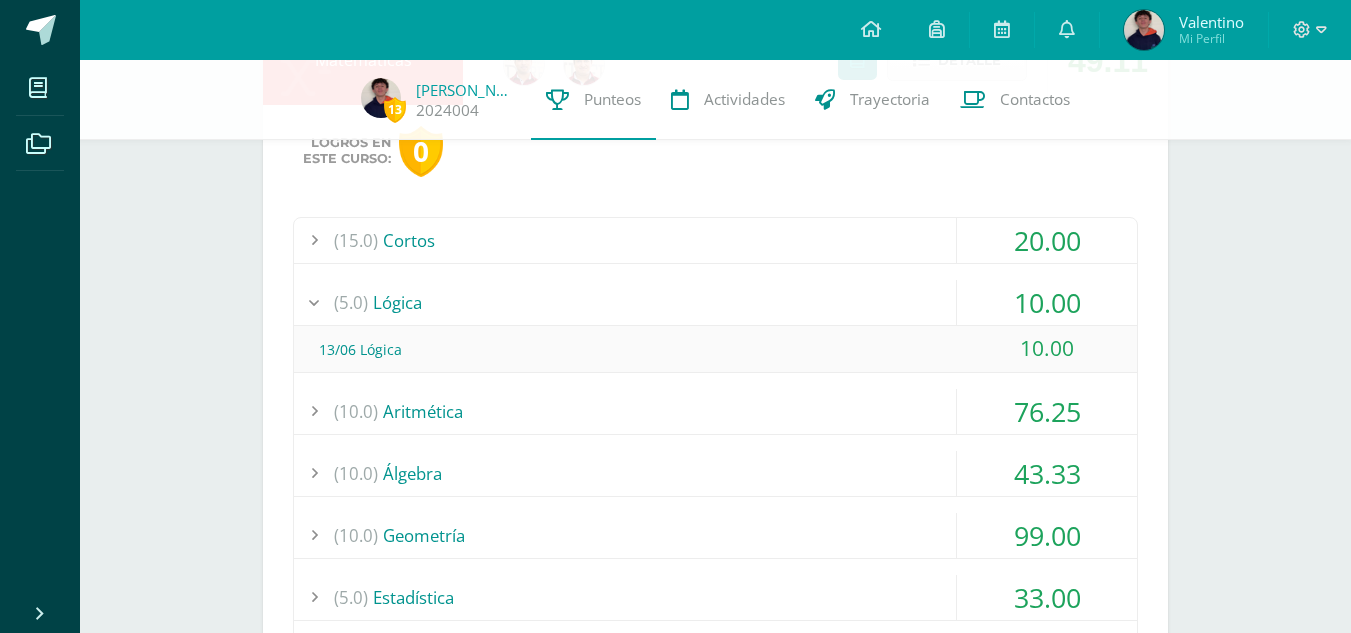 click on "(10.0)
Aritmética" at bounding box center [715, 411] 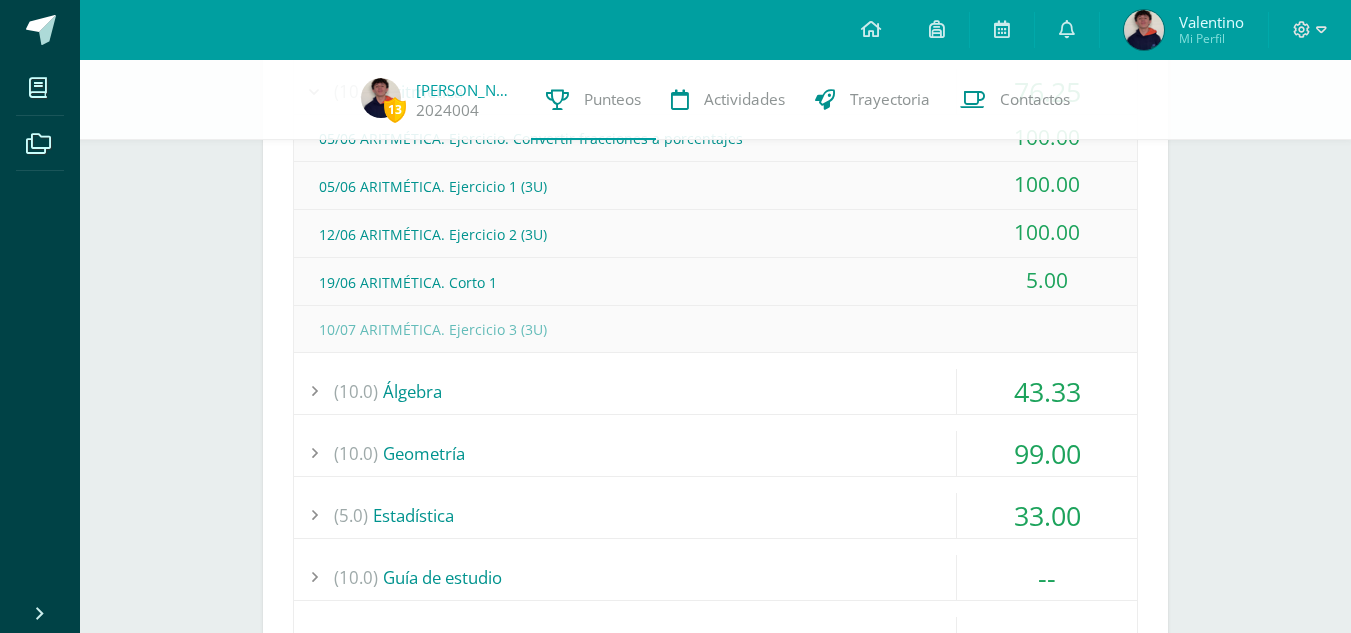 scroll, scrollTop: 600, scrollLeft: 0, axis: vertical 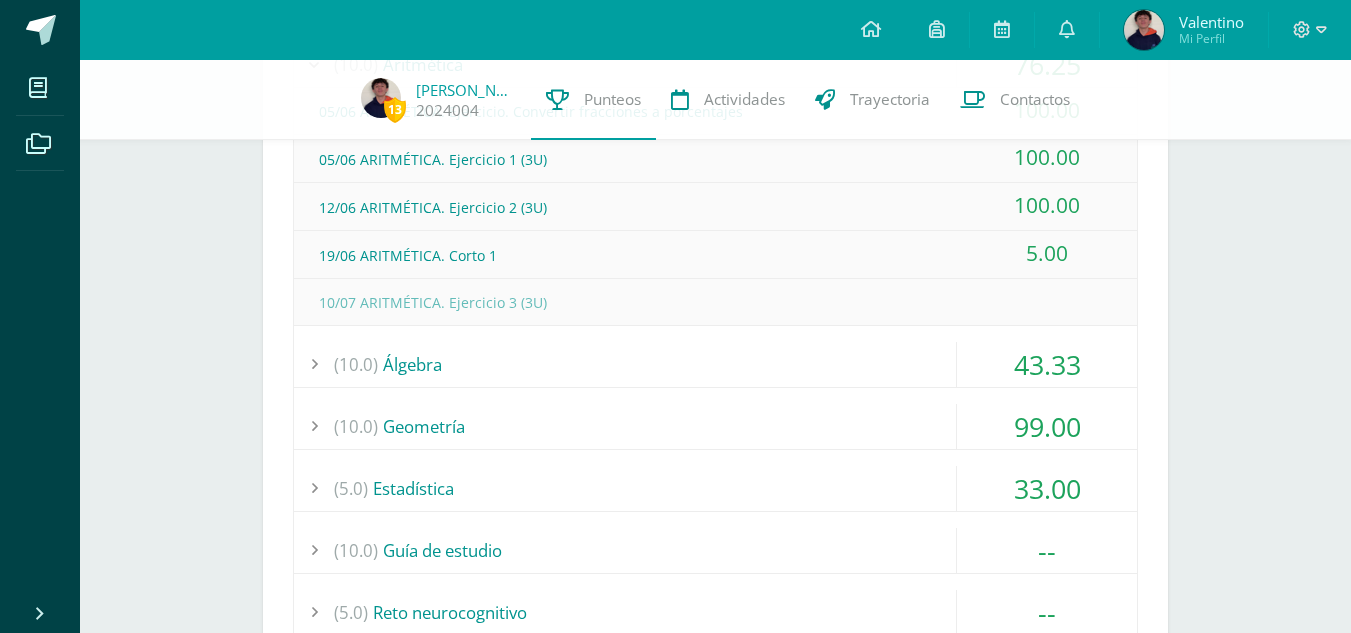 click on "(10.0)
Álgebra" at bounding box center [715, 364] 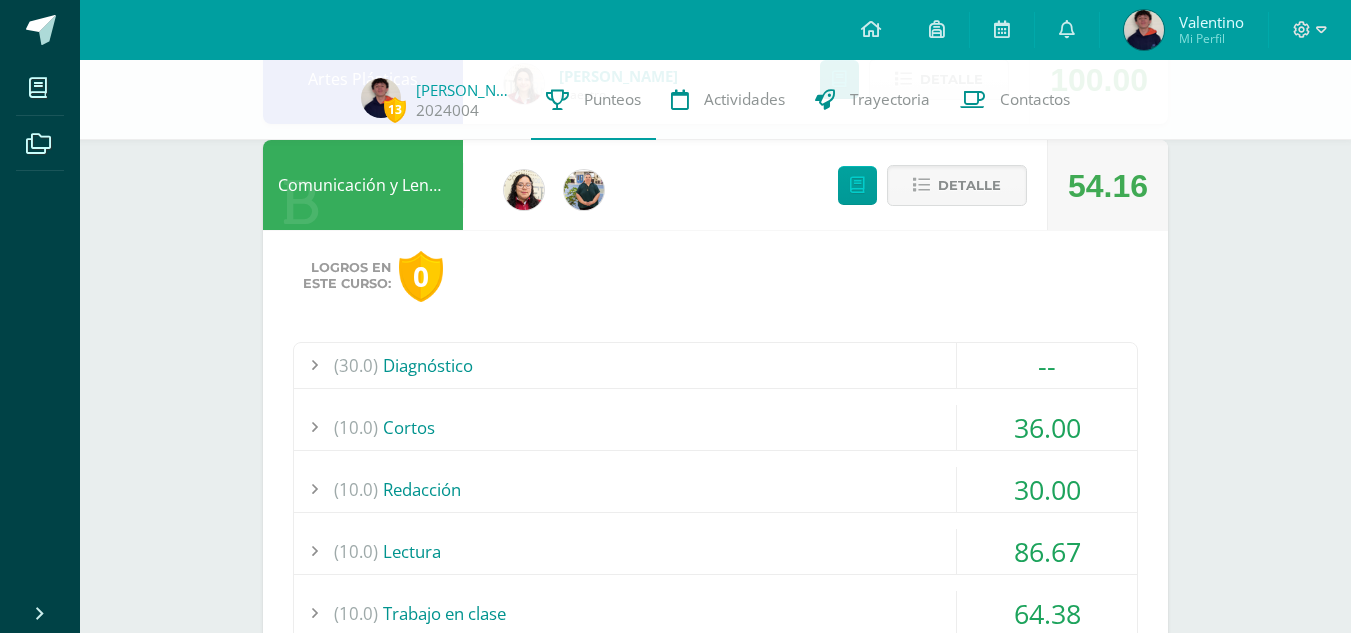 scroll, scrollTop: 1700, scrollLeft: 0, axis: vertical 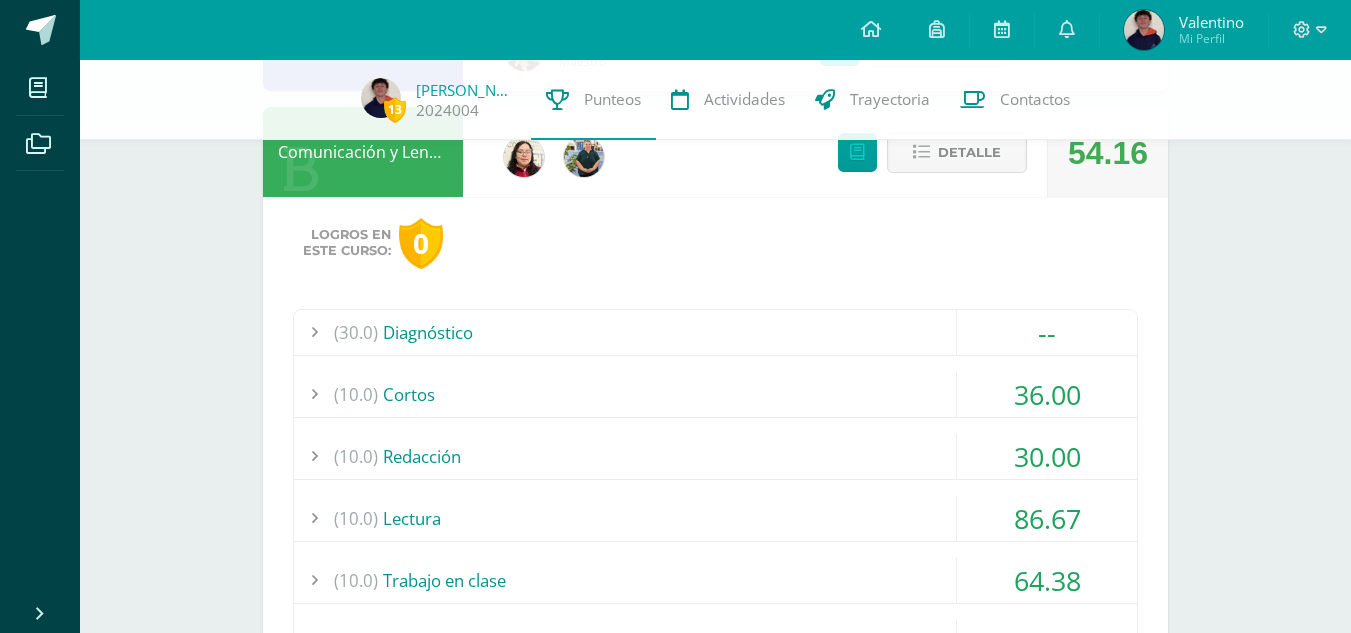 click on "36.00" at bounding box center [1047, 394] 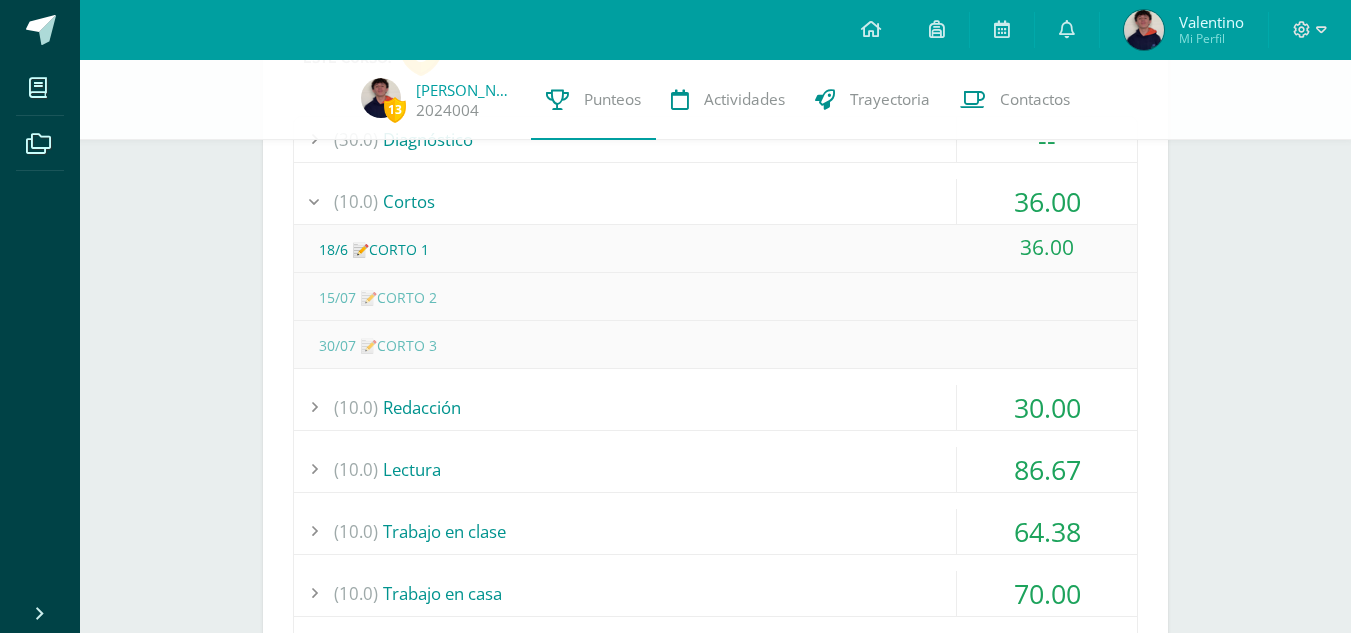 scroll, scrollTop: 1757, scrollLeft: 0, axis: vertical 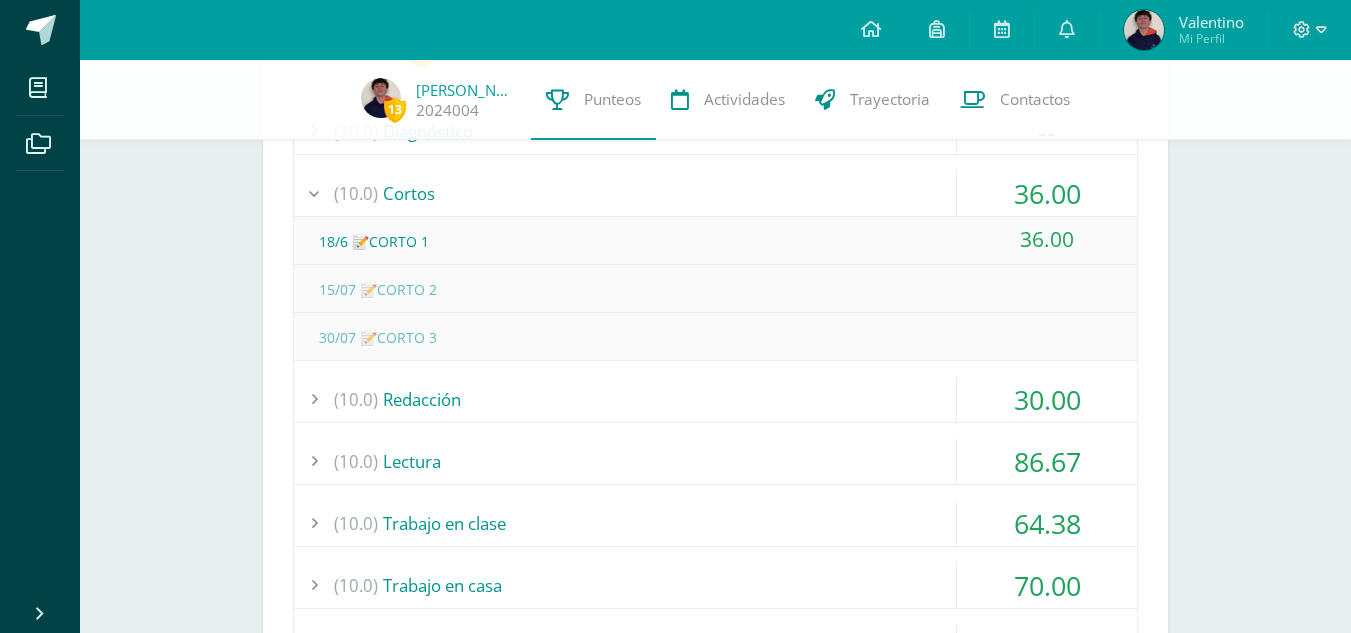 click on "30.00" at bounding box center [1047, 399] 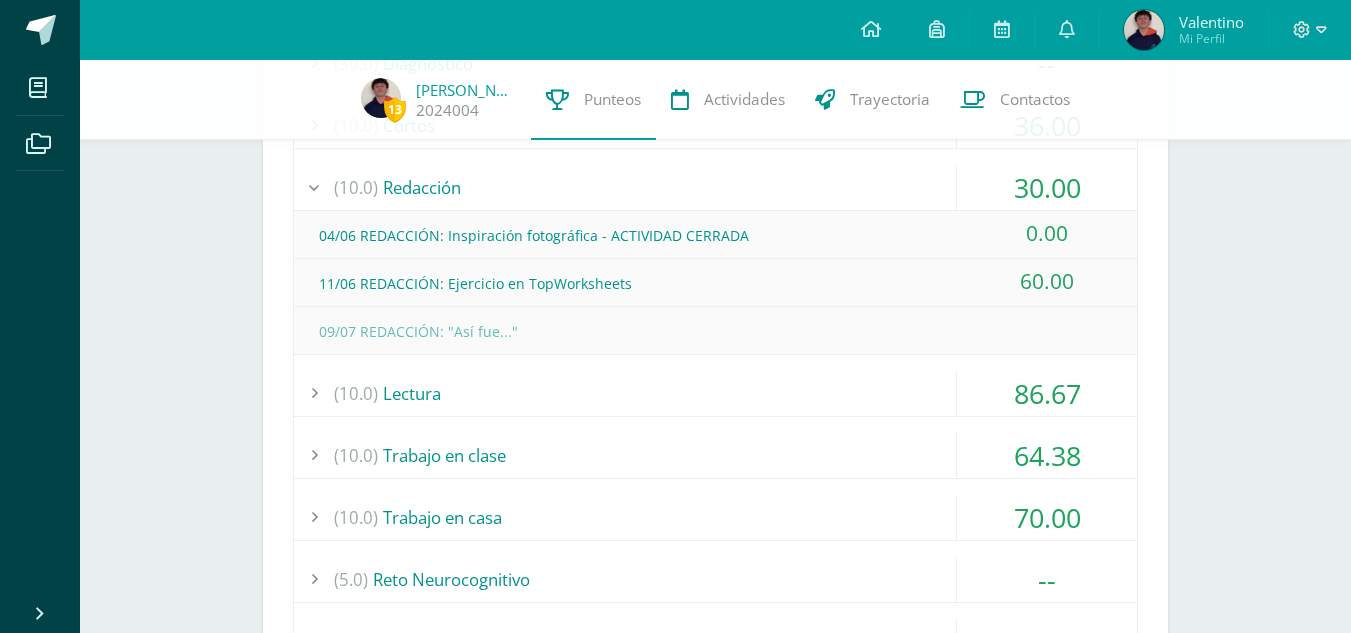 scroll, scrollTop: 1857, scrollLeft: 0, axis: vertical 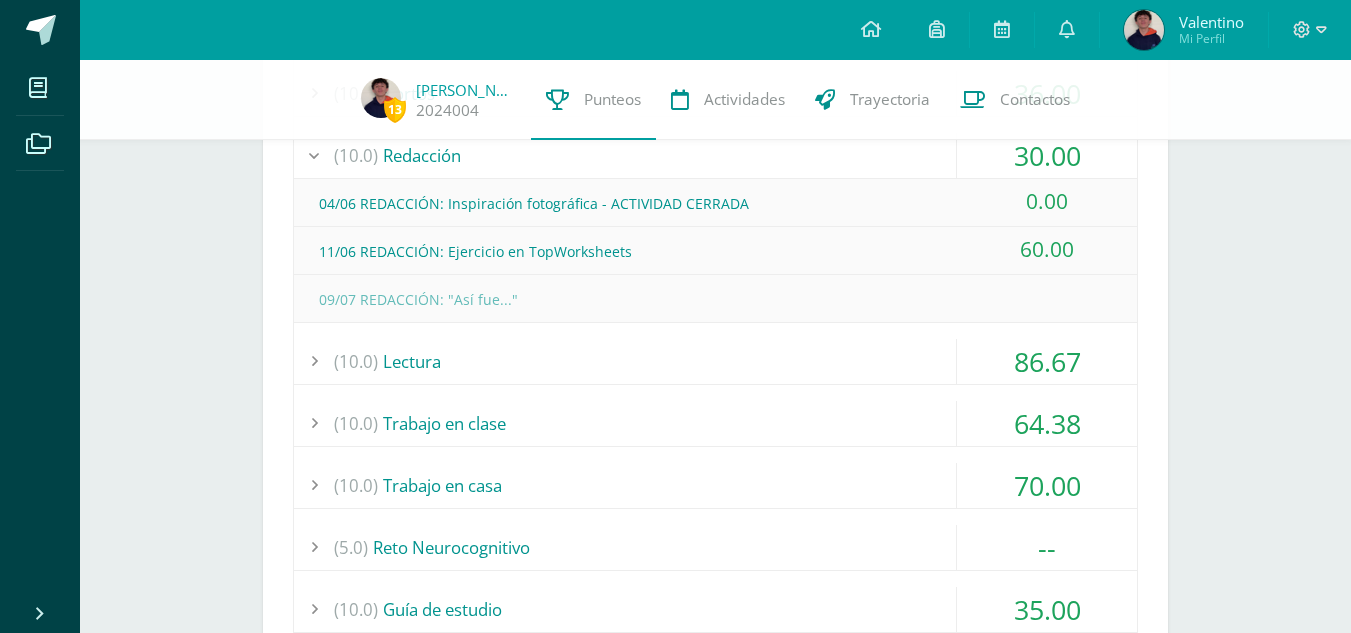 click on "86.67" at bounding box center [1047, 361] 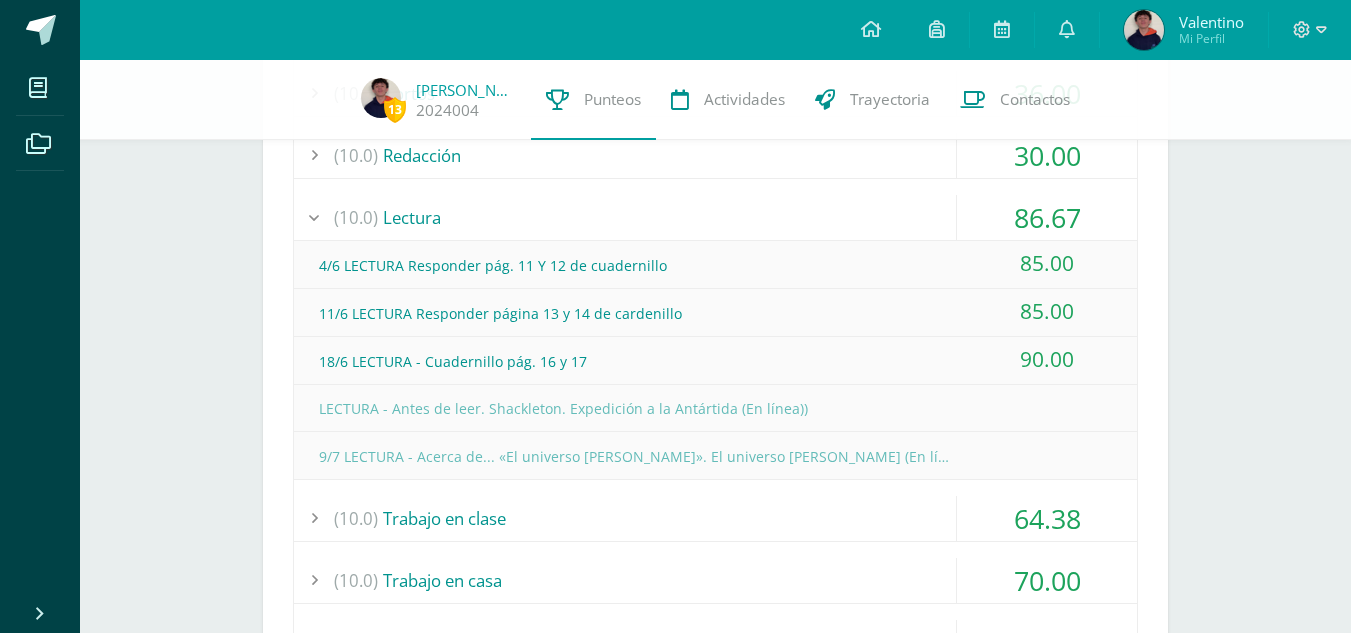 click on "64.38" at bounding box center (1047, 518) 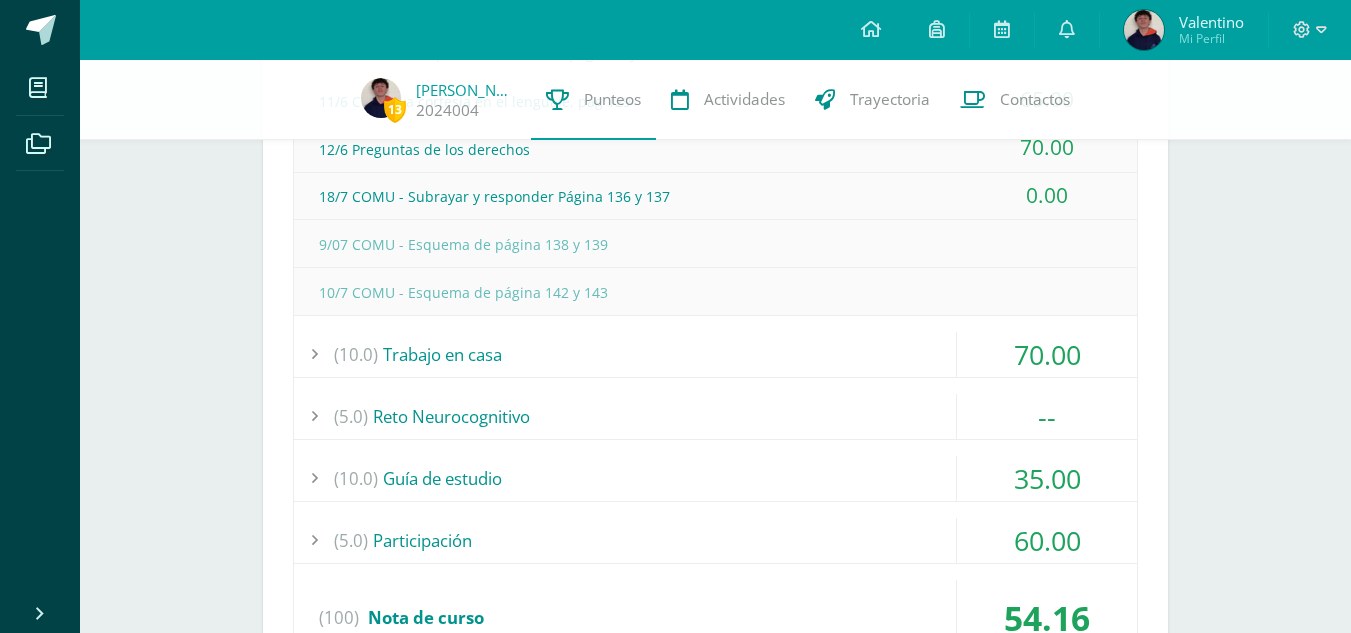 scroll, scrollTop: 2357, scrollLeft: 0, axis: vertical 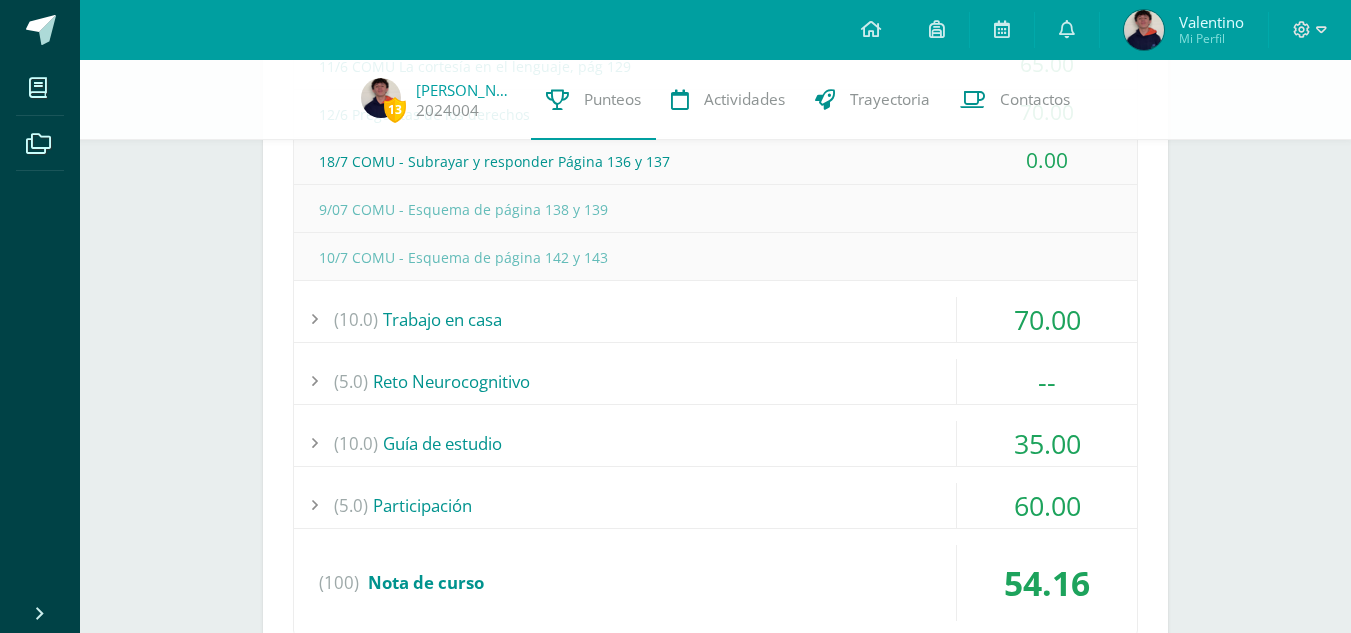 click on "70.00" at bounding box center (1047, 319) 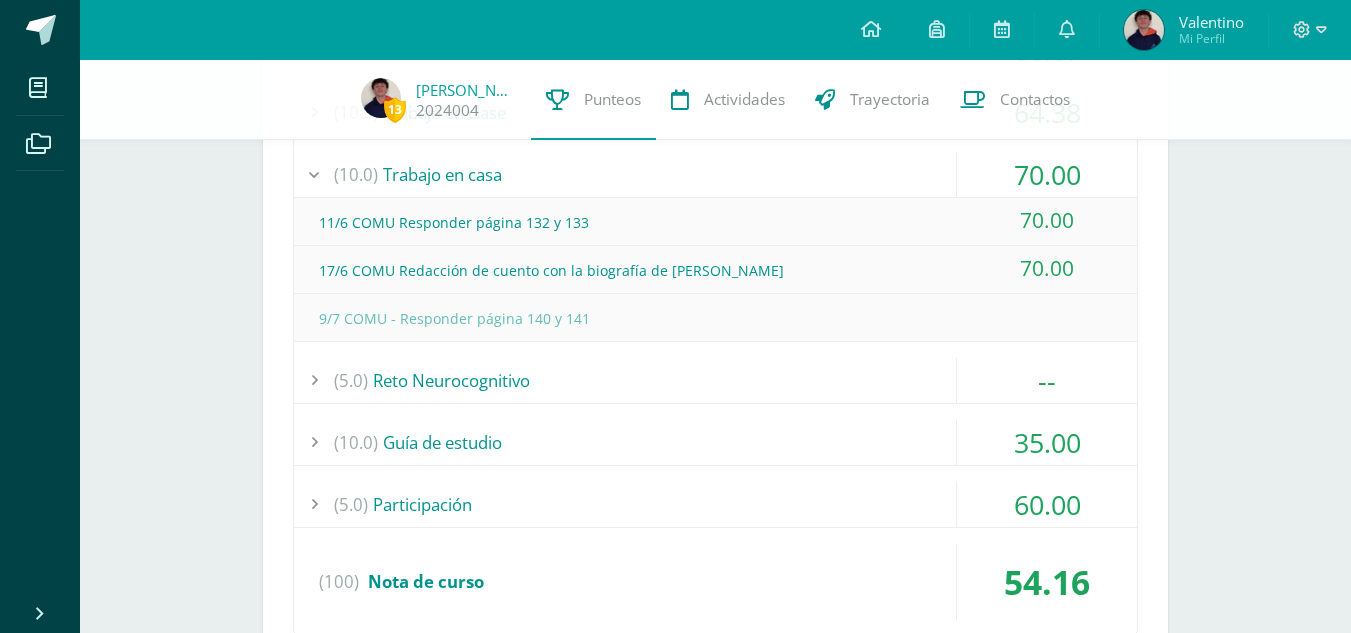 scroll, scrollTop: 2057, scrollLeft: 0, axis: vertical 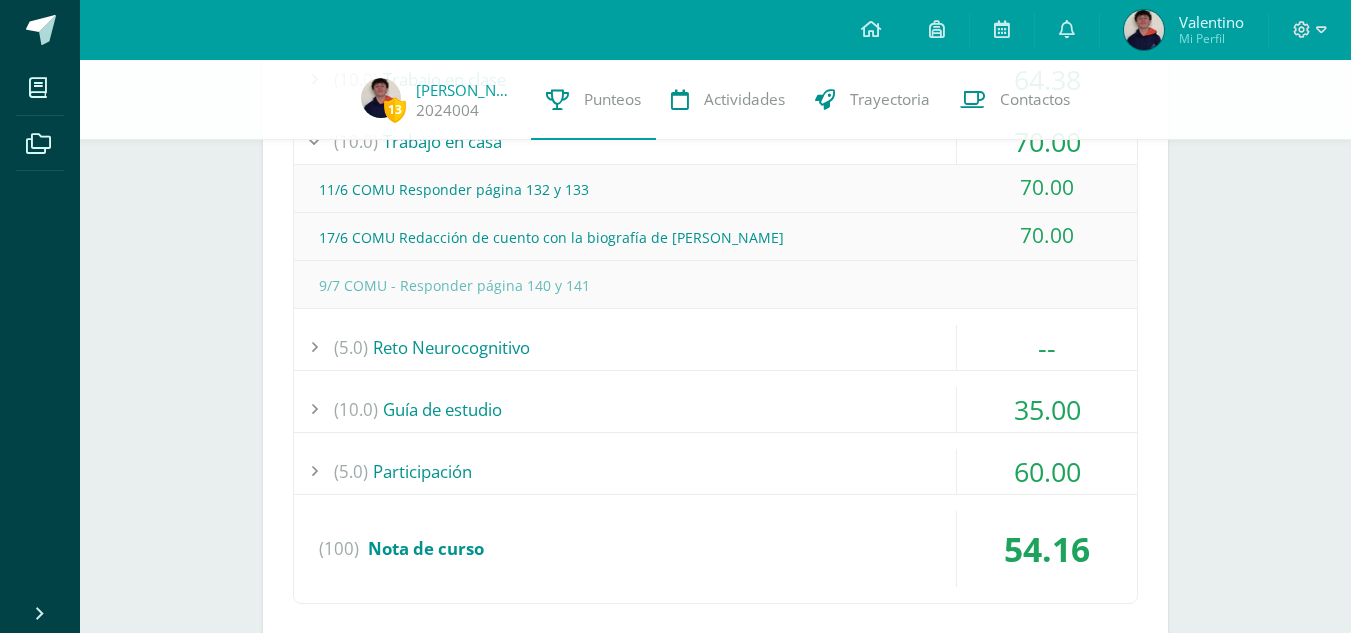 click on "35.00" at bounding box center (1047, 409) 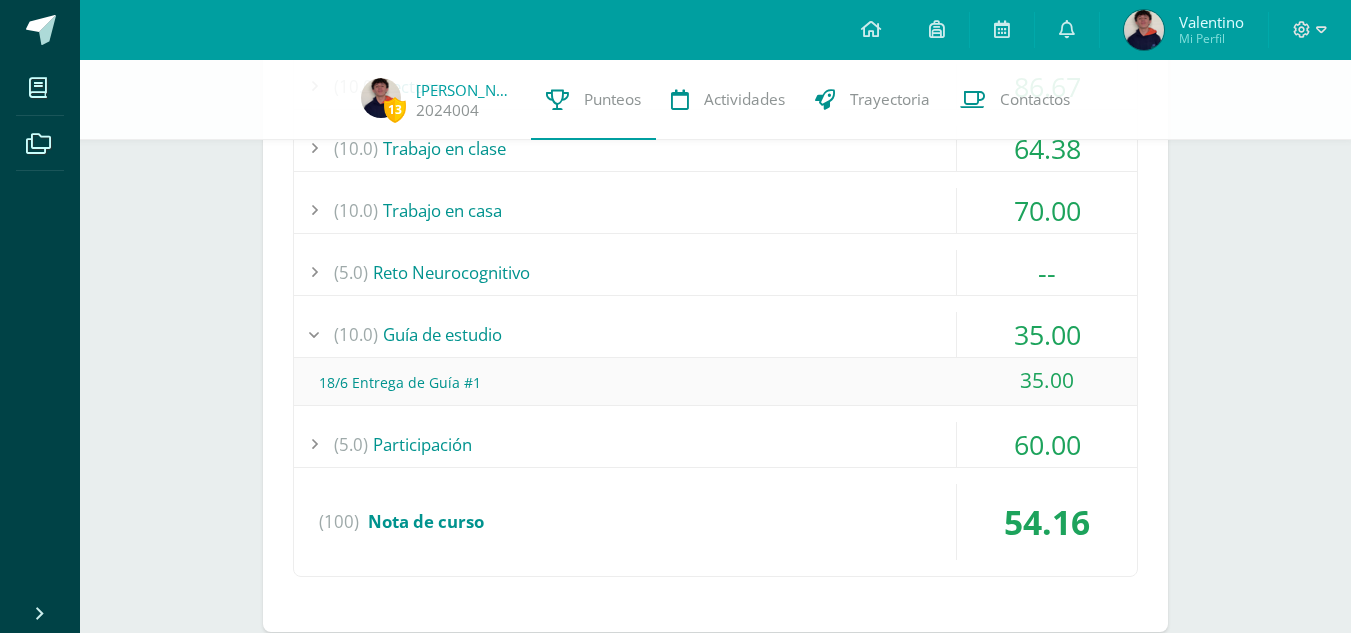 scroll, scrollTop: 1957, scrollLeft: 0, axis: vertical 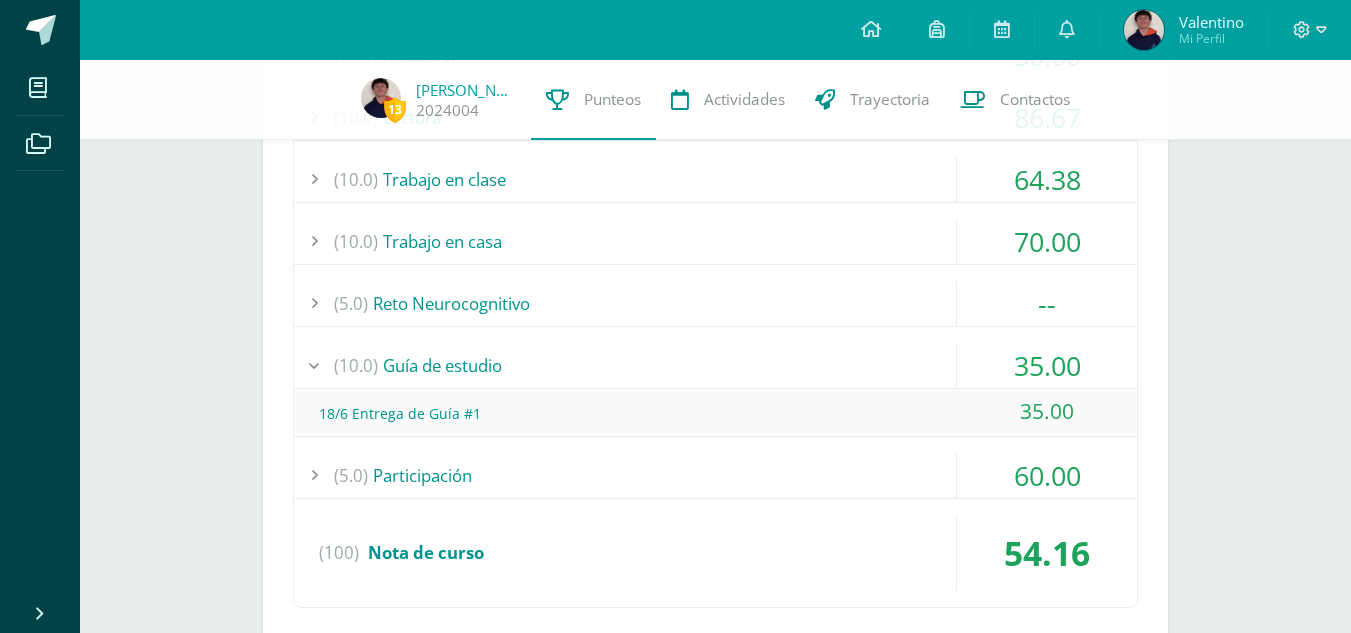 click on "(10.0)
Trabajo en casa" at bounding box center [715, 241] 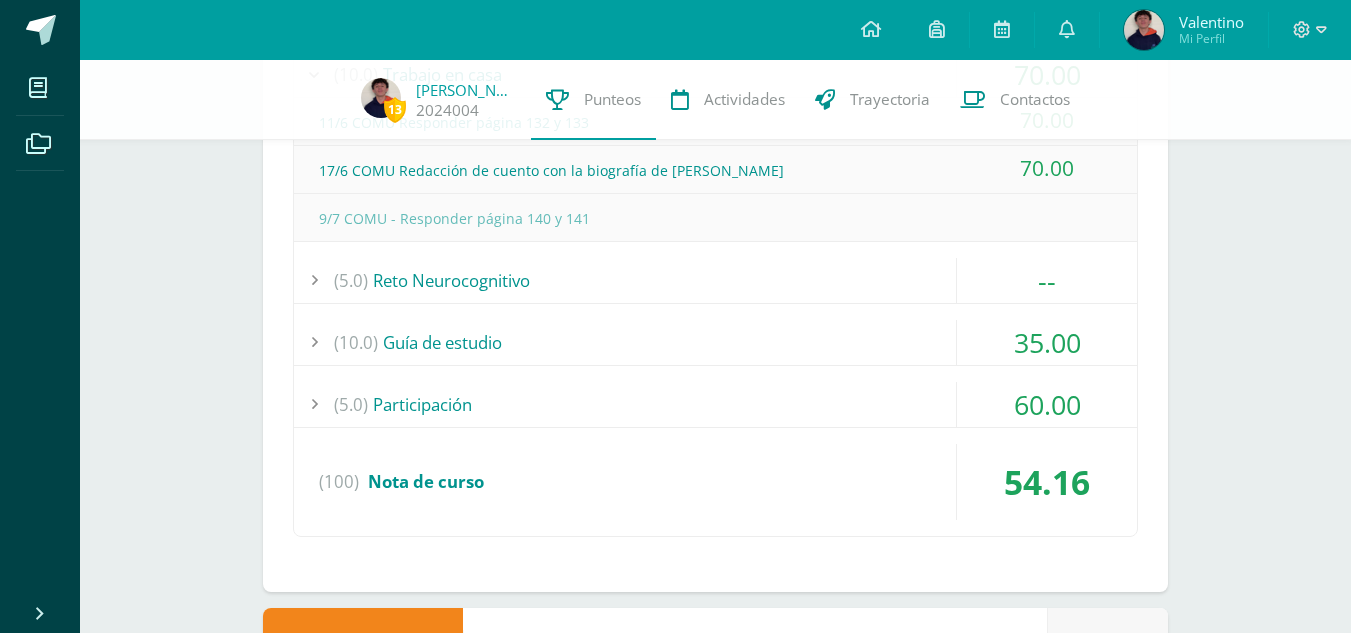 scroll, scrollTop: 2157, scrollLeft: 0, axis: vertical 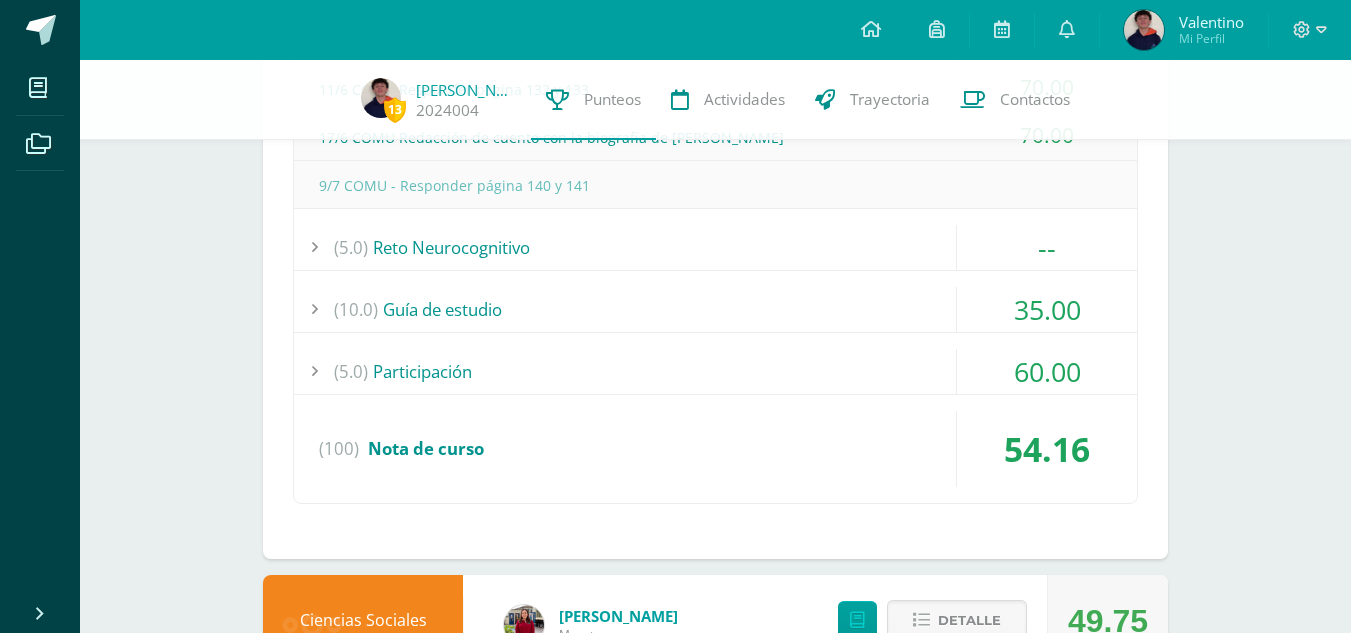 click on "35.00" at bounding box center (1047, 309) 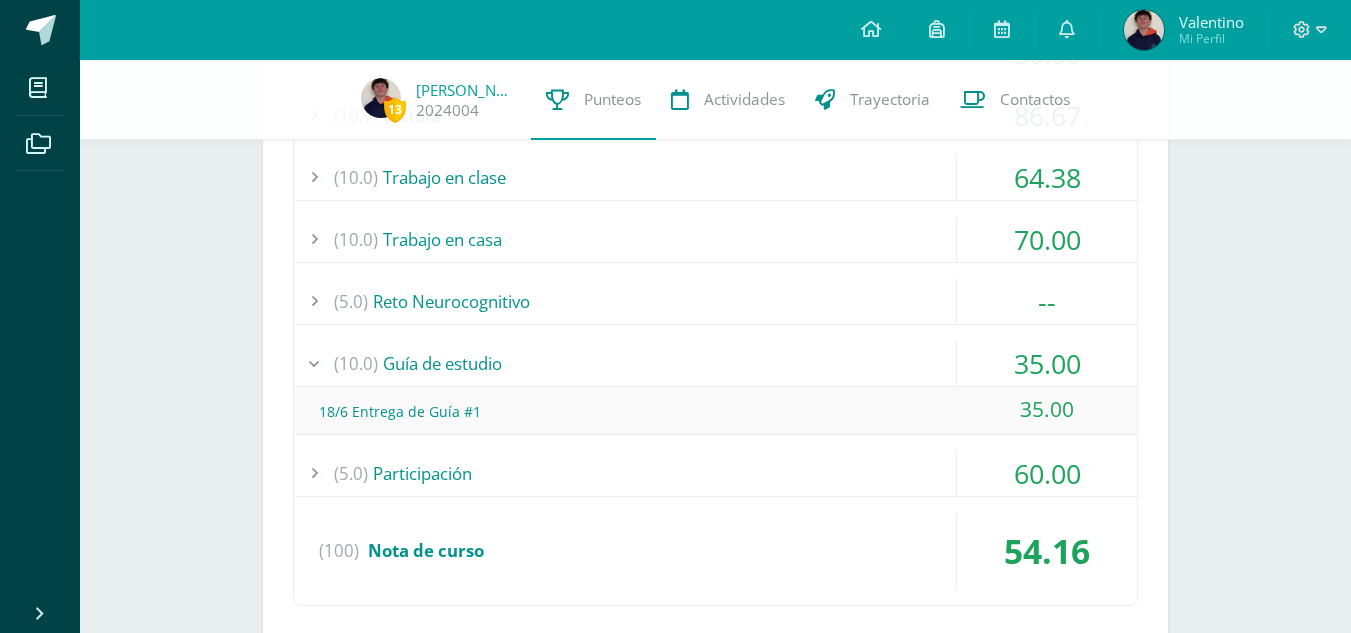 scroll, scrollTop: 1957, scrollLeft: 0, axis: vertical 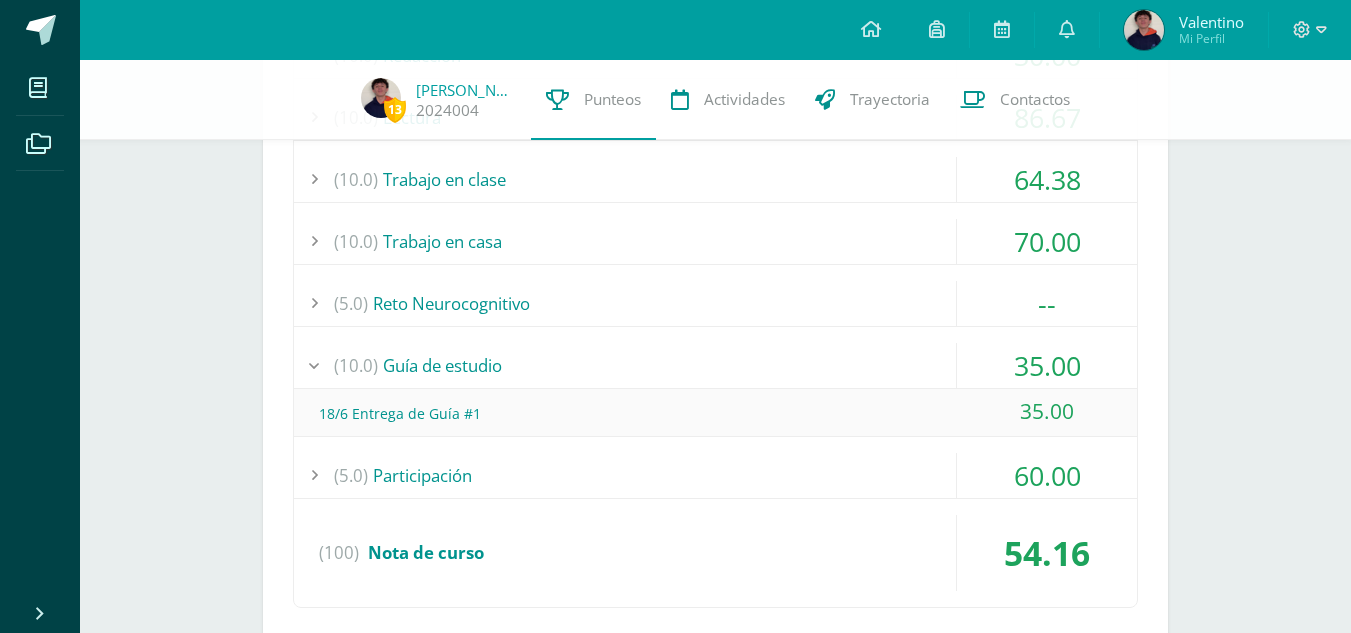 click on "70.00" at bounding box center (1047, 241) 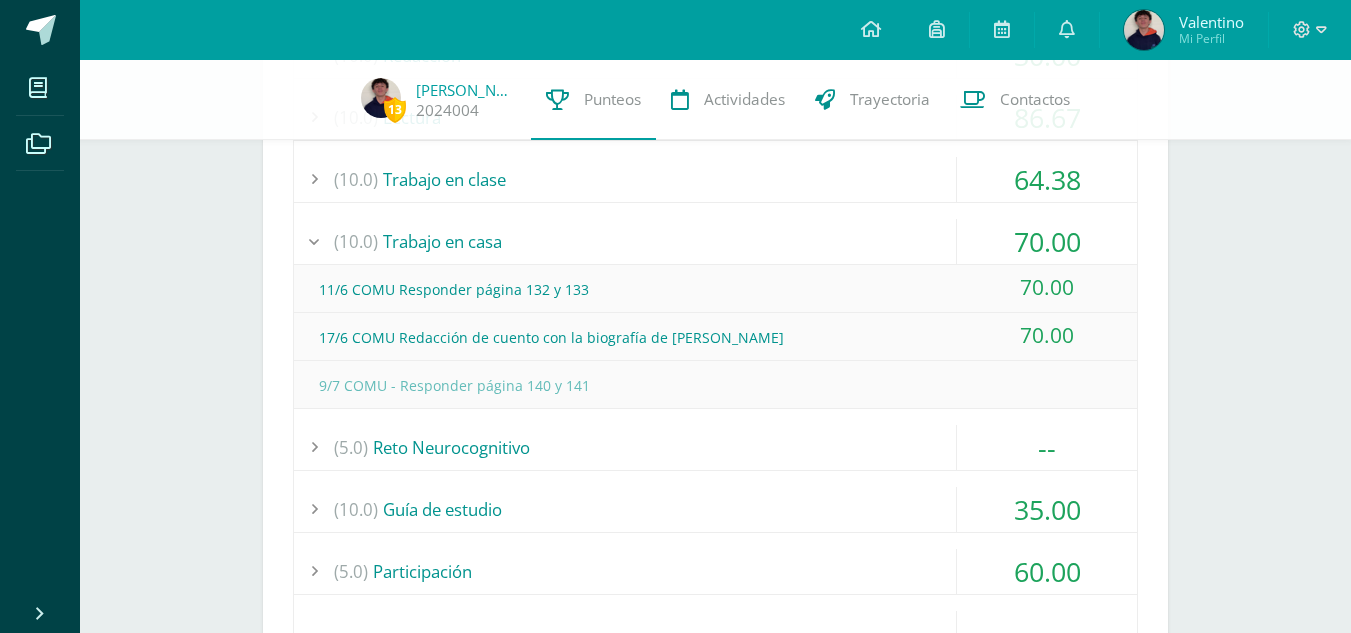click on "35.00" at bounding box center (1047, 509) 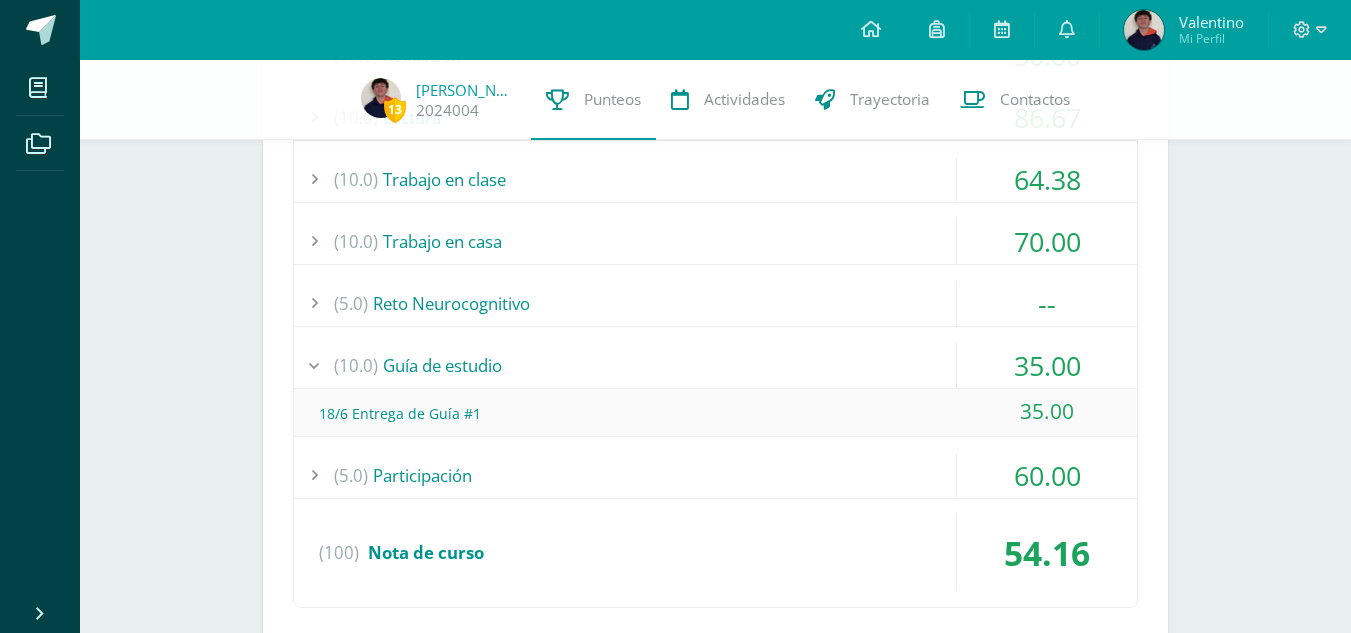 click on "60.00" at bounding box center [1047, 475] 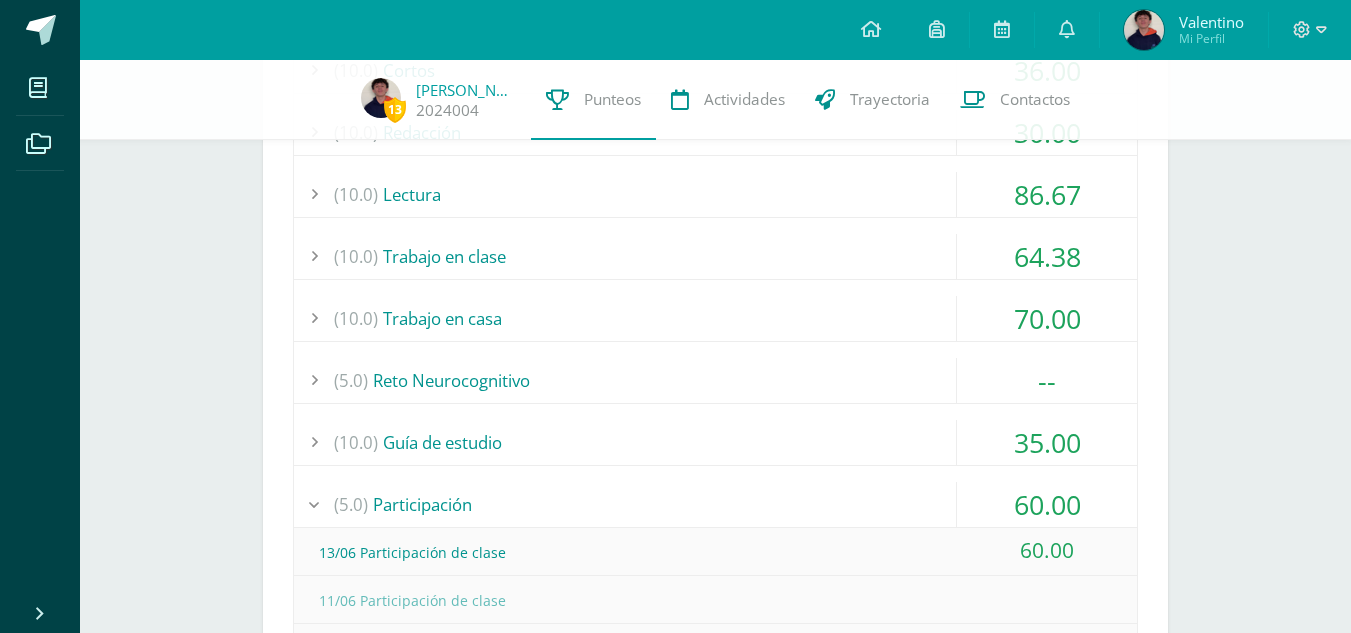 scroll, scrollTop: 1857, scrollLeft: 0, axis: vertical 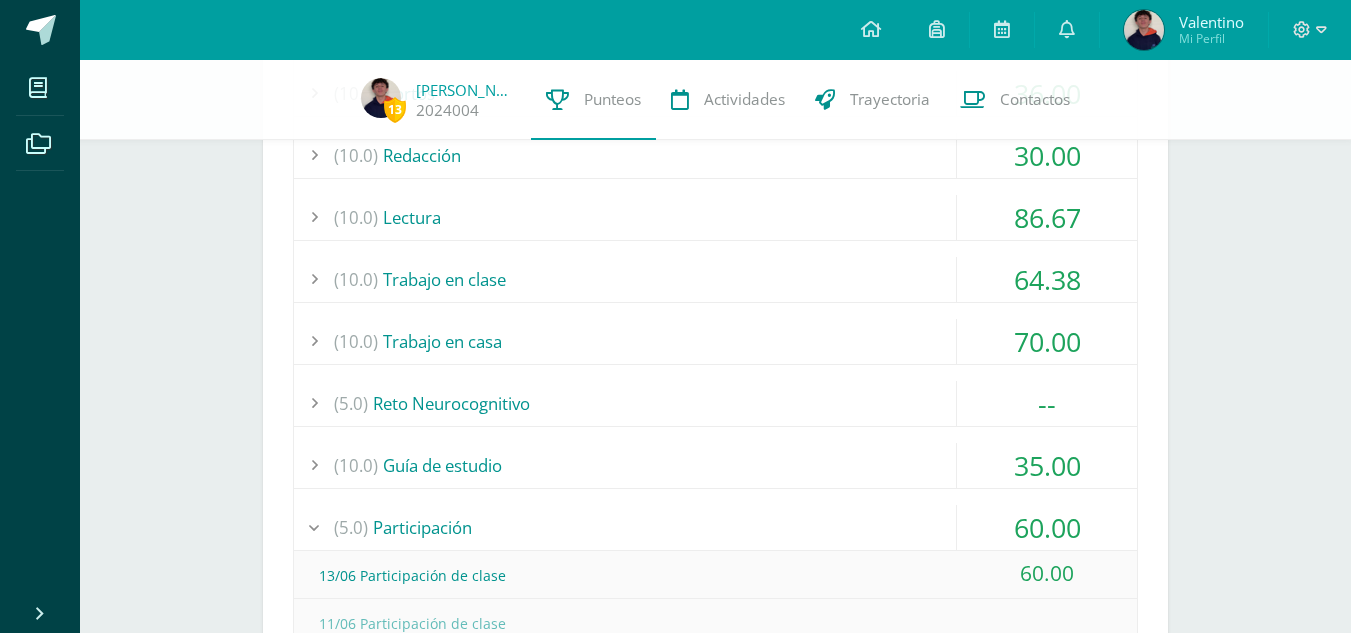 click on "70.00" at bounding box center [1047, 341] 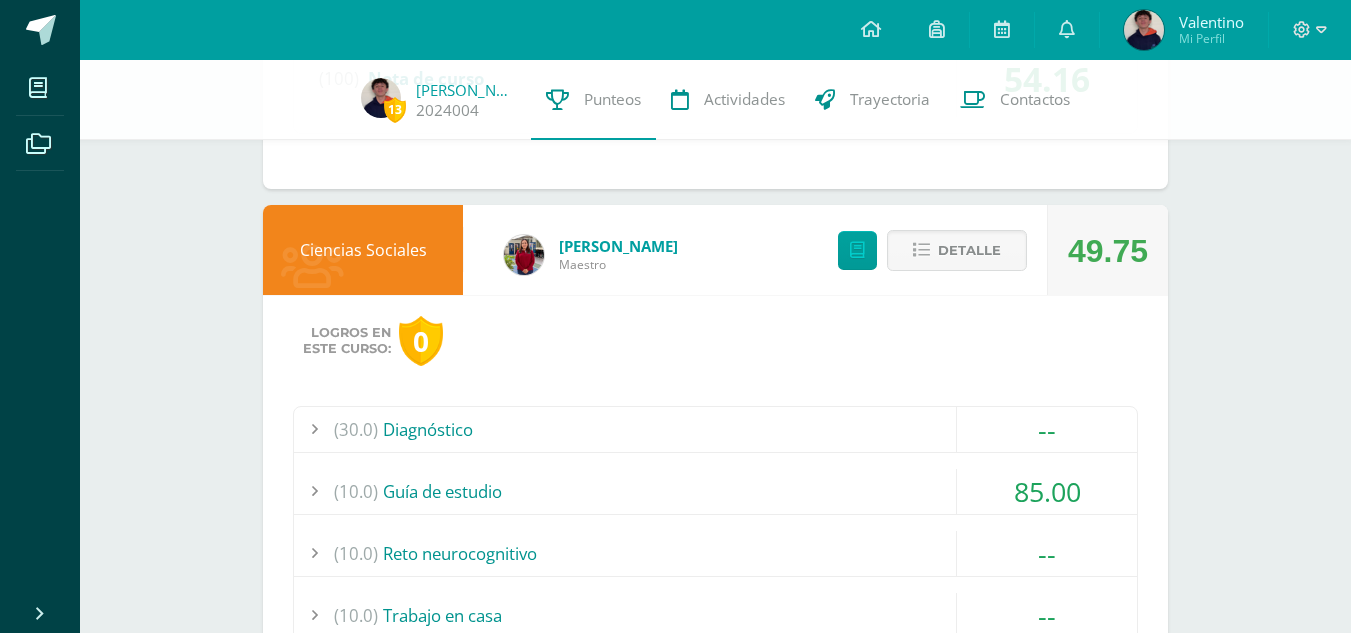 scroll, scrollTop: 2557, scrollLeft: 0, axis: vertical 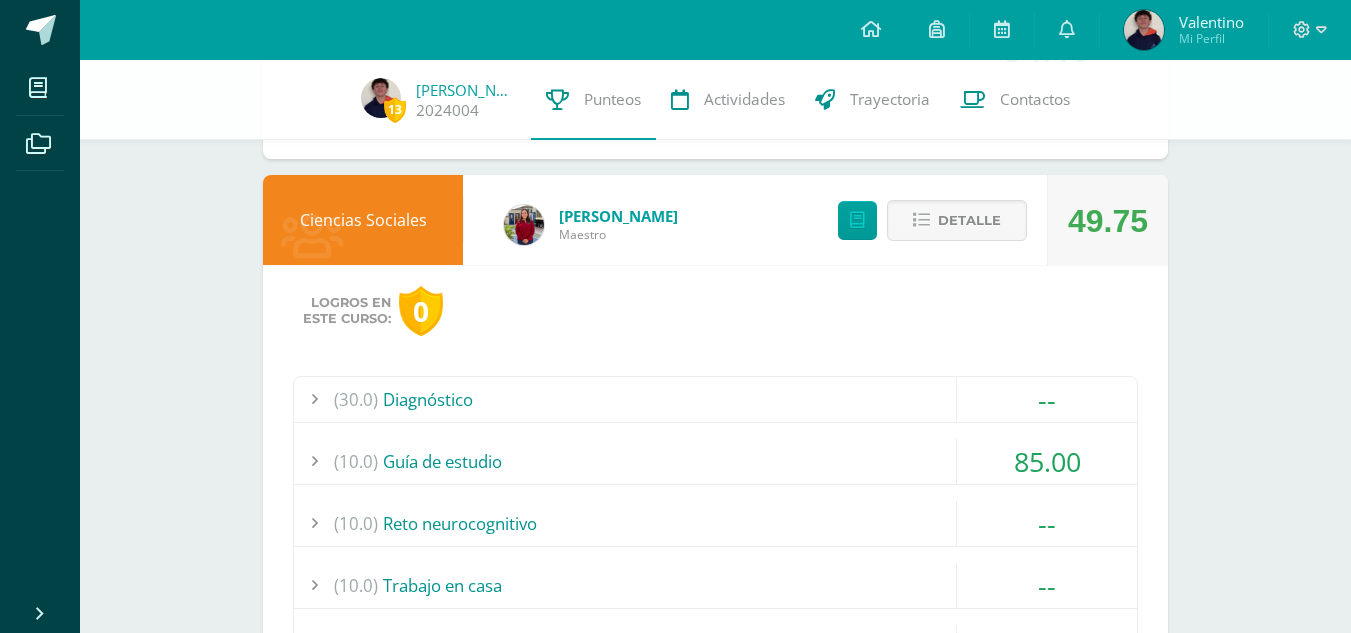 click on "(10.0)
Guía de estudio" at bounding box center (715, 461) 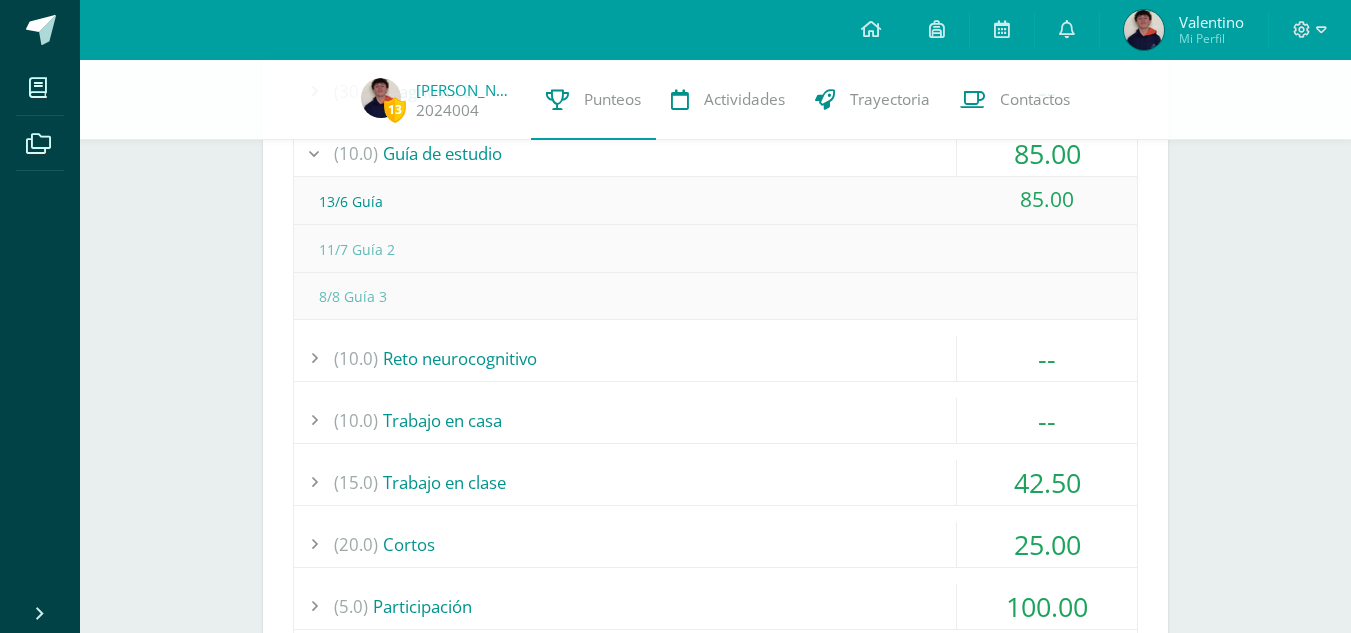 scroll, scrollTop: 2813, scrollLeft: 0, axis: vertical 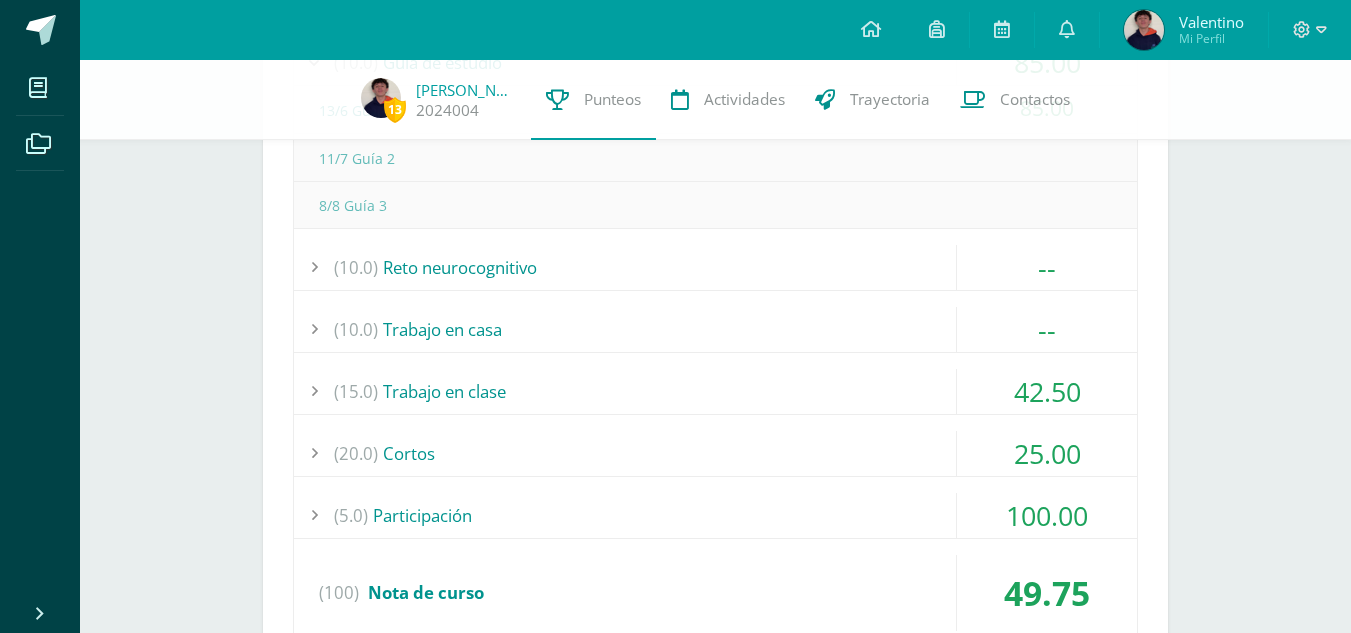 click on "(15.0)
Trabajo en clase" at bounding box center (715, 391) 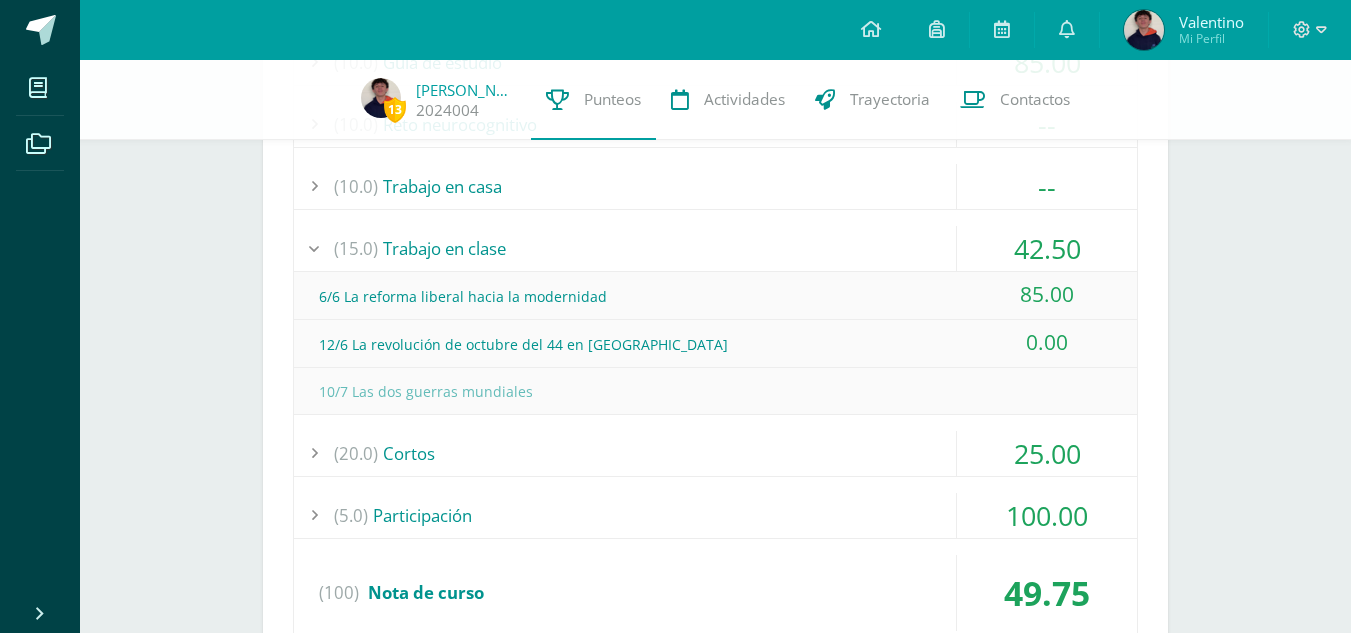 click on "25.00" at bounding box center (1047, 453) 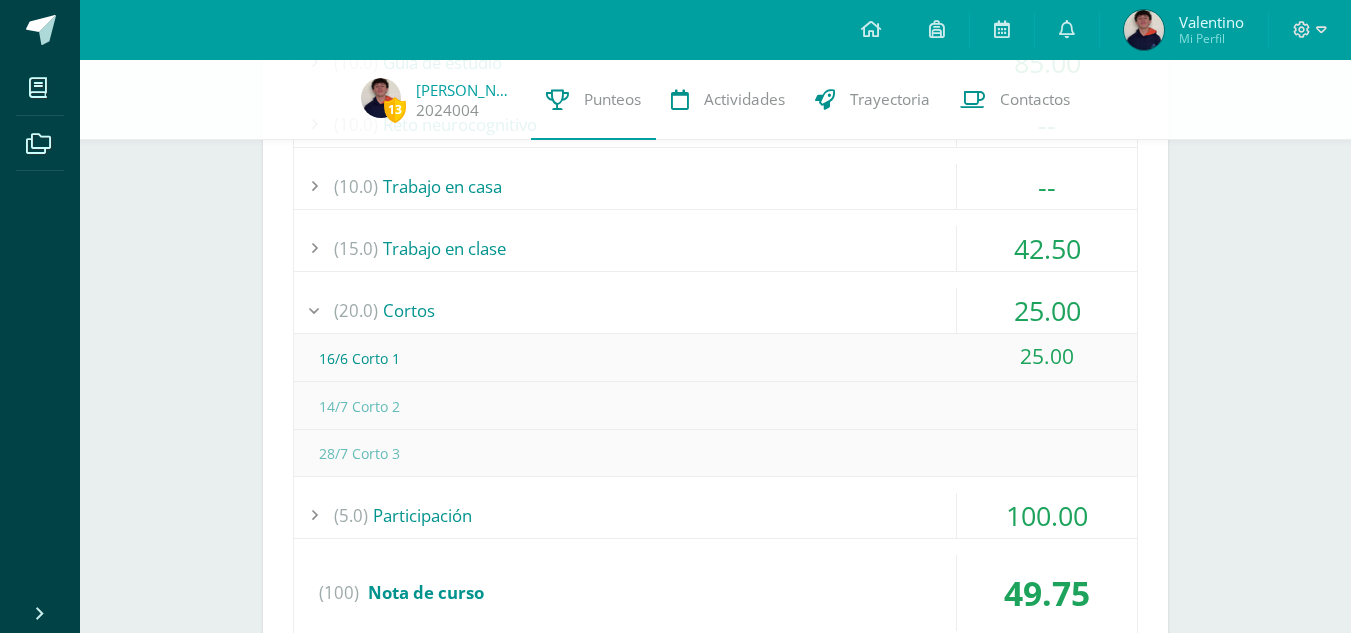 click on "100.00" at bounding box center [1047, 515] 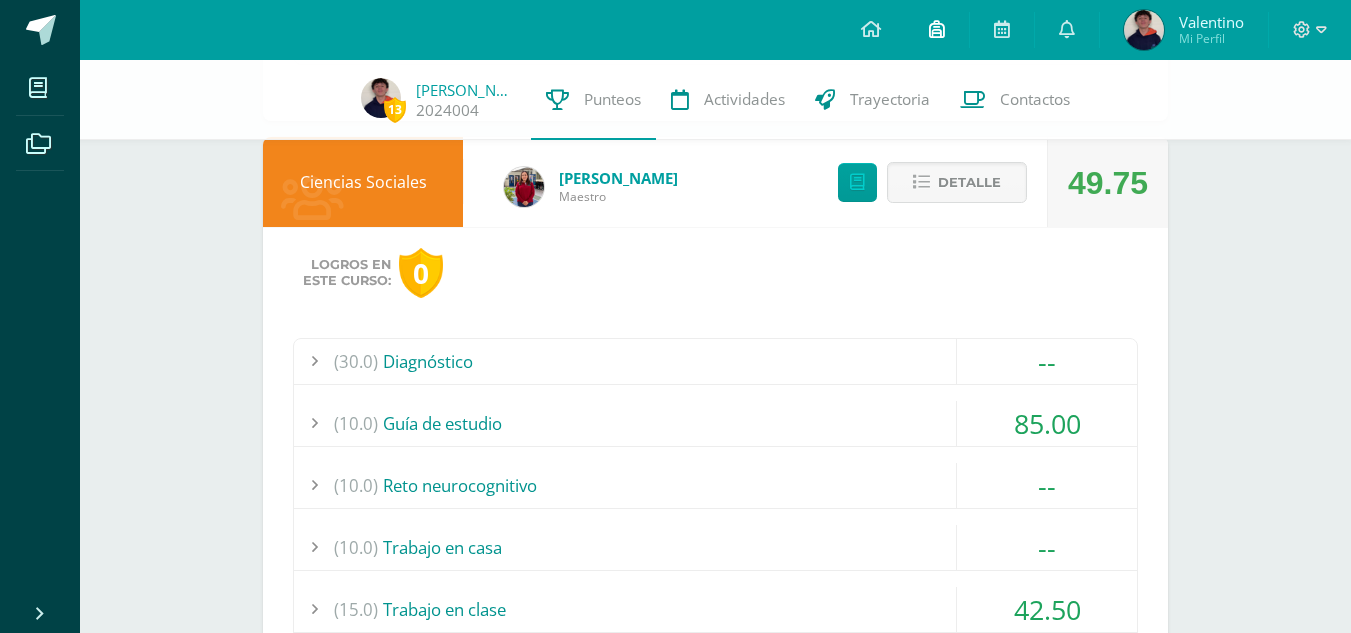 scroll, scrollTop: 2413, scrollLeft: 0, axis: vertical 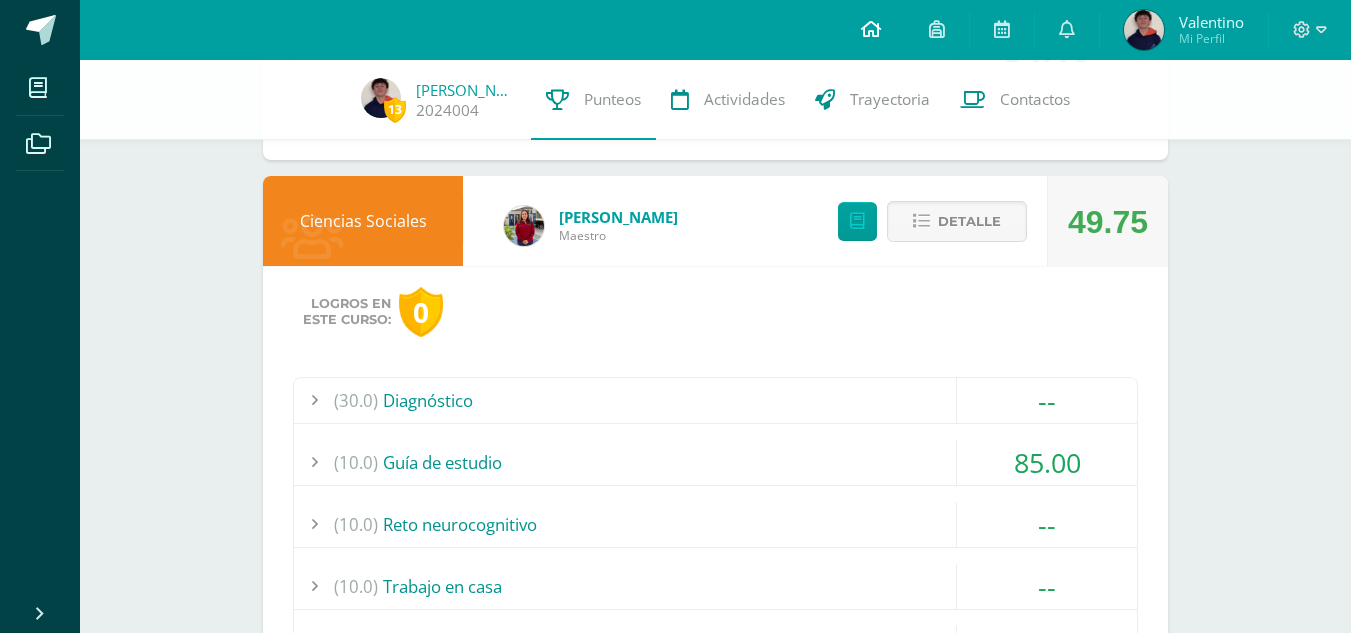 click at bounding box center [871, 29] 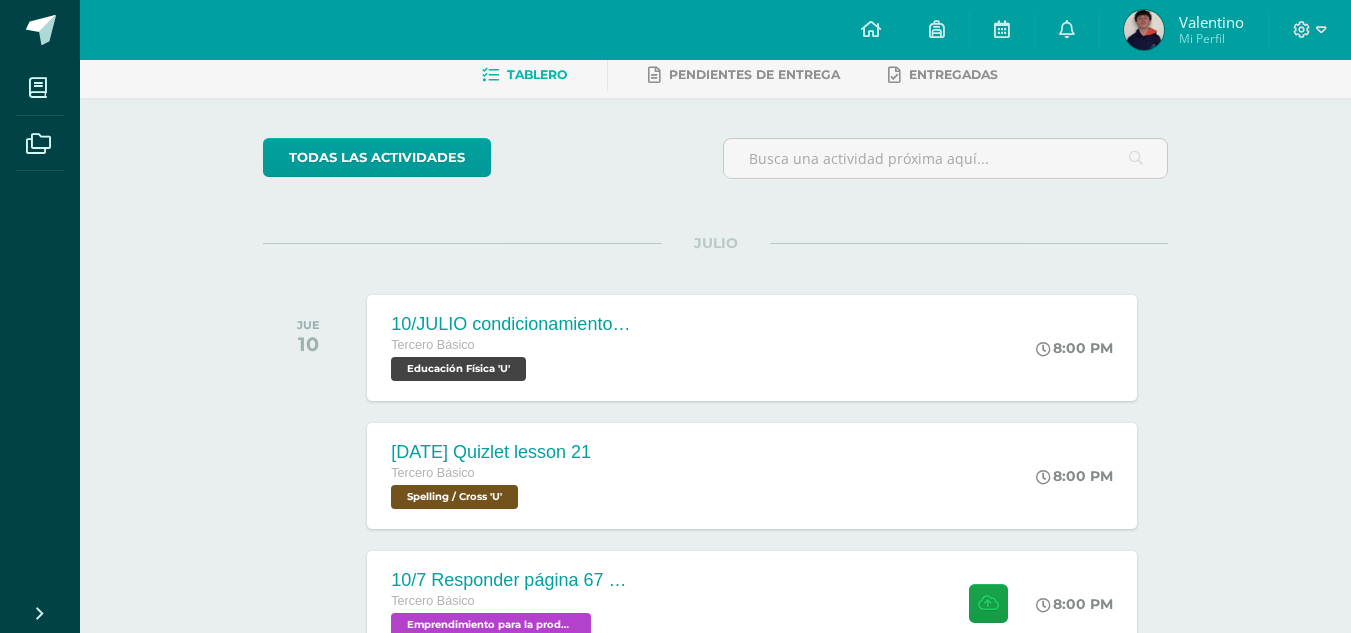 scroll, scrollTop: 0, scrollLeft: 0, axis: both 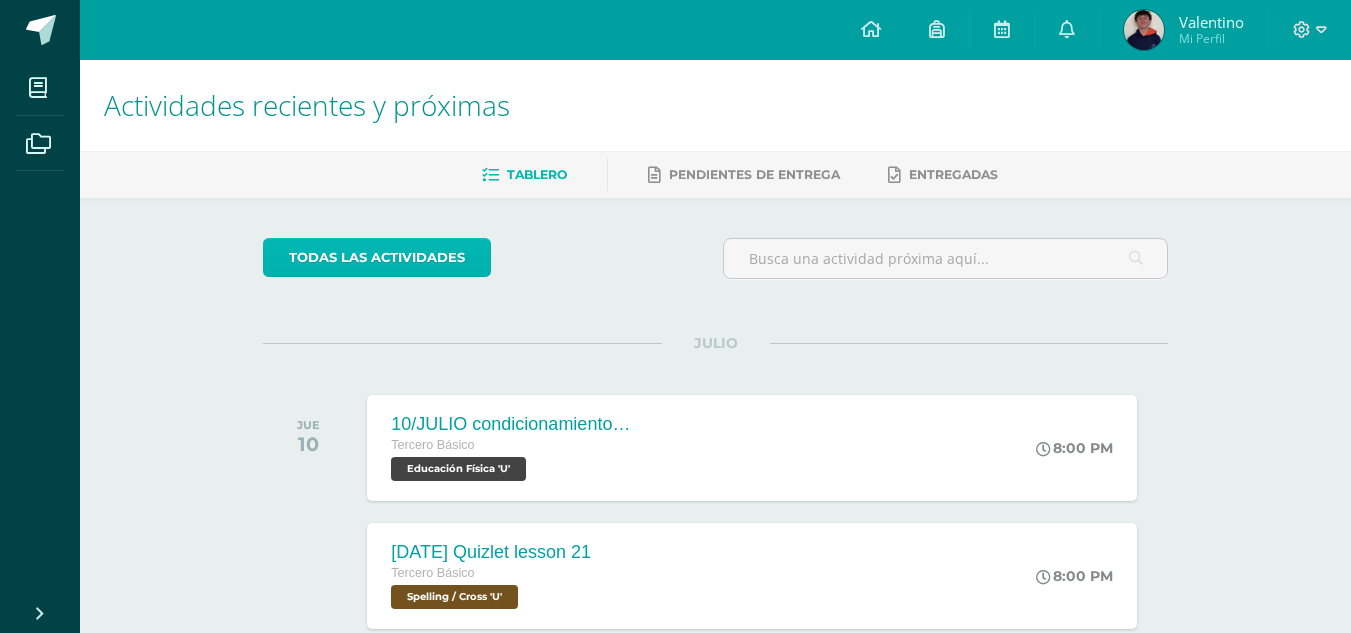 click on "todas las Actividades" at bounding box center (377, 257) 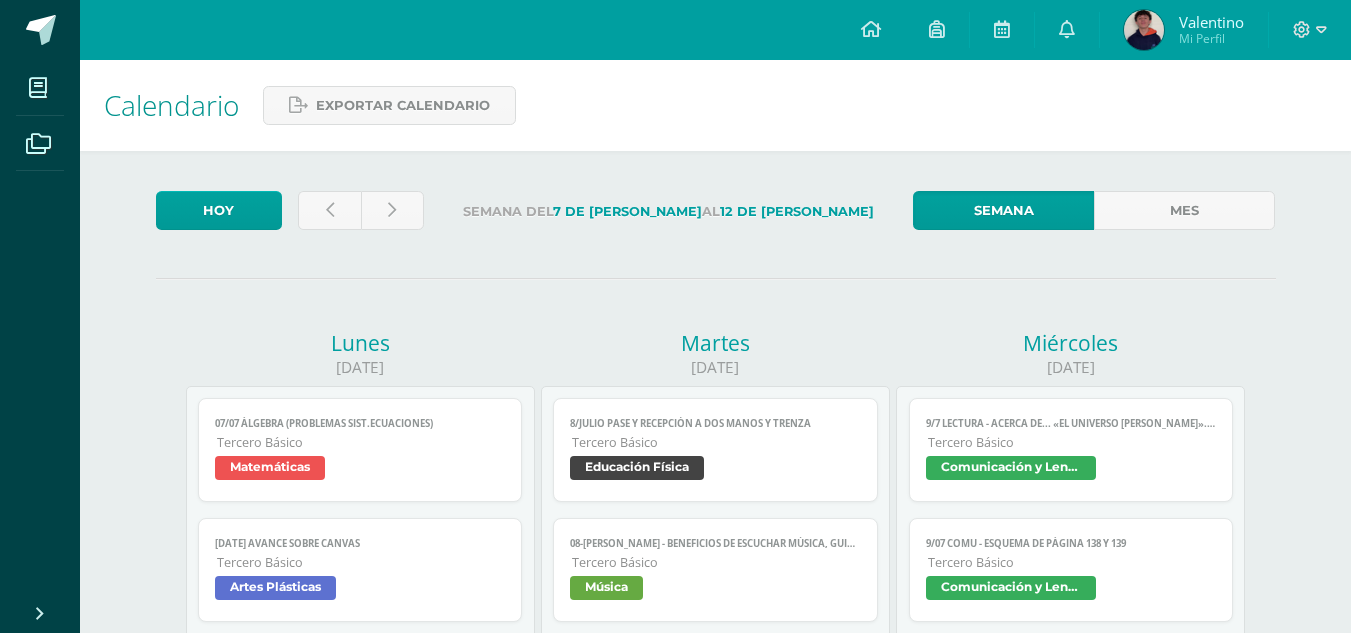 scroll, scrollTop: 0, scrollLeft: 0, axis: both 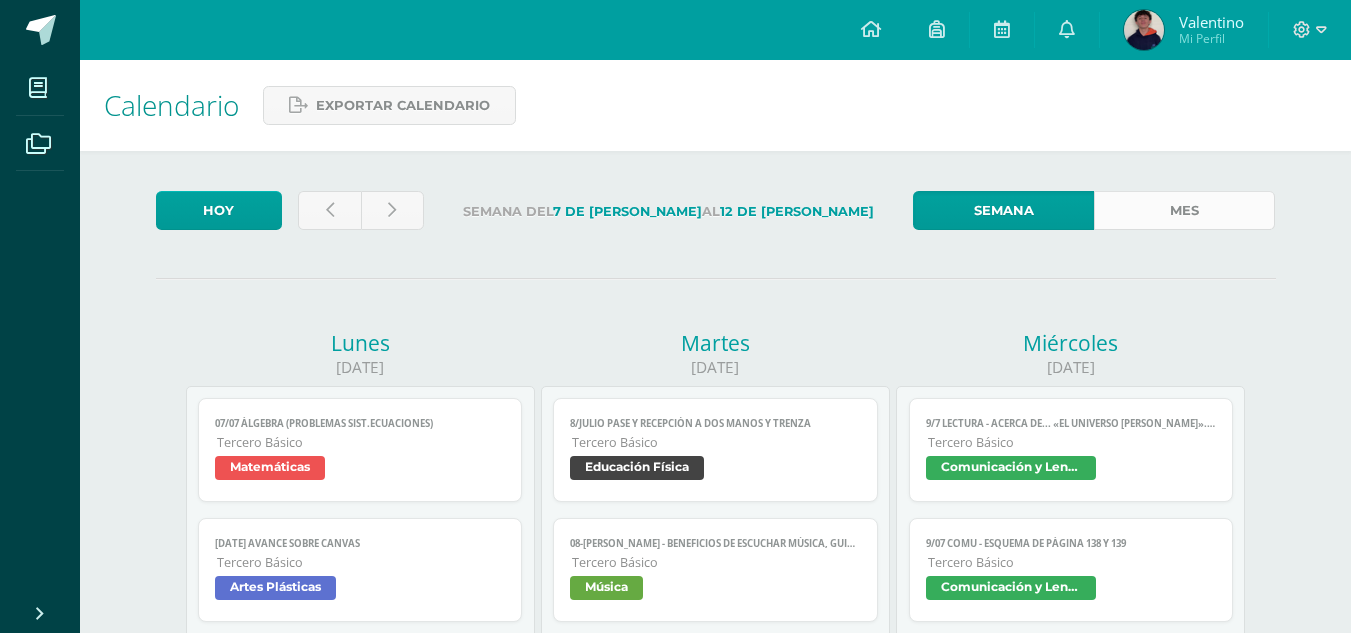 click on "Mes" at bounding box center (1184, 210) 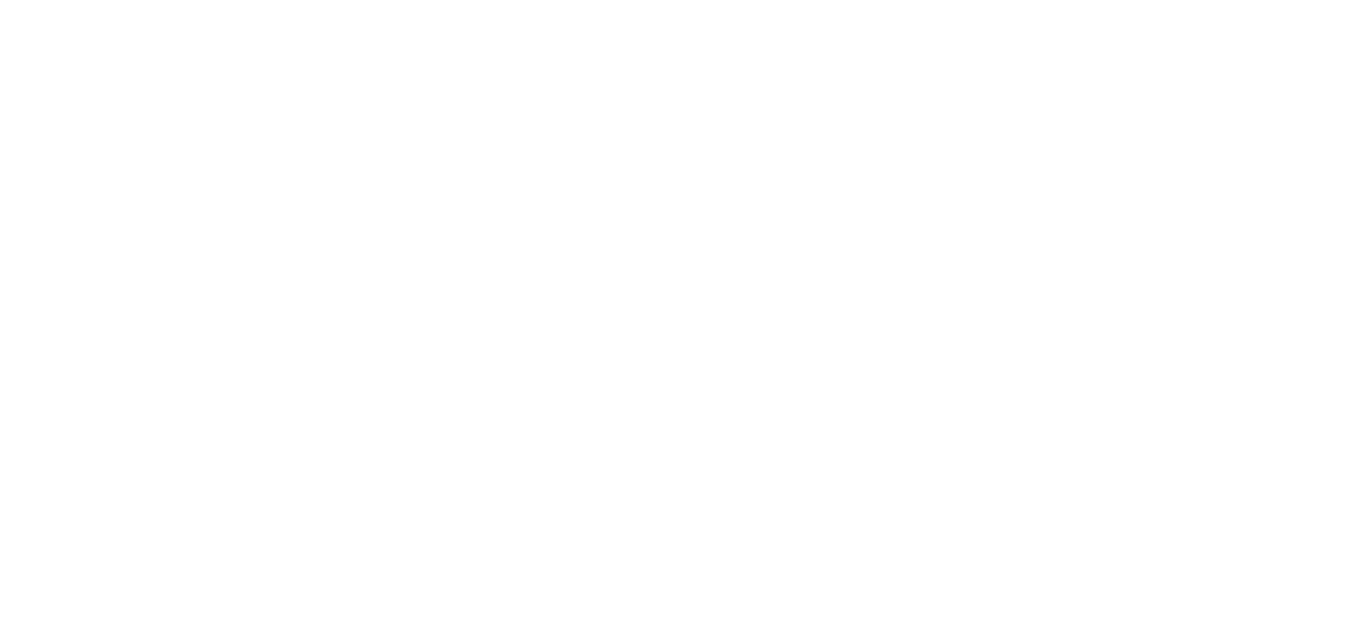scroll, scrollTop: 0, scrollLeft: 0, axis: both 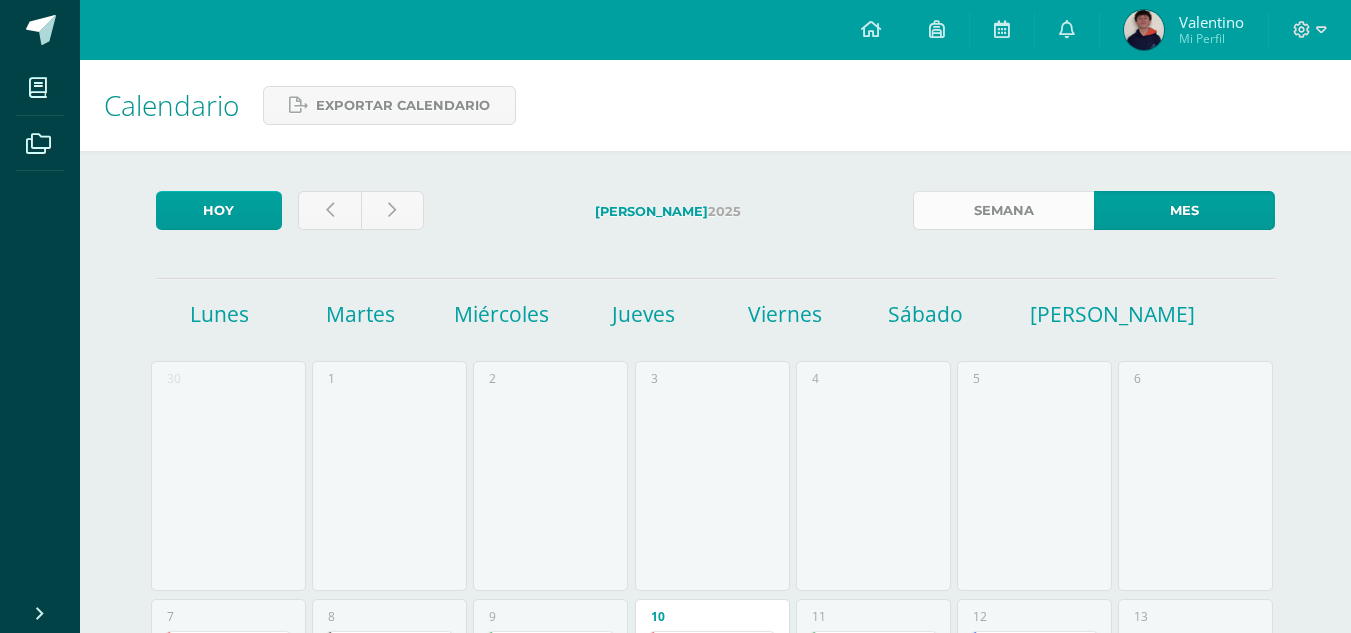 click on "Semana" at bounding box center [1003, 210] 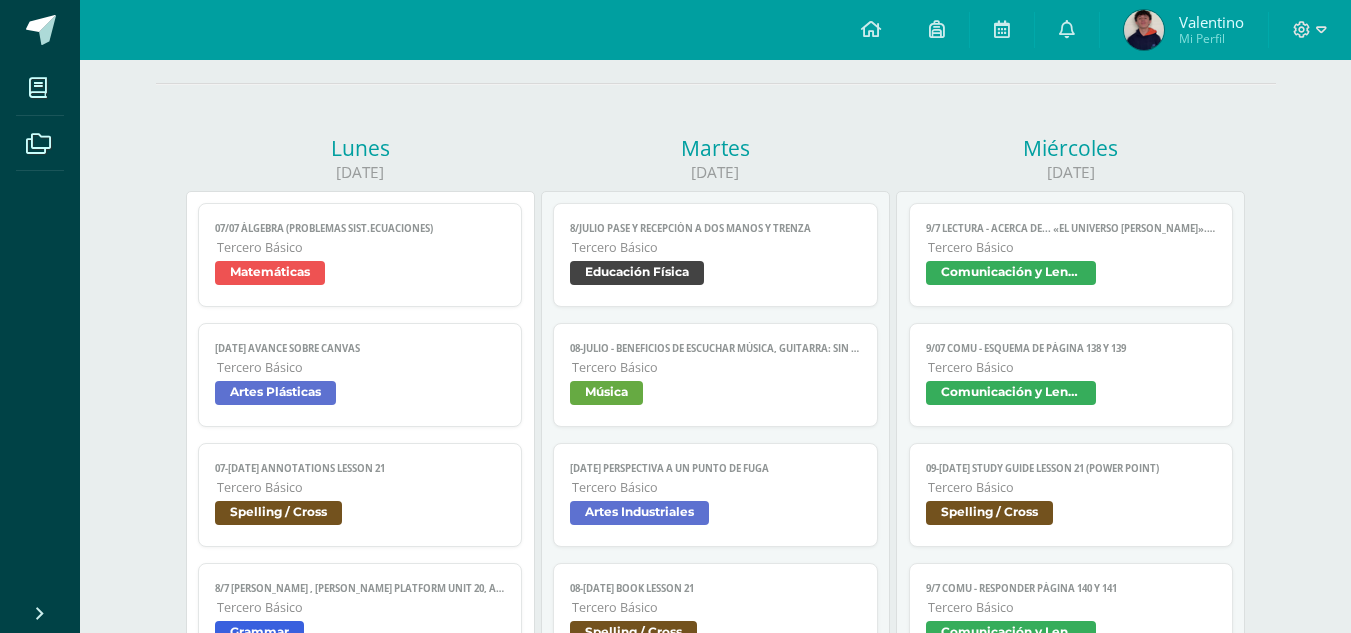 scroll, scrollTop: 200, scrollLeft: 0, axis: vertical 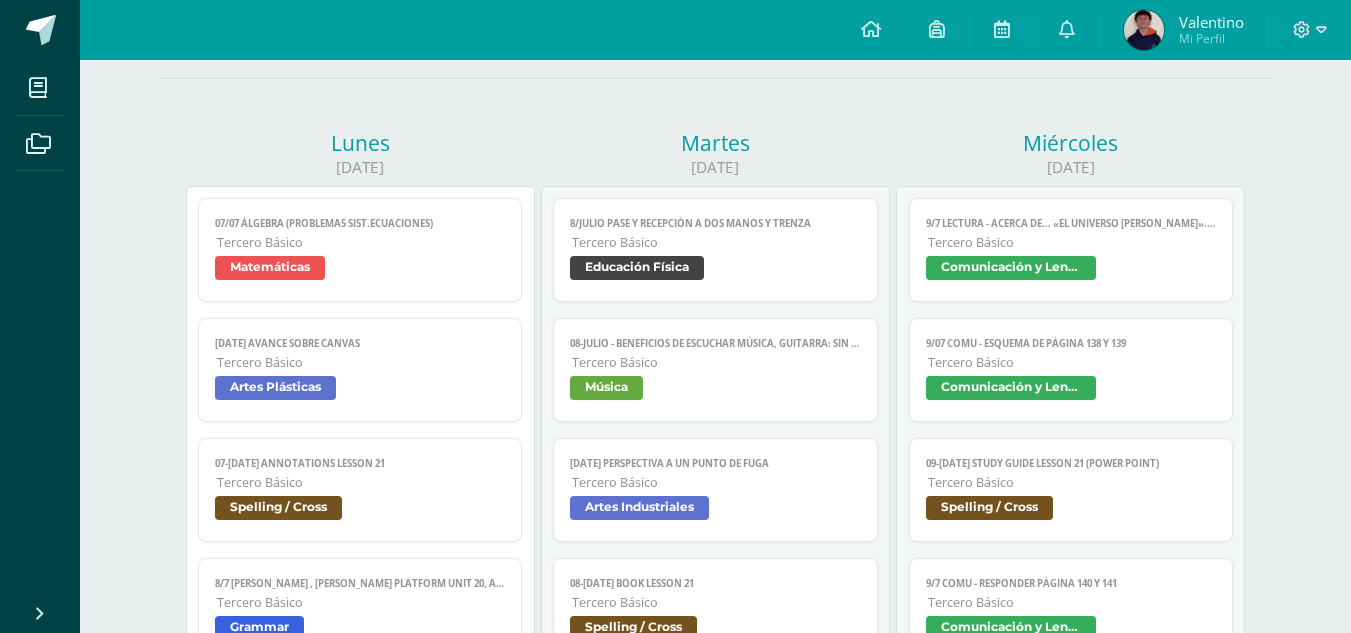 click on "Matemáticas" at bounding box center (270, 268) 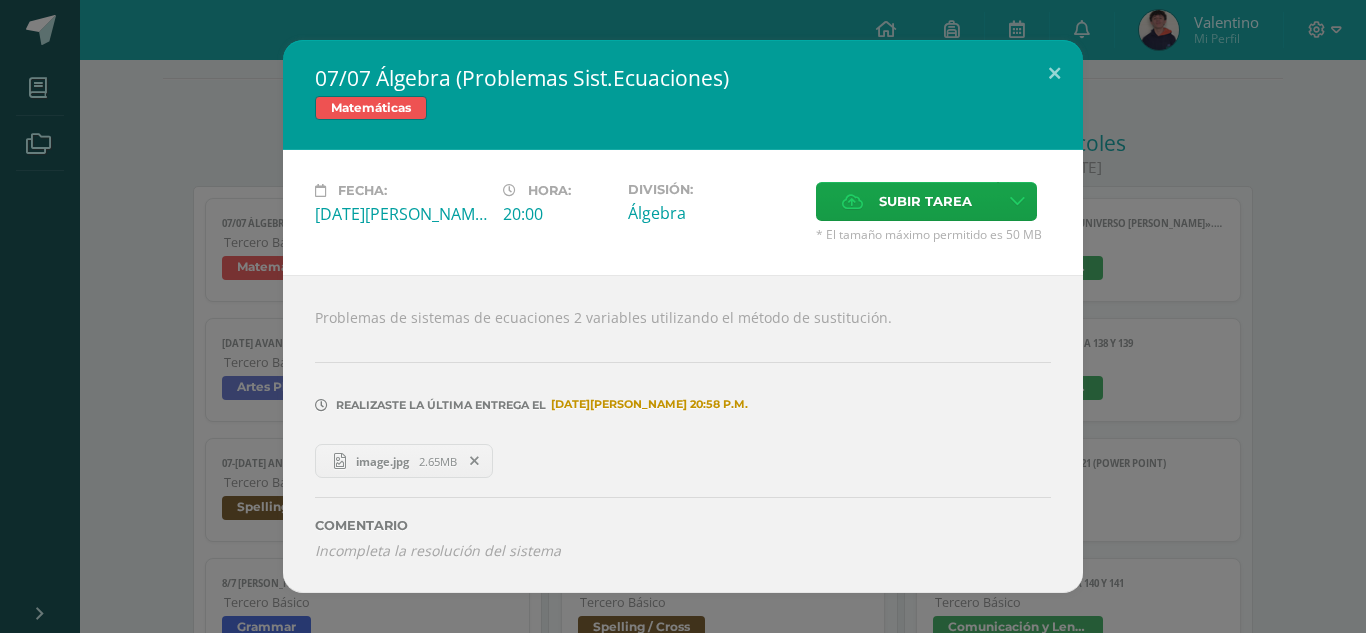 click on "07/07 Álgebra (Problemas Sist.Ecuaciones)
Matemáticas
Fecha:
[DATE][PERSON_NAME]:
20:00
División:
Álgebra
Subir tarea" at bounding box center [683, 316] 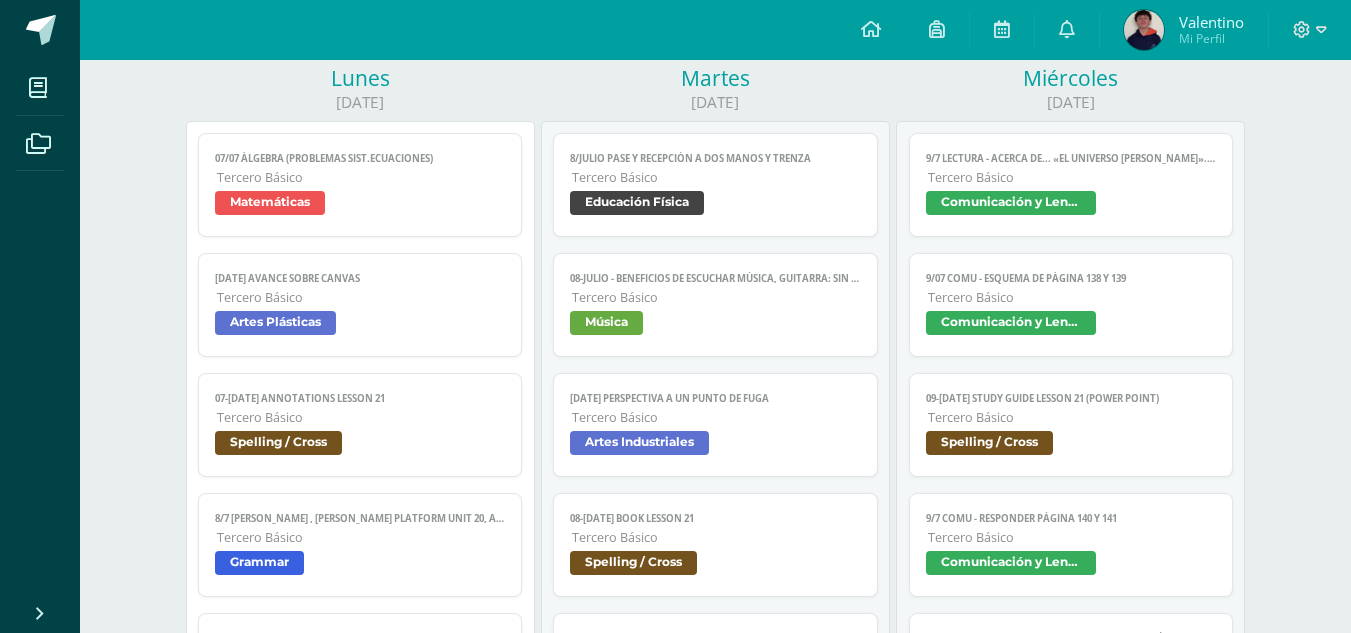 scroll, scrollTop: 300, scrollLeft: 0, axis: vertical 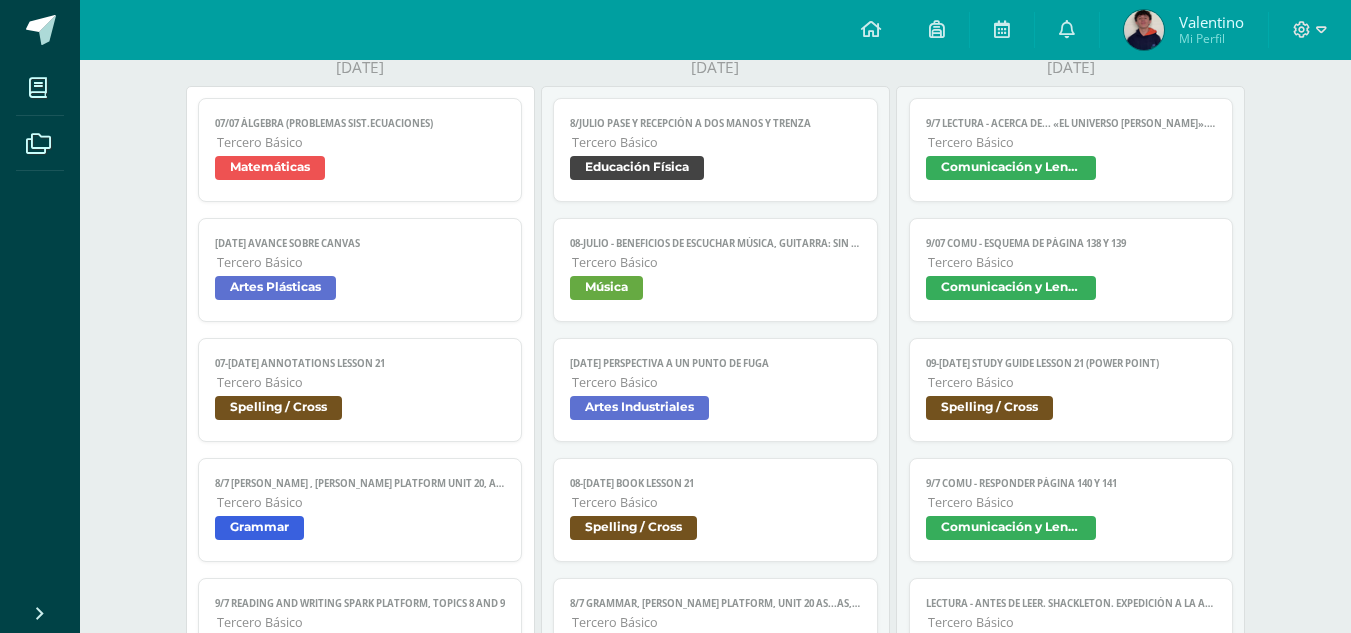click on "Spelling / Cross" at bounding box center [278, 408] 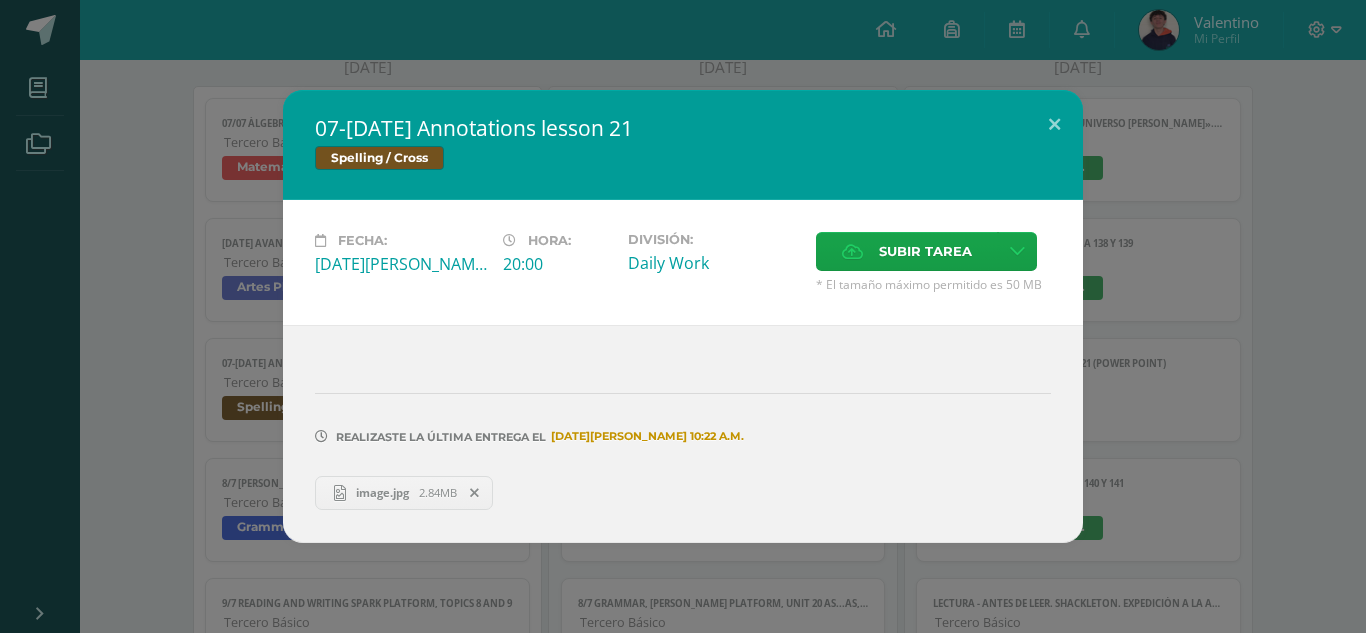 click on "07-[DATE] Annotations lesson 21
Spelling / Cross
Fecha:
[DATE][PERSON_NAME]:
20:00
División:
Daily Work
Subir tarea Subir enlace" at bounding box center [683, 316] 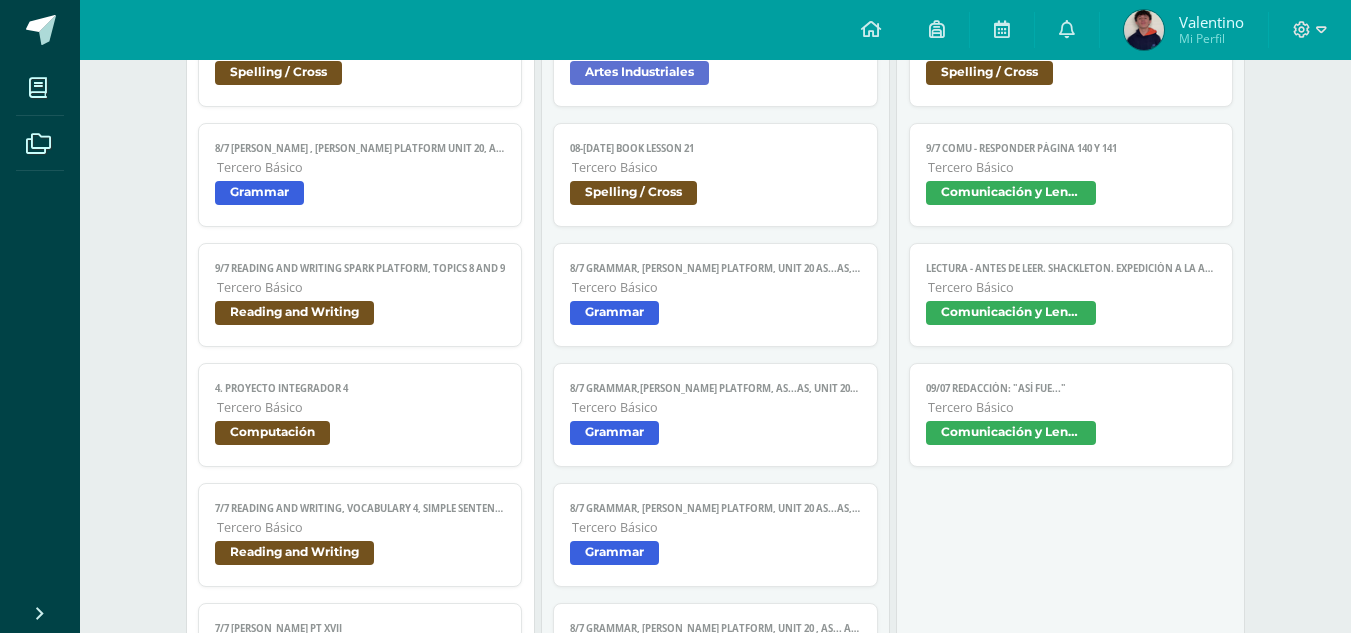scroll, scrollTop: 600, scrollLeft: 0, axis: vertical 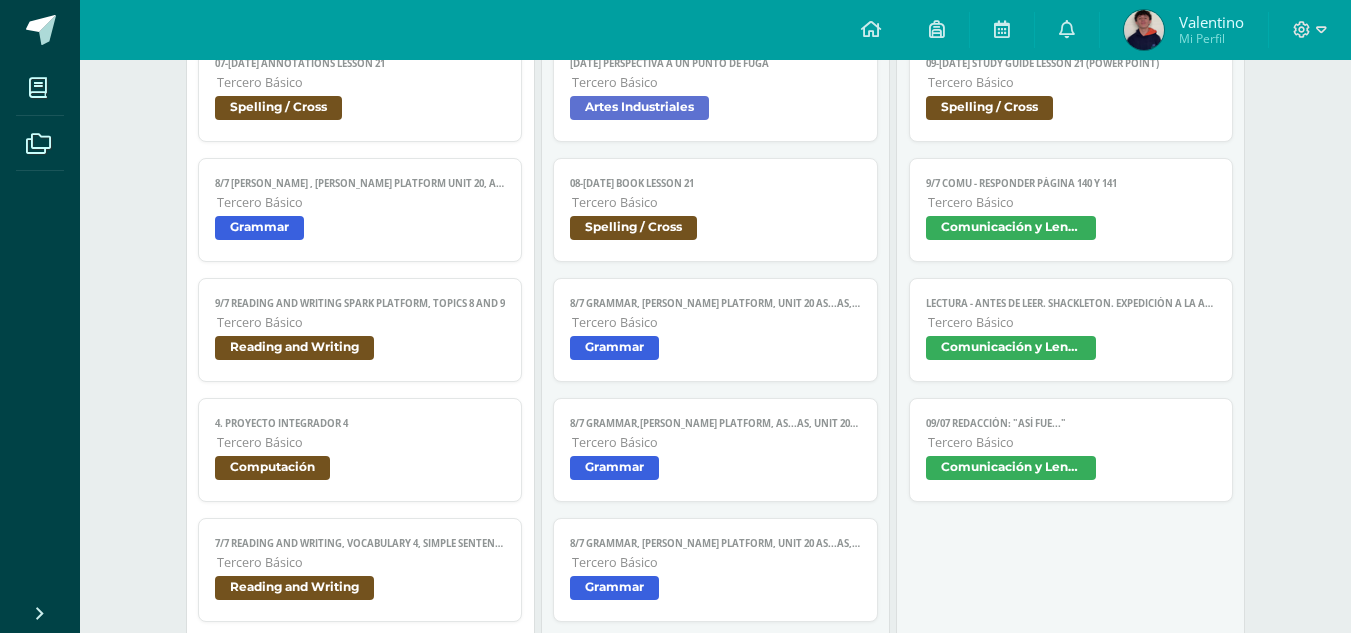 click on "Grammar" at bounding box center [259, 228] 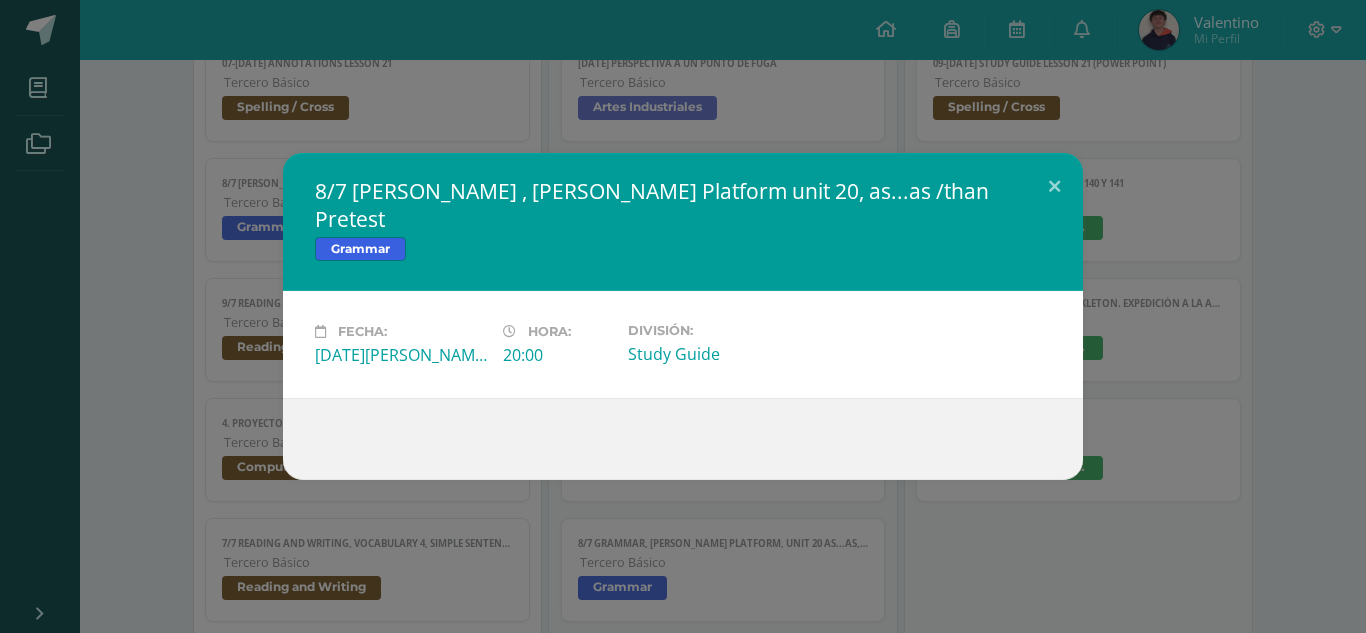 click on "8/7 GRammar , [PERSON_NAME] Platform unit 20, as...as /than Pretest
Grammar
Fecha:
[DATE][PERSON_NAME]:
20:00
División:
Study Guide" at bounding box center [683, 316] 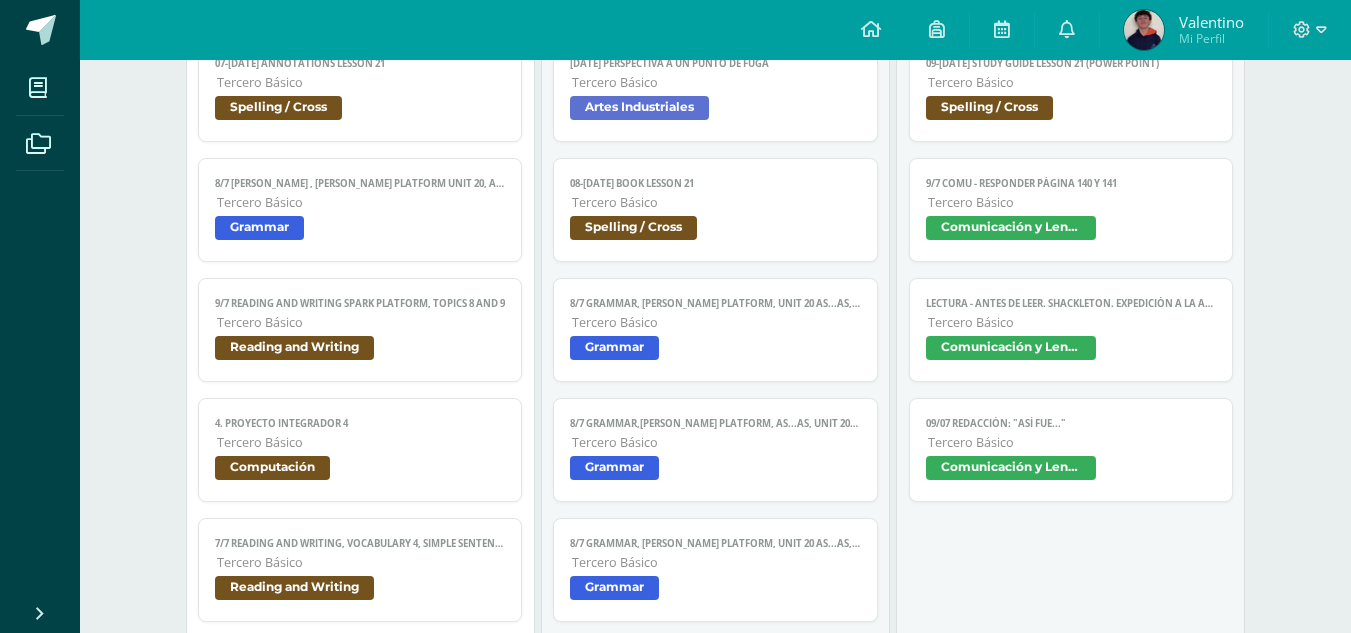 click on "Reading and Writing" at bounding box center (294, 348) 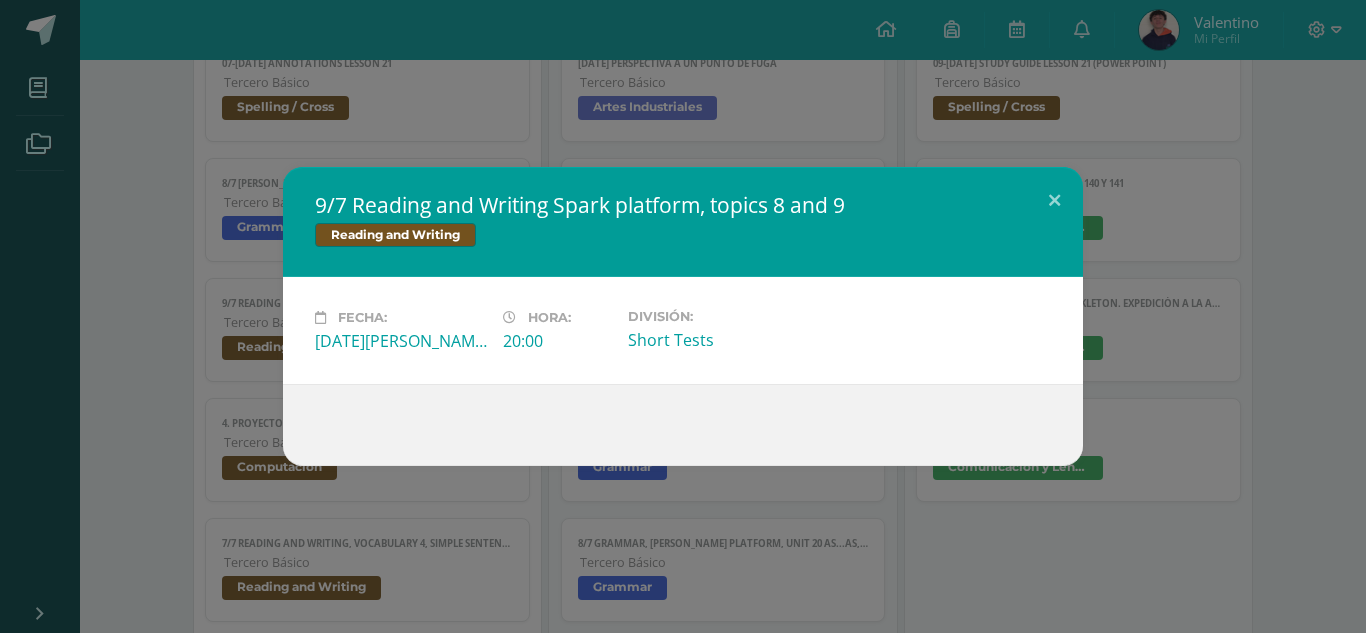 click on "9/7 Reading and Writing Spark platform, topics 8 and 9
Reading and Writing
Fecha:
[DATE][PERSON_NAME]:
20:00
División:
Short Tests" at bounding box center (683, 316) 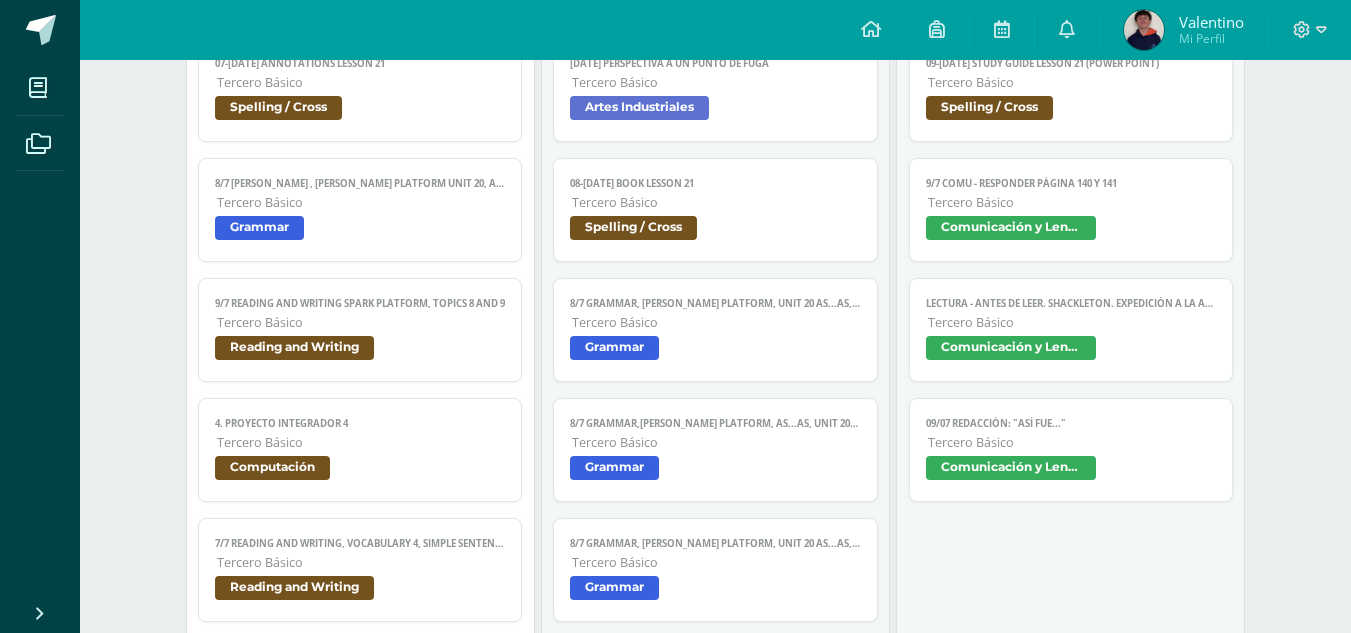 click on "Computación" at bounding box center (272, 468) 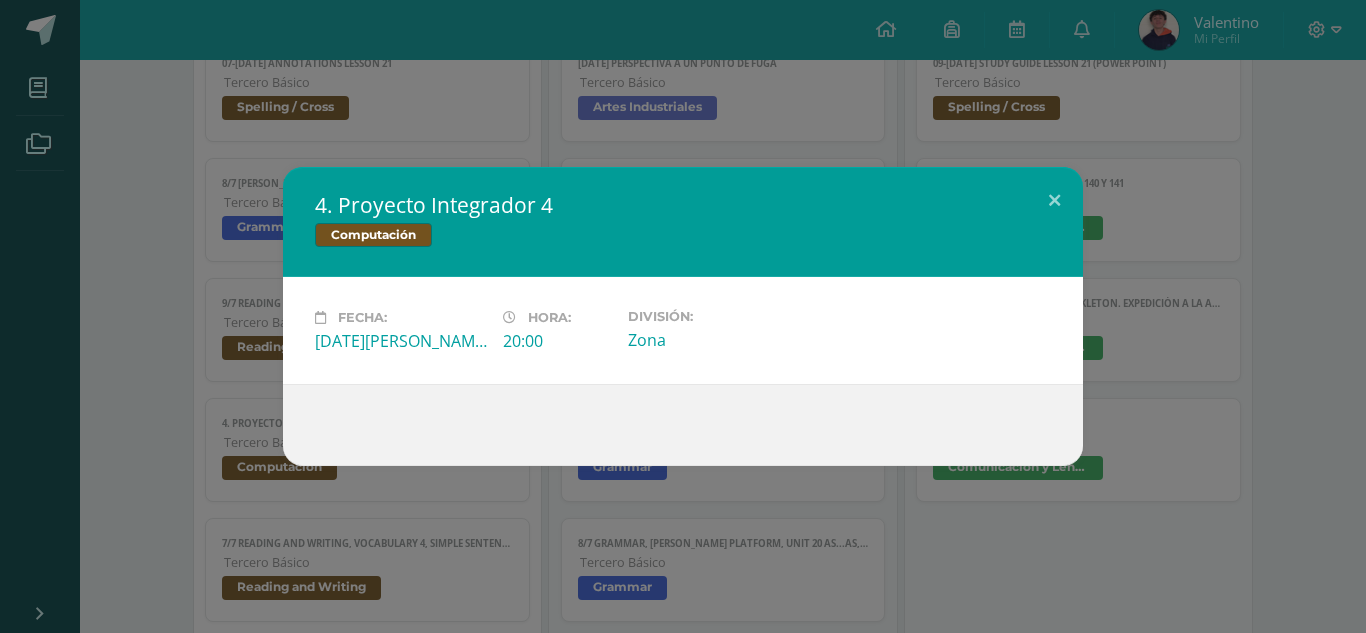 click on "4. Proyecto Integrador 4
Computación
Fecha:
[DATE][PERSON_NAME]:
20:00
División:
Zona" at bounding box center (683, 316) 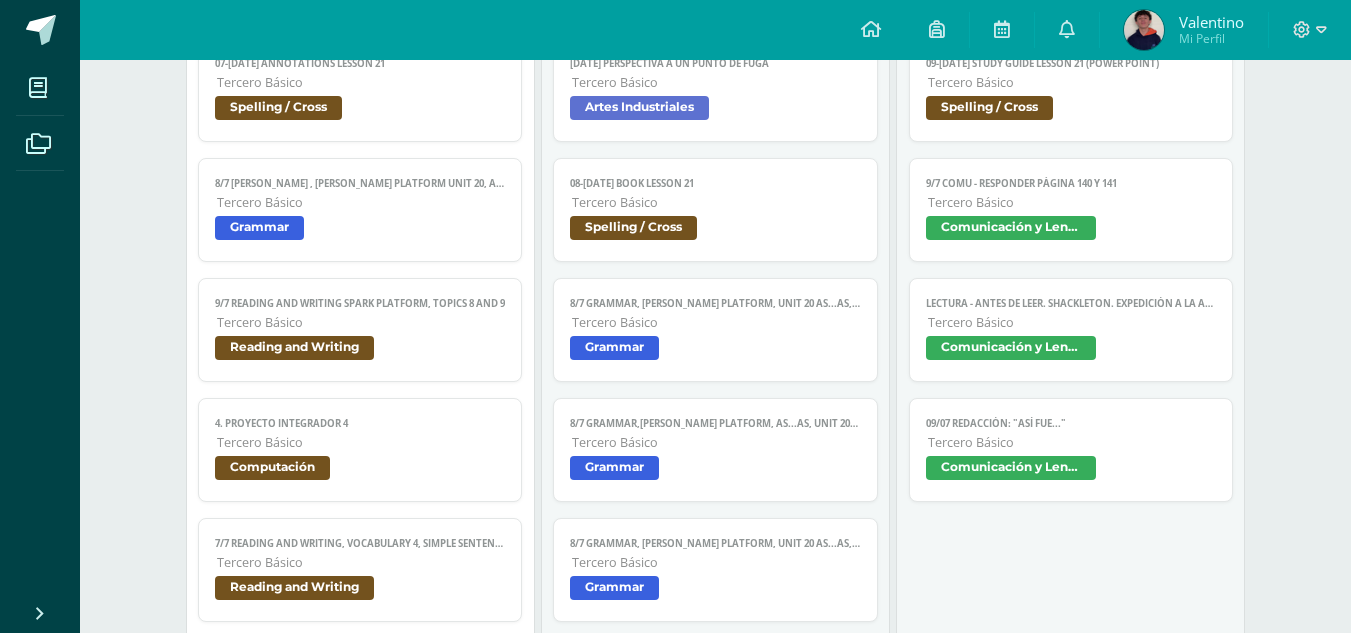click on "Reading and Writing" at bounding box center (294, 588) 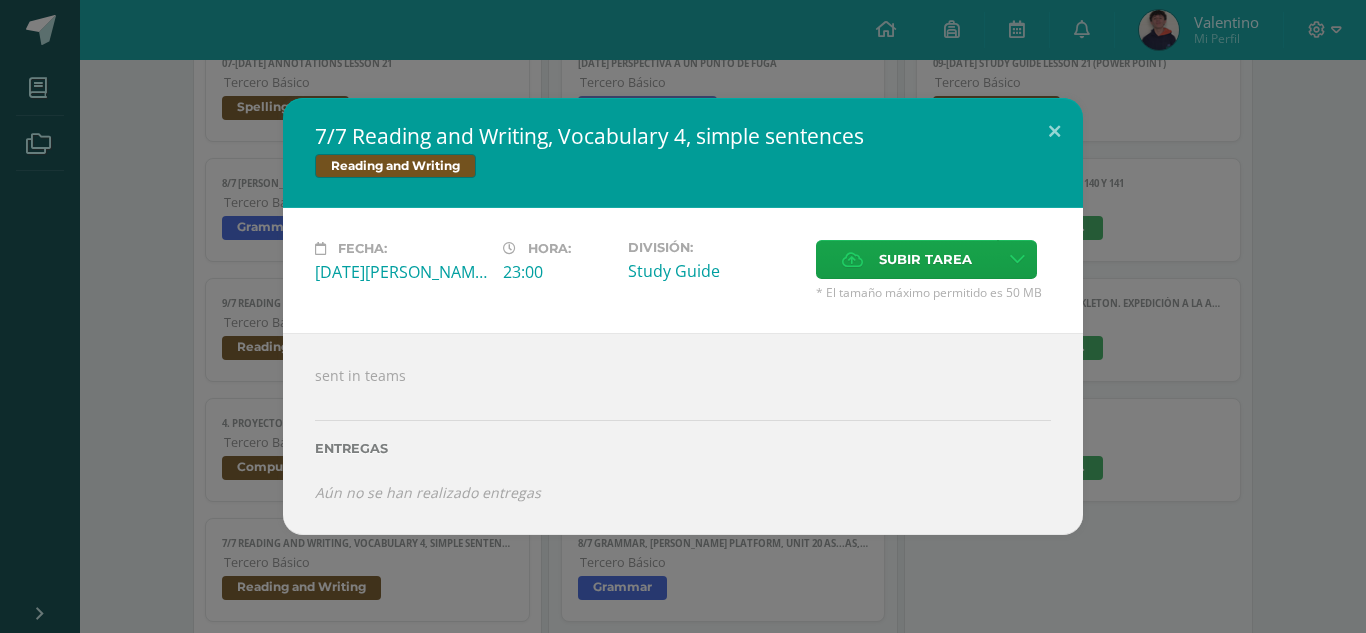 click on "7/7 Reading and Writing, Vocabulary 4, simple sentences
Reading and Writing
Fecha:
[DATE][PERSON_NAME]:
23:00
División:
Study Guide
Subir tarea Aceptar" at bounding box center (683, 316) 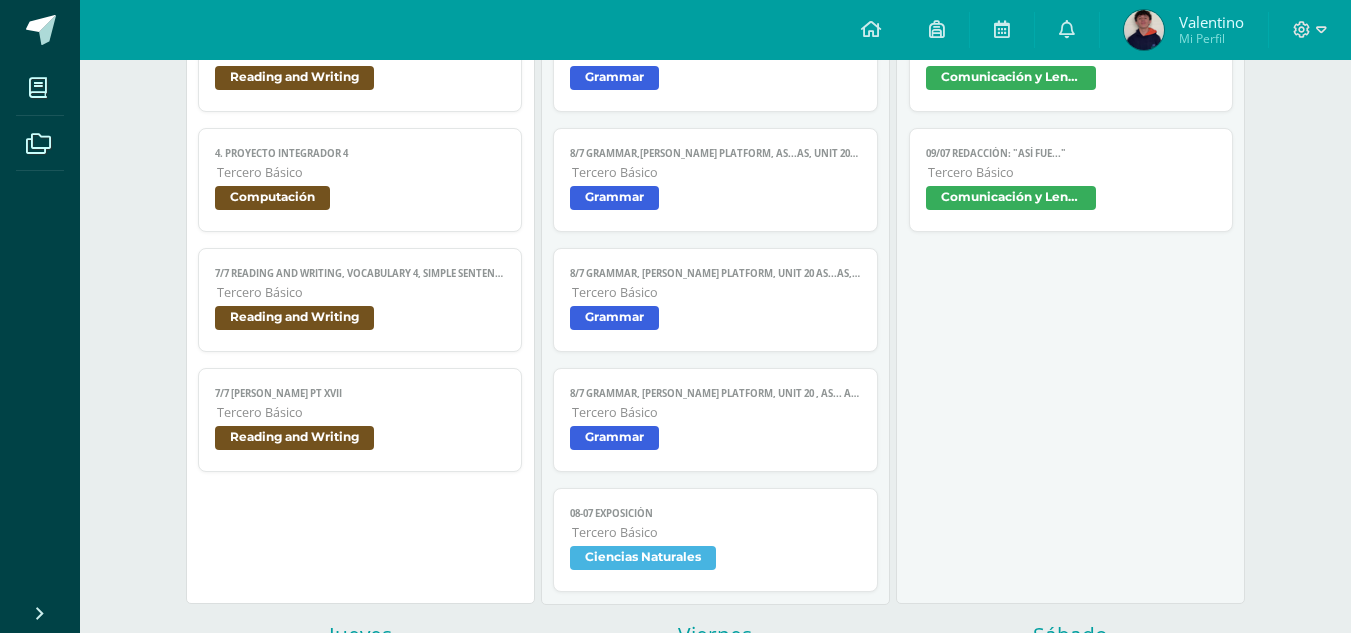 scroll, scrollTop: 900, scrollLeft: 0, axis: vertical 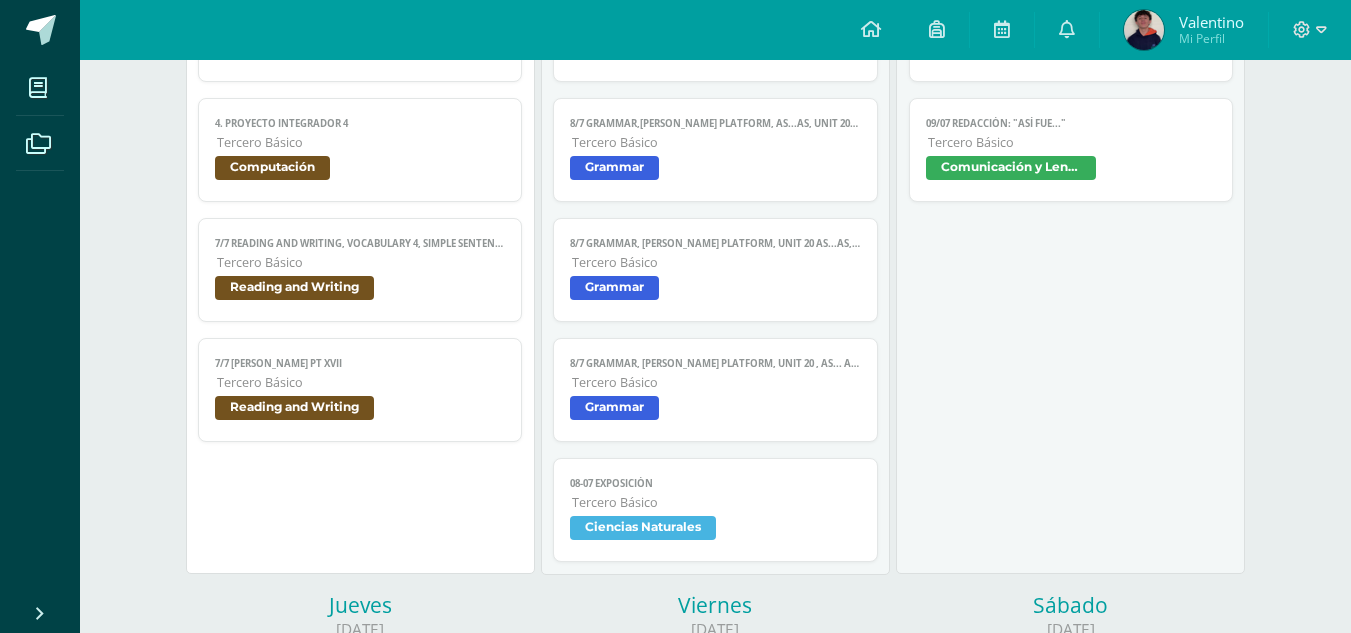 click on "Reading and Writing" at bounding box center (294, 408) 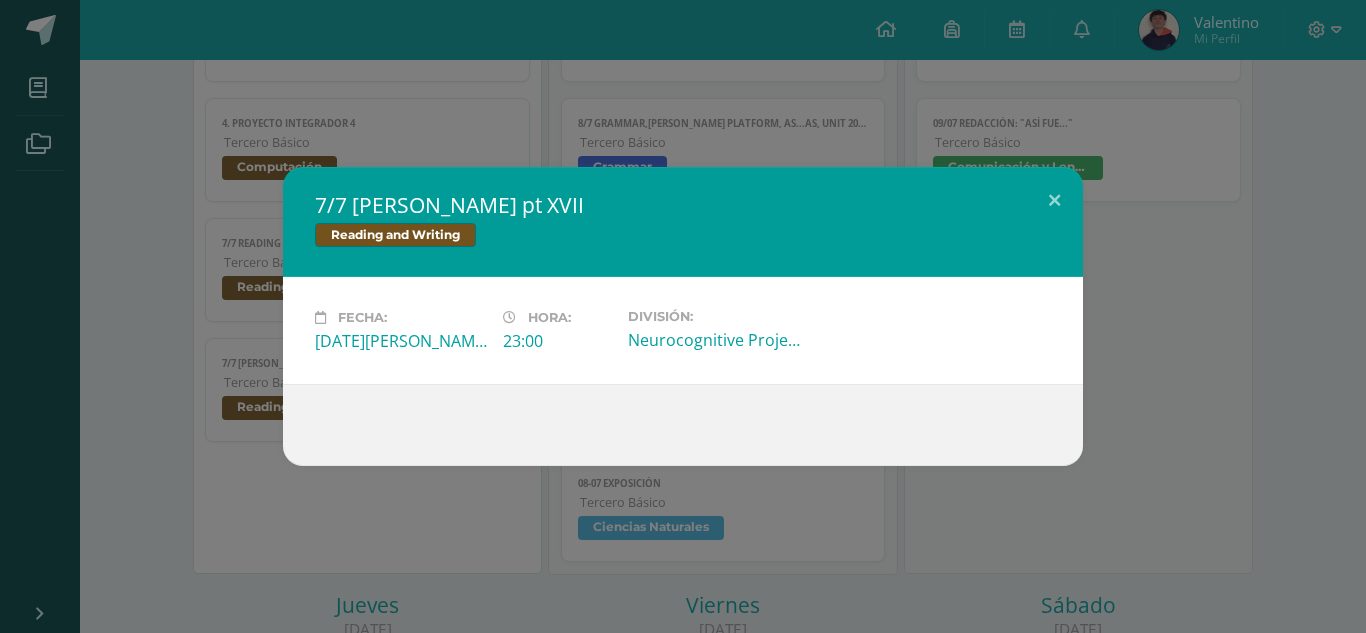 click on "7/7 [PERSON_NAME] pt XVII
Reading and Writing
Fecha:
[DATE][PERSON_NAME]:
23:00
División:
Neurocognitive Project" at bounding box center (683, 316) 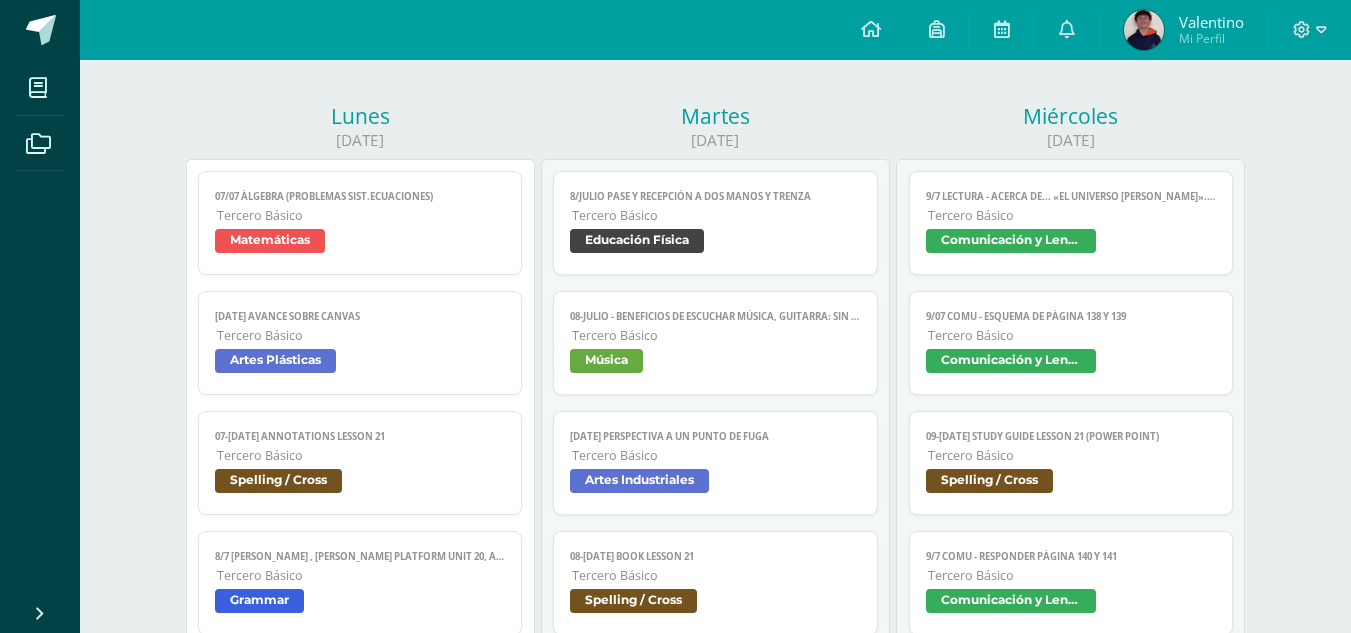 scroll, scrollTop: 200, scrollLeft: 0, axis: vertical 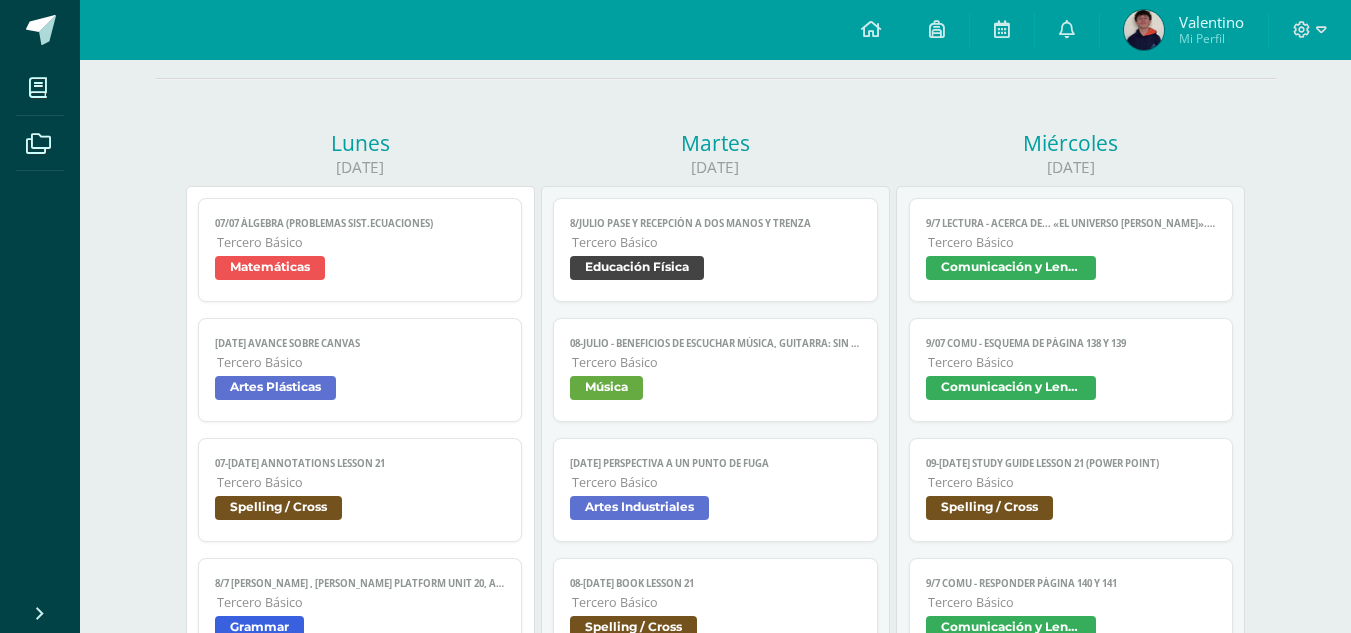 click on "Educación Física" at bounding box center [637, 268] 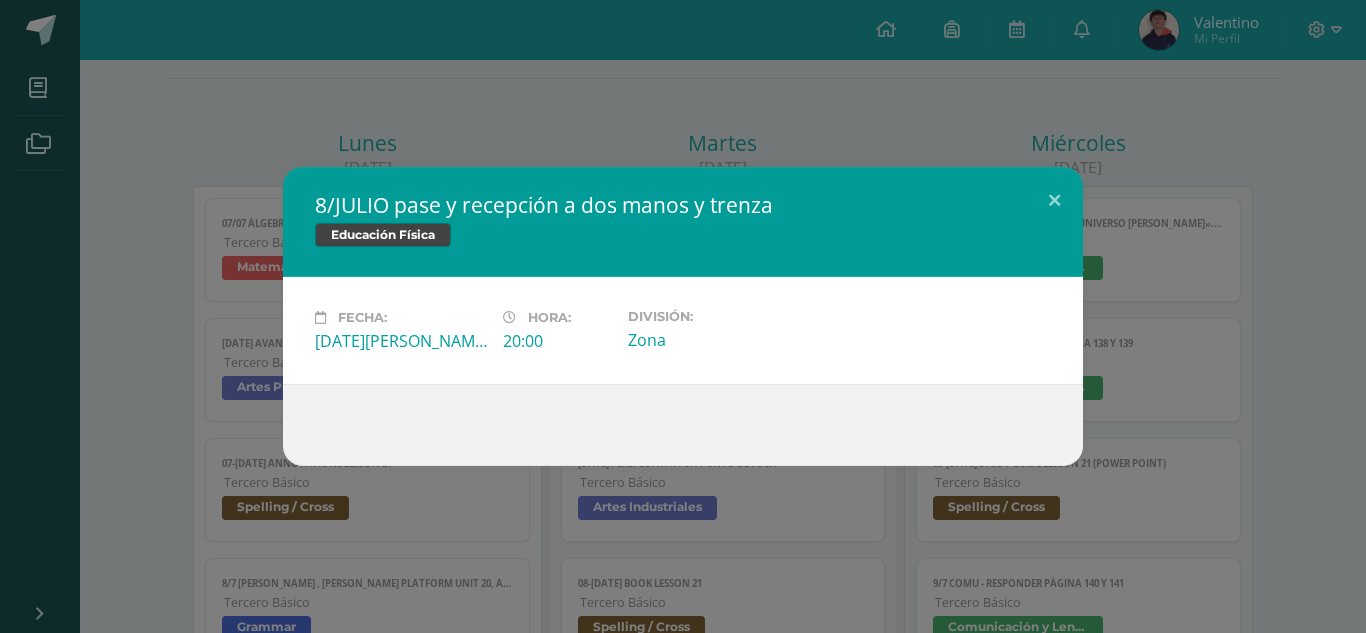 click on "8/JULIO pase y recepción a dos manos y trenza
Educación Física
Fecha:
[DATE][PERSON_NAME]:
20:00
División:
Zona" at bounding box center [683, 316] 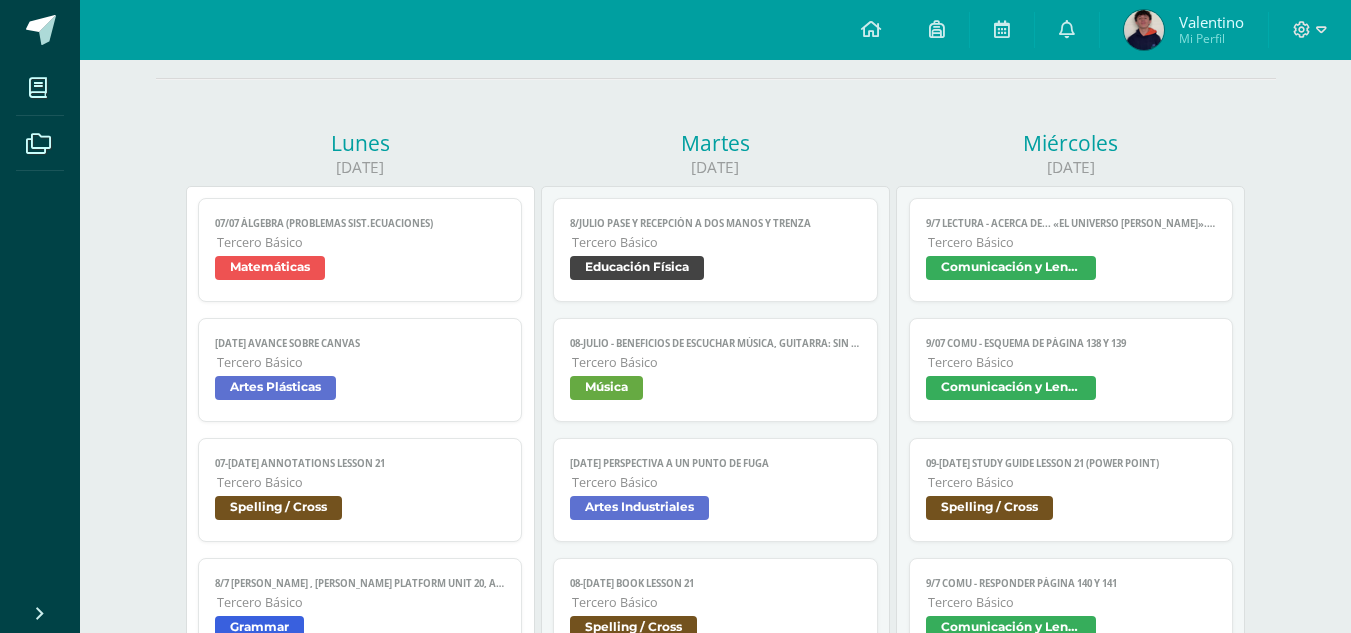 click on "Música" at bounding box center [606, 388] 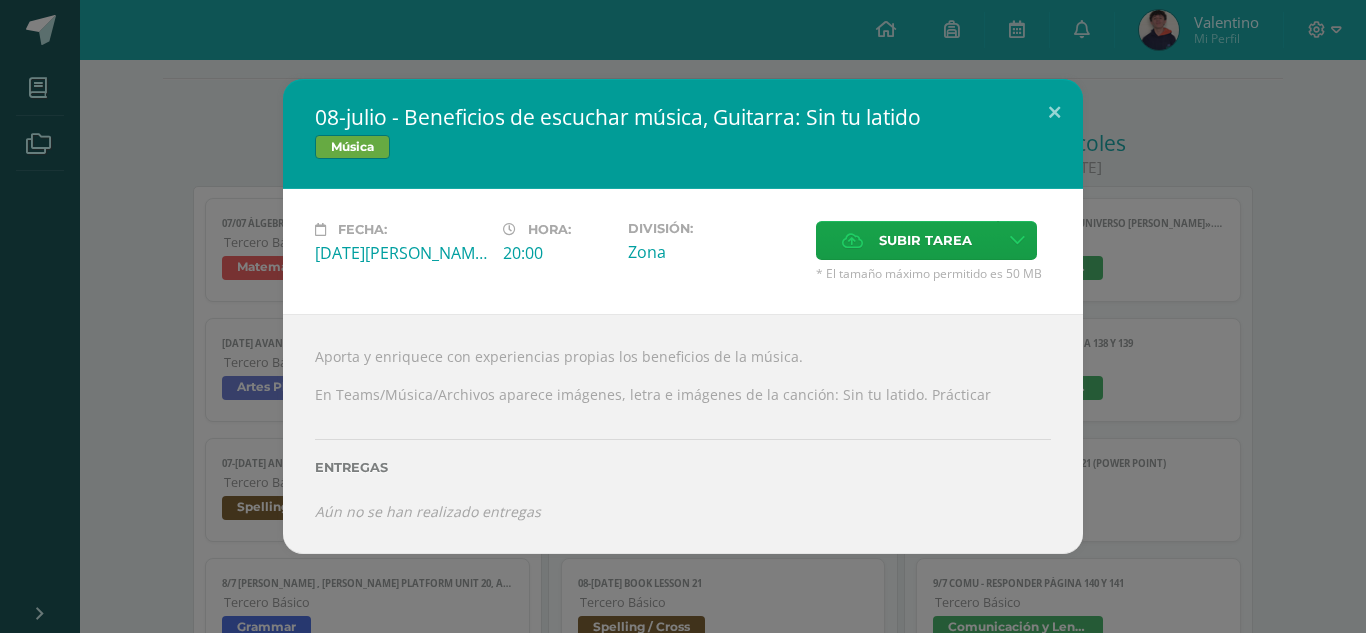 click on "08-julio - Beneficios de escuchar música, Guitarra: Sin tu latido
Música
Fecha:
[DATE][PERSON_NAME]:
20:00
División:
Zona" at bounding box center (683, 316) 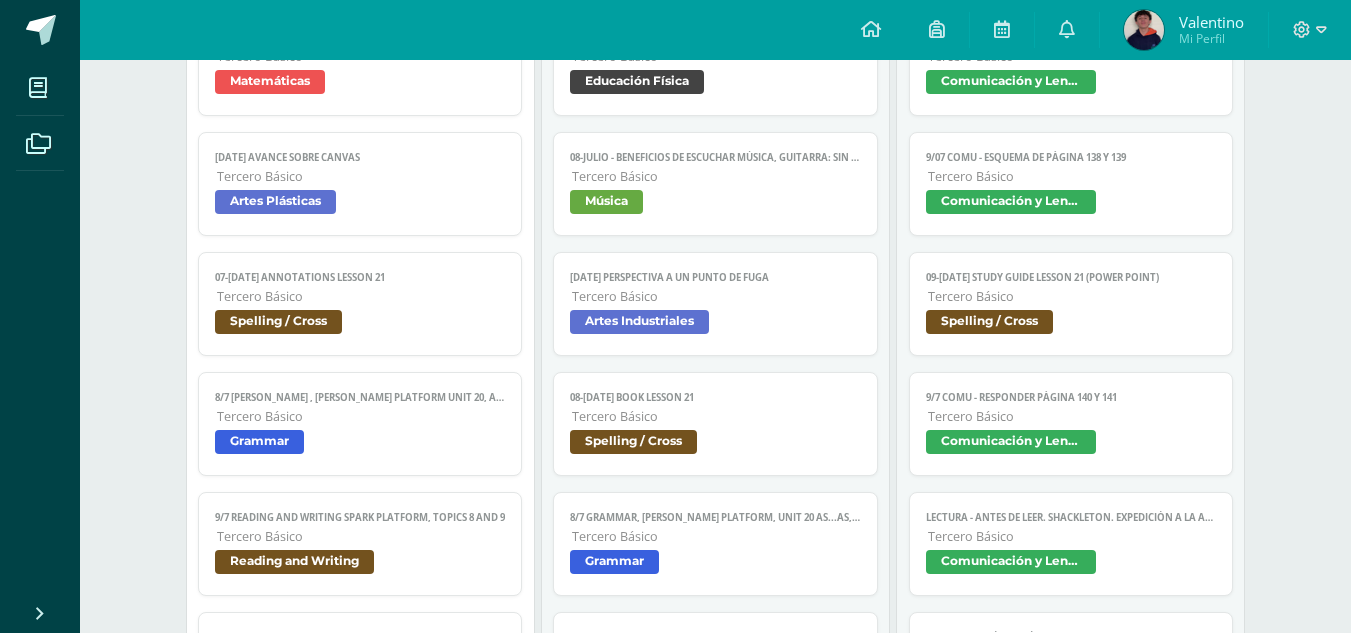 scroll, scrollTop: 400, scrollLeft: 0, axis: vertical 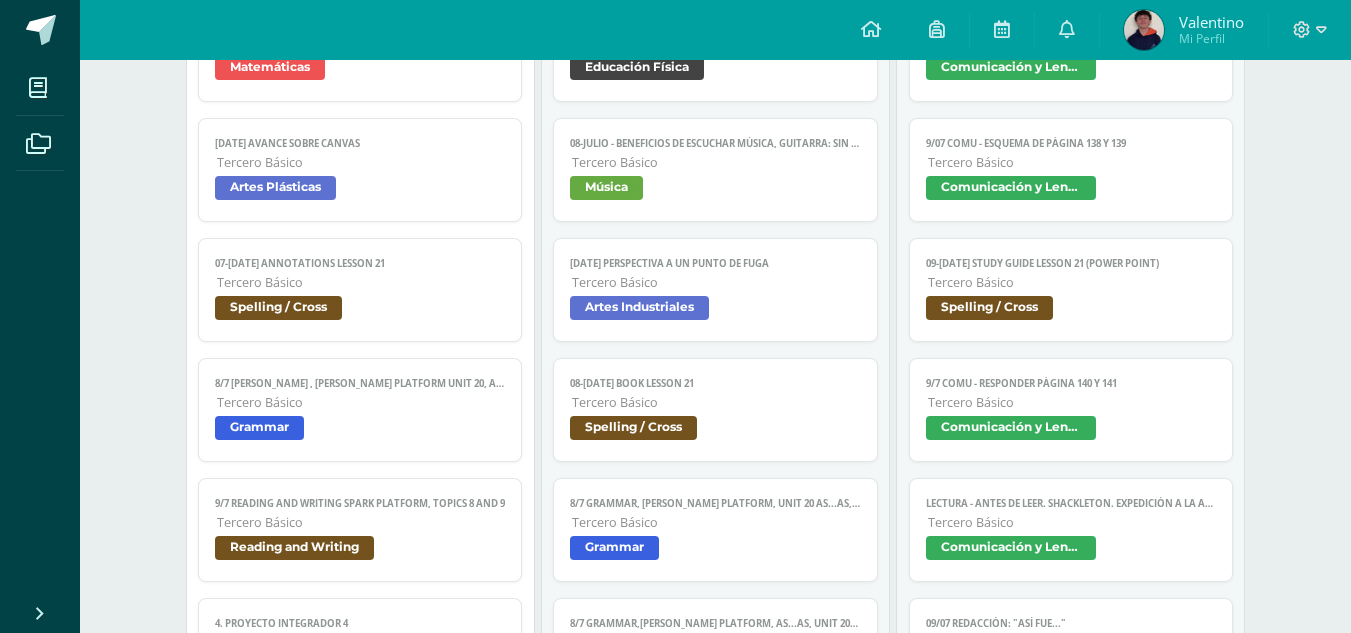click on "Spelling / Cross" at bounding box center [633, 428] 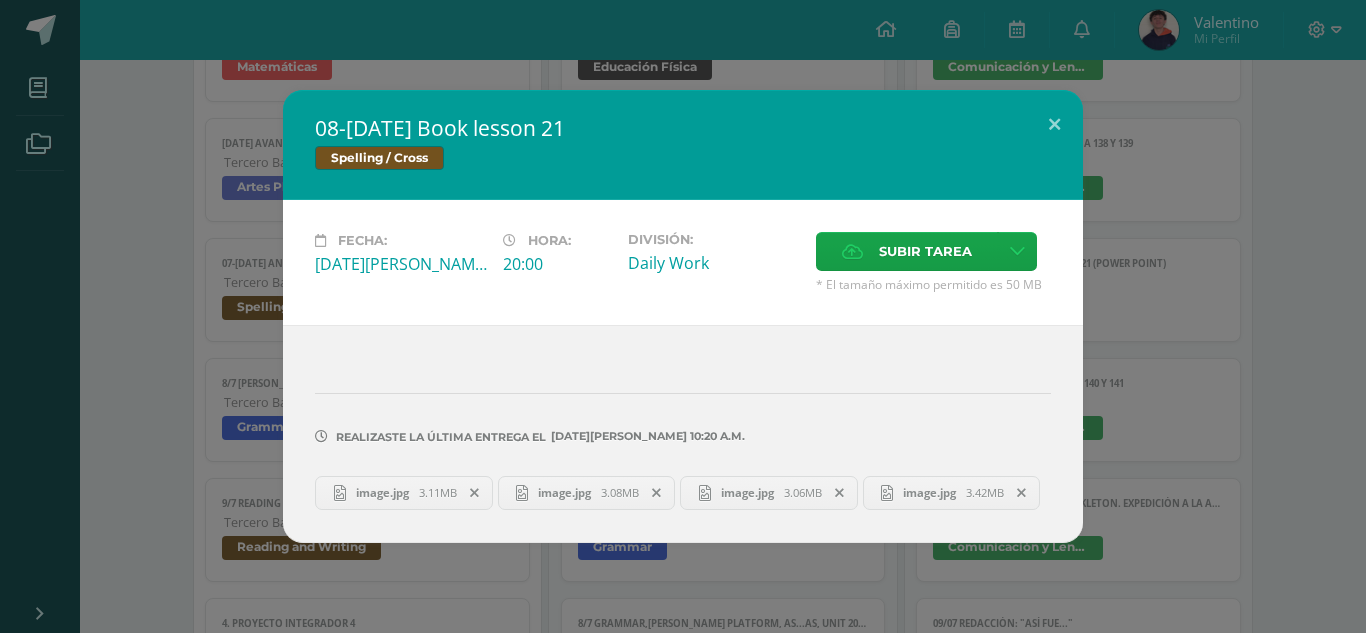 click on "08-[DATE] Book lesson 21
Spelling / Cross
Fecha:
[DATE][PERSON_NAME]:
20:00
División:
Daily Work" at bounding box center (683, 316) 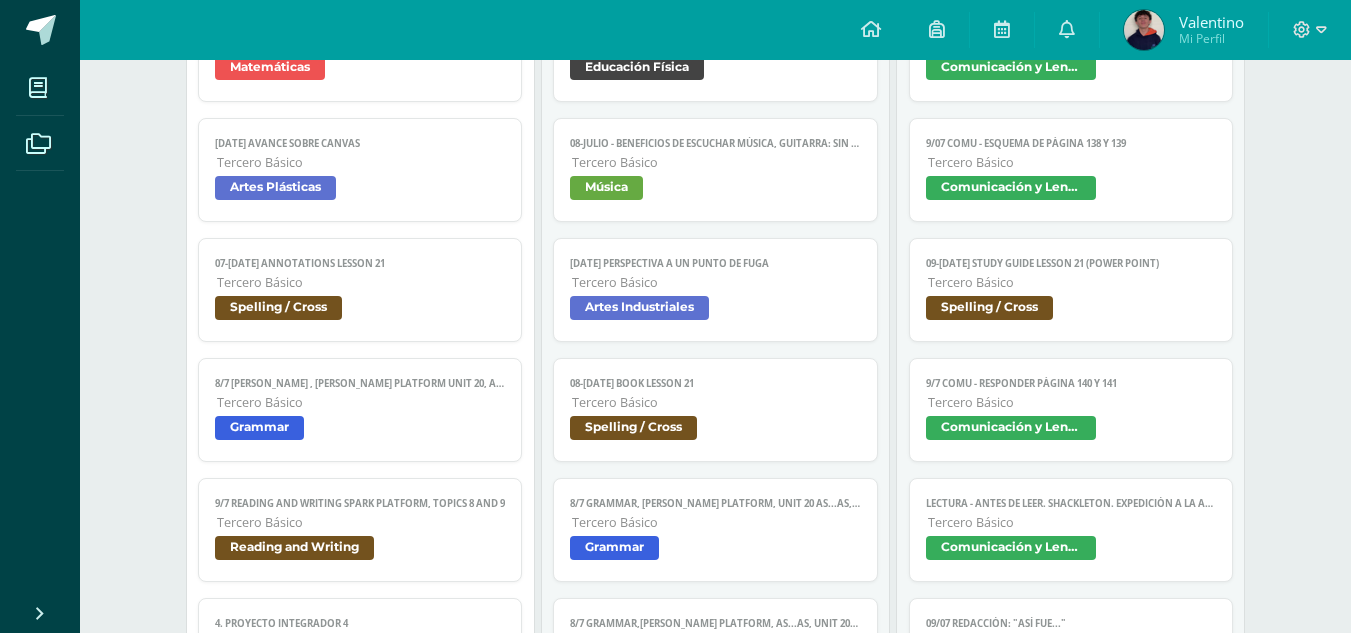 click on "Grammar" at bounding box center (614, 548) 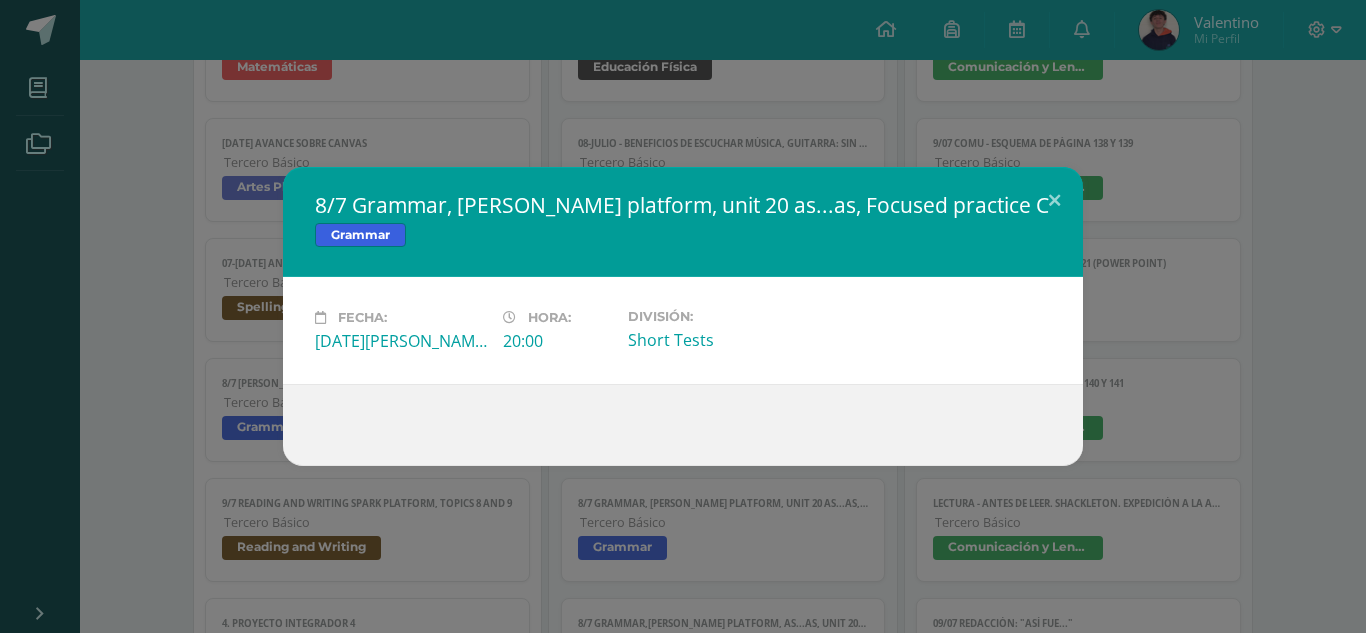 click on "8/7 Grammar, [PERSON_NAME] platform, unit 20 as...as, Focused practice C
Grammar
Fecha:
[DATE][PERSON_NAME]:
20:00
División:
Short Tests" at bounding box center (683, 316) 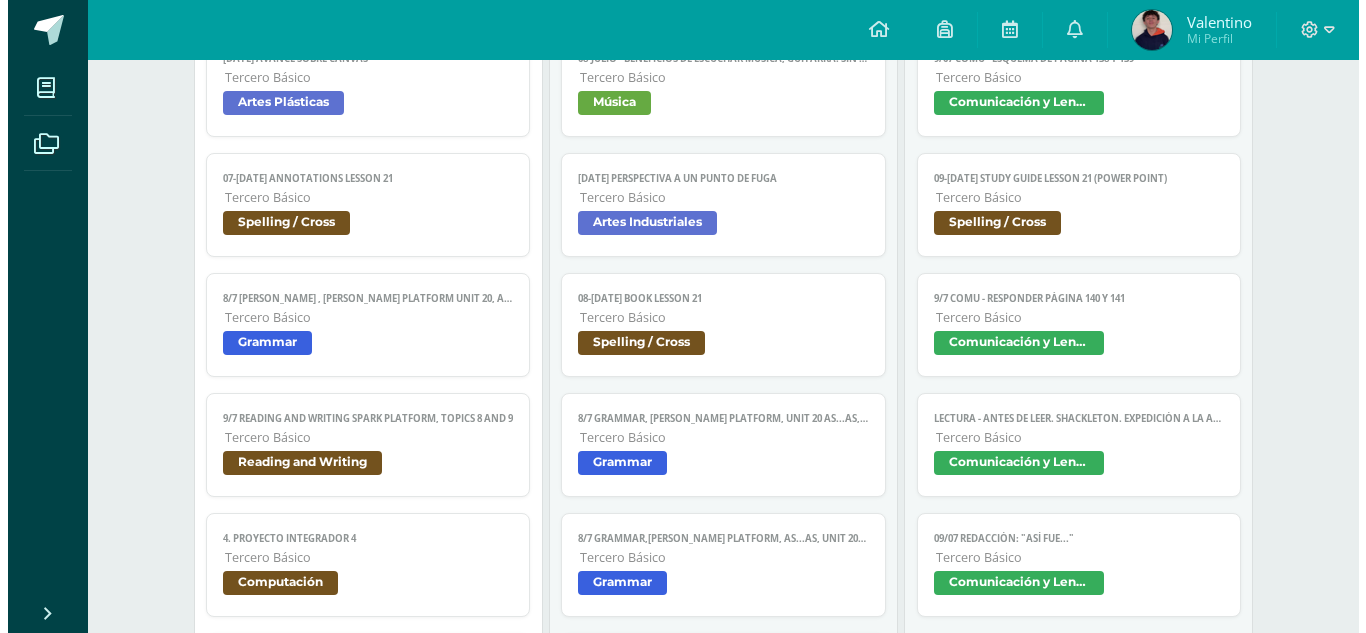 scroll, scrollTop: 600, scrollLeft: 0, axis: vertical 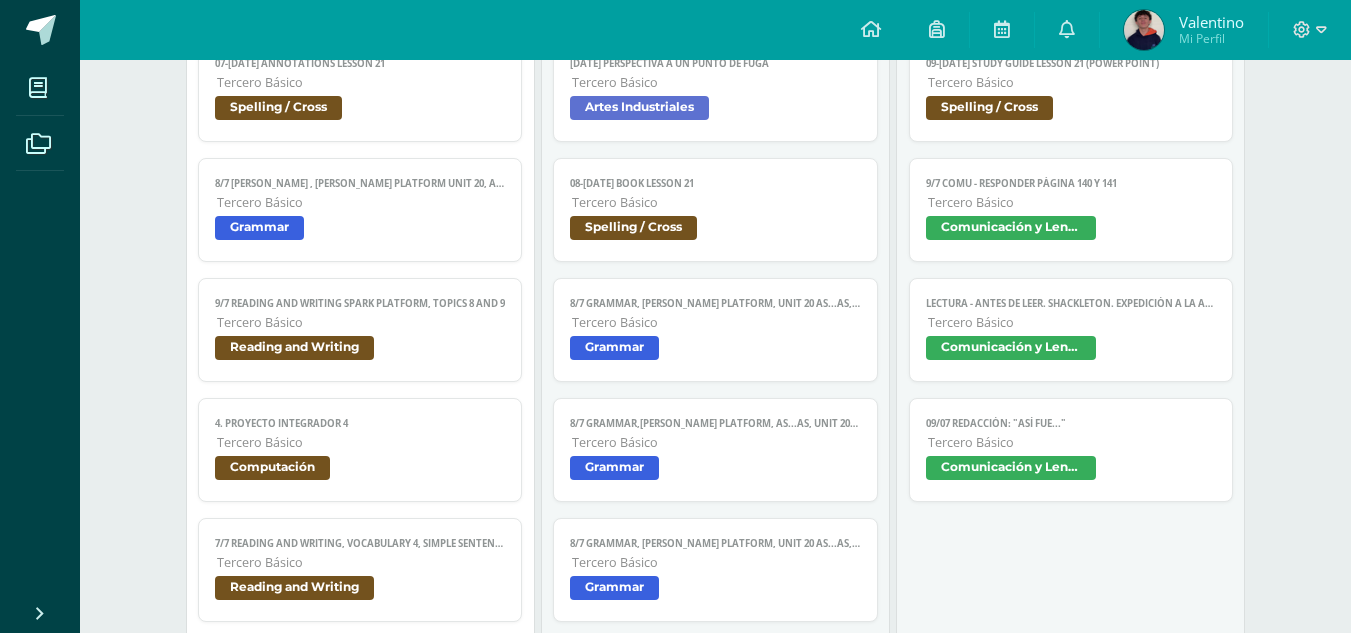click on "Grammar" at bounding box center [614, 468] 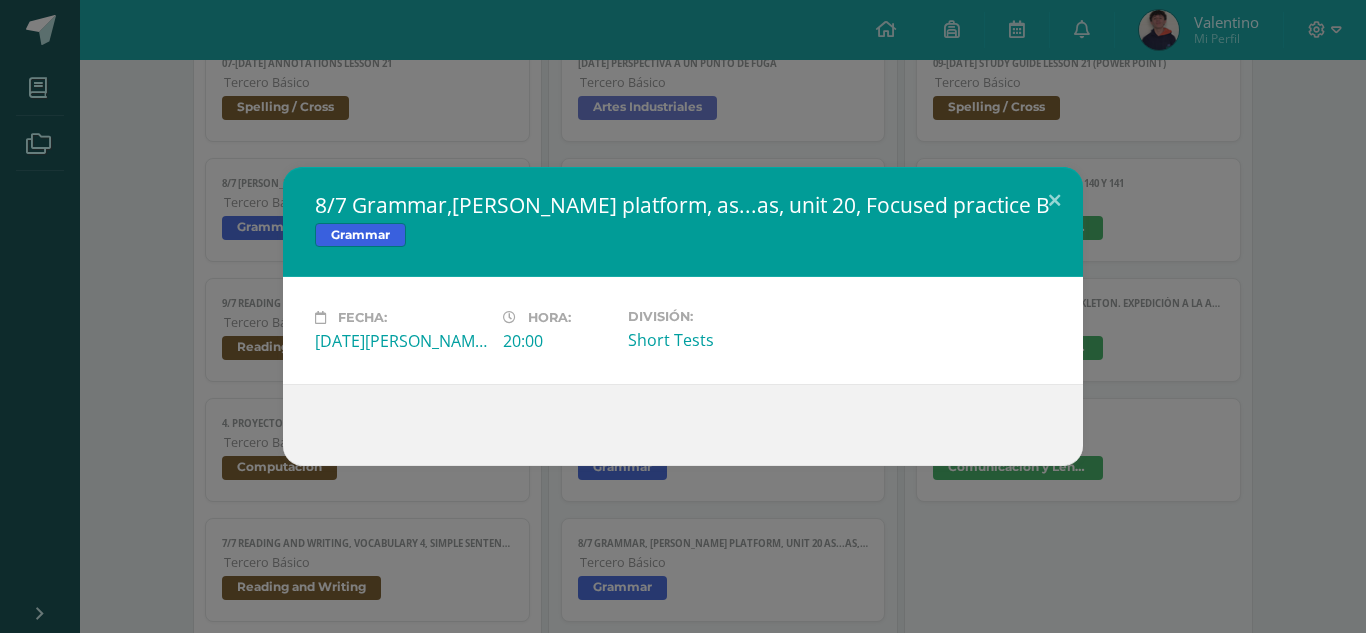 click on "8/7 Grammar,[PERSON_NAME] platform, as...as, unit 20, Focused practice B
Grammar
Fecha:
[DATE][PERSON_NAME]:
20:00
División:
Short Tests" at bounding box center (683, 316) 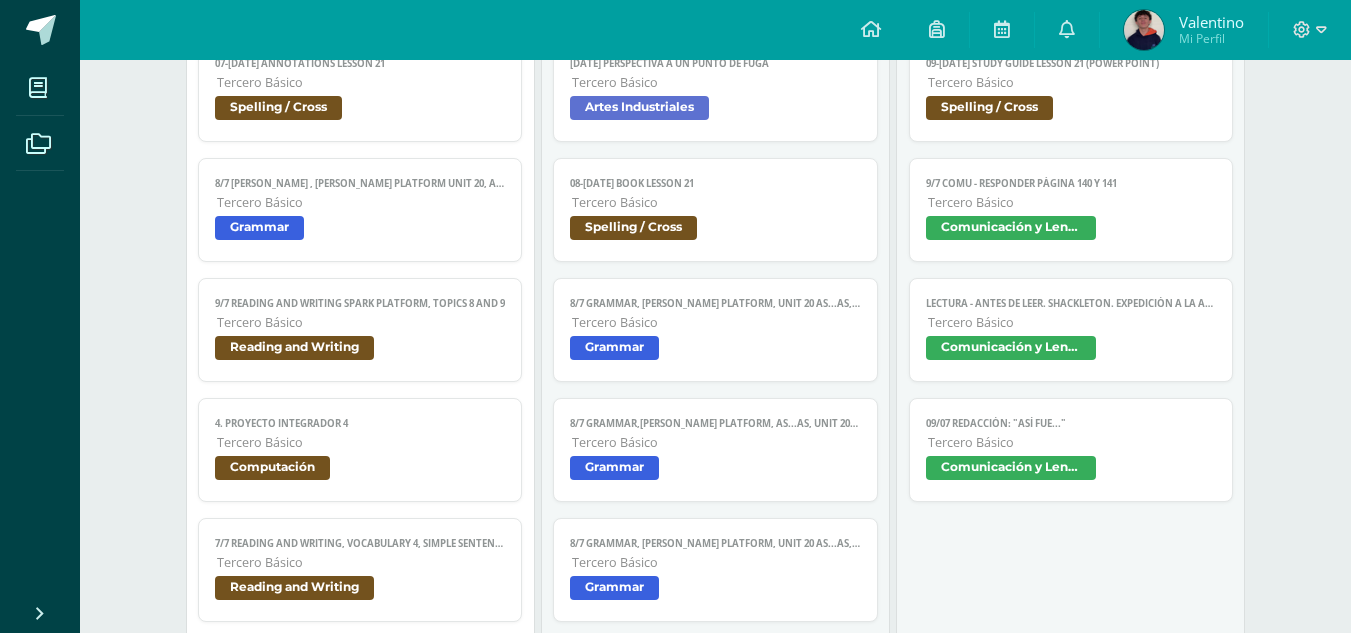 click on "Grammar" at bounding box center [614, 588] 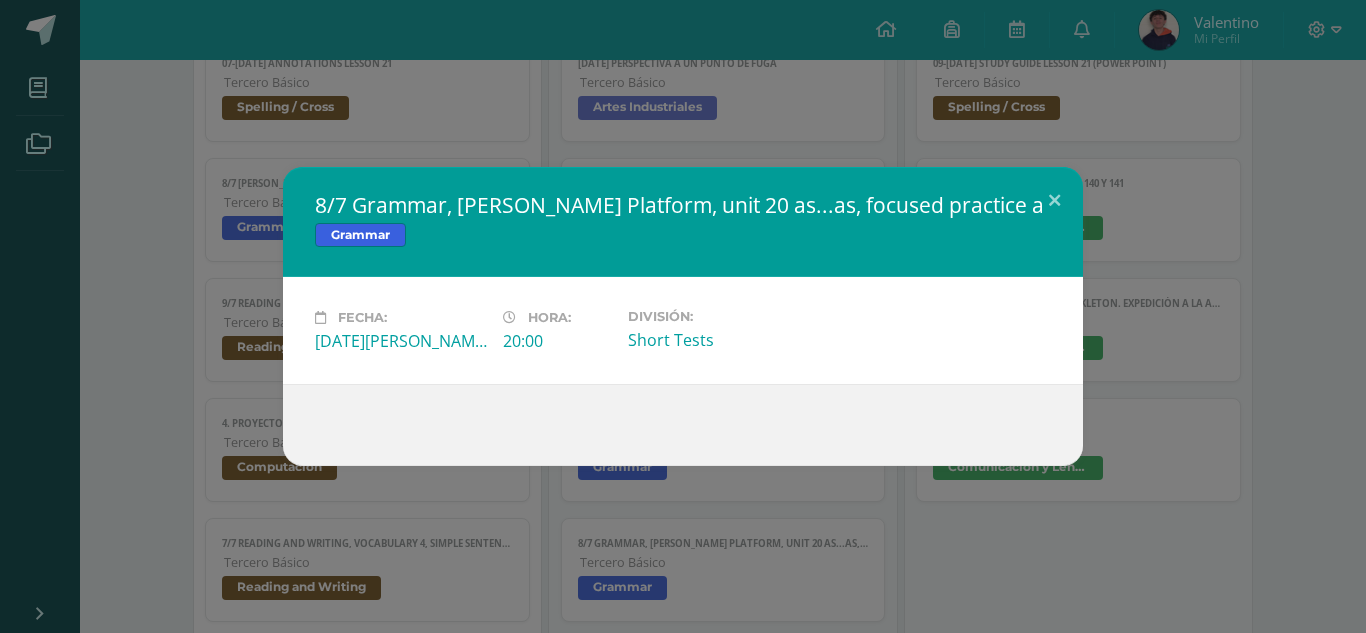 click on "8/7 Grammar, [PERSON_NAME] Platform, unit 20 as...as, focused practice a
Grammar
Fecha:
[DATE][PERSON_NAME]:
20:00
División:
Short Tests" at bounding box center (683, 316) 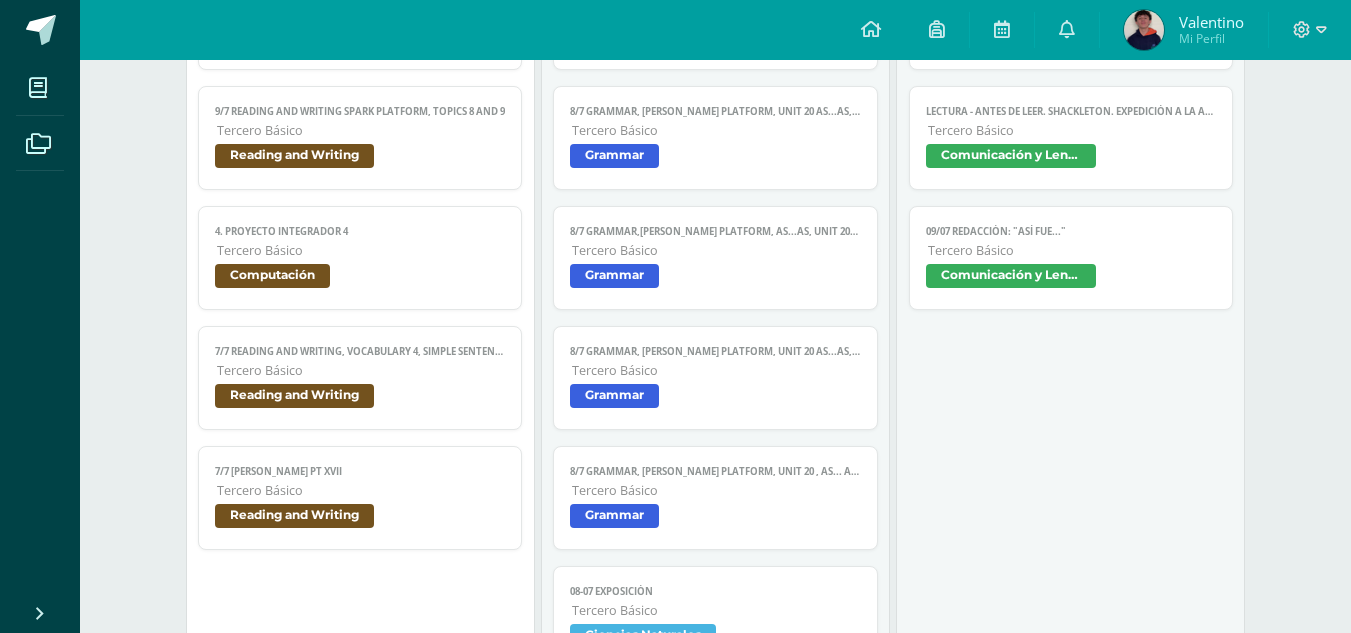 scroll, scrollTop: 800, scrollLeft: 0, axis: vertical 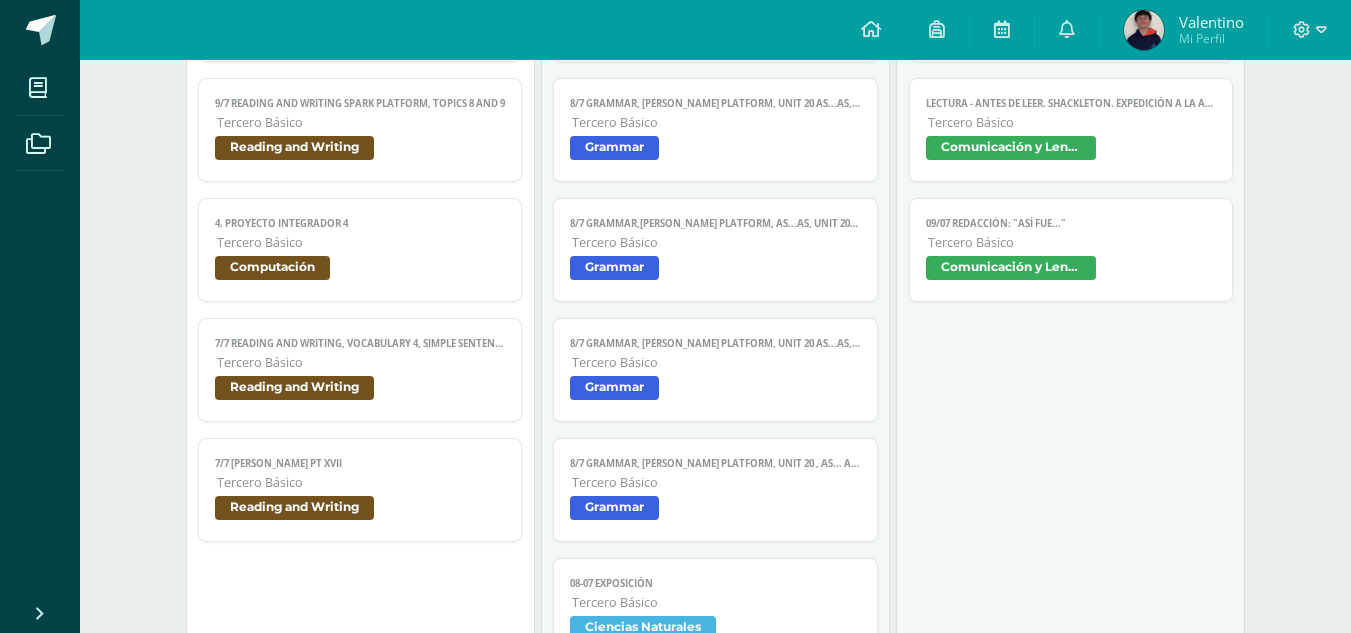click on "Grammar" at bounding box center (614, 508) 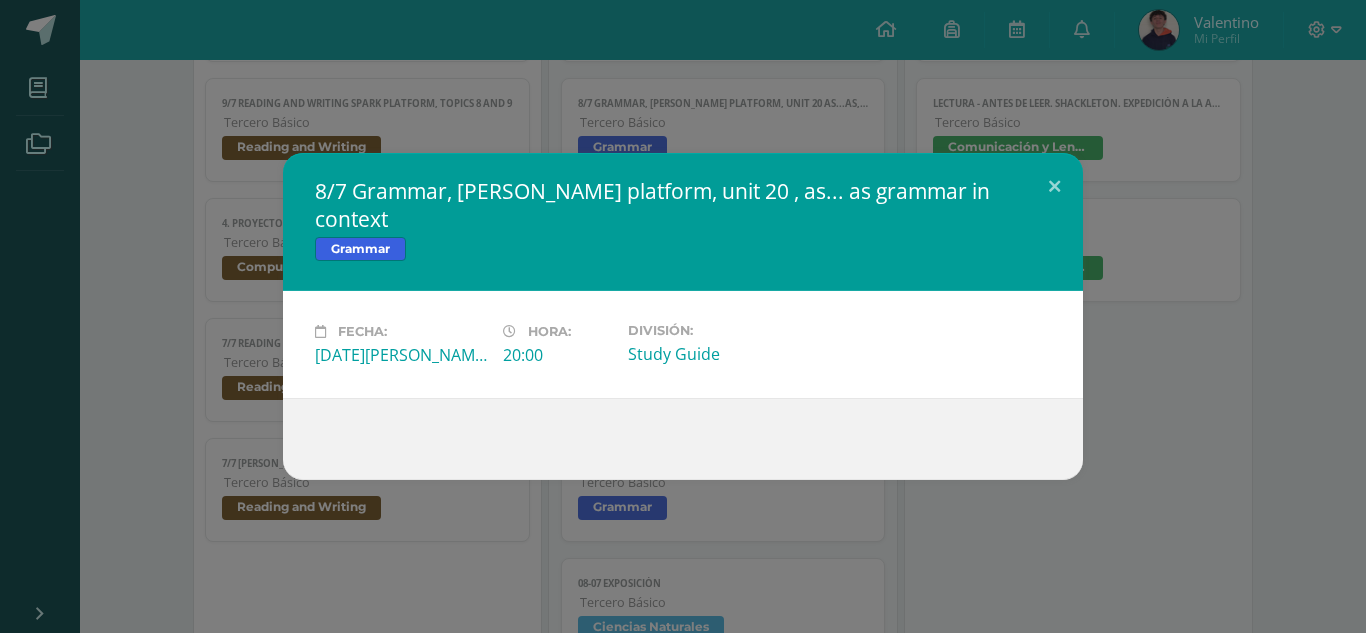 click on "8/7 Grammar, [PERSON_NAME] platform, unit 20 , as... as grammar in context
Grammar
Fecha:
[DATE][PERSON_NAME]:
20:00
División:
Study Guide" at bounding box center (683, 316) 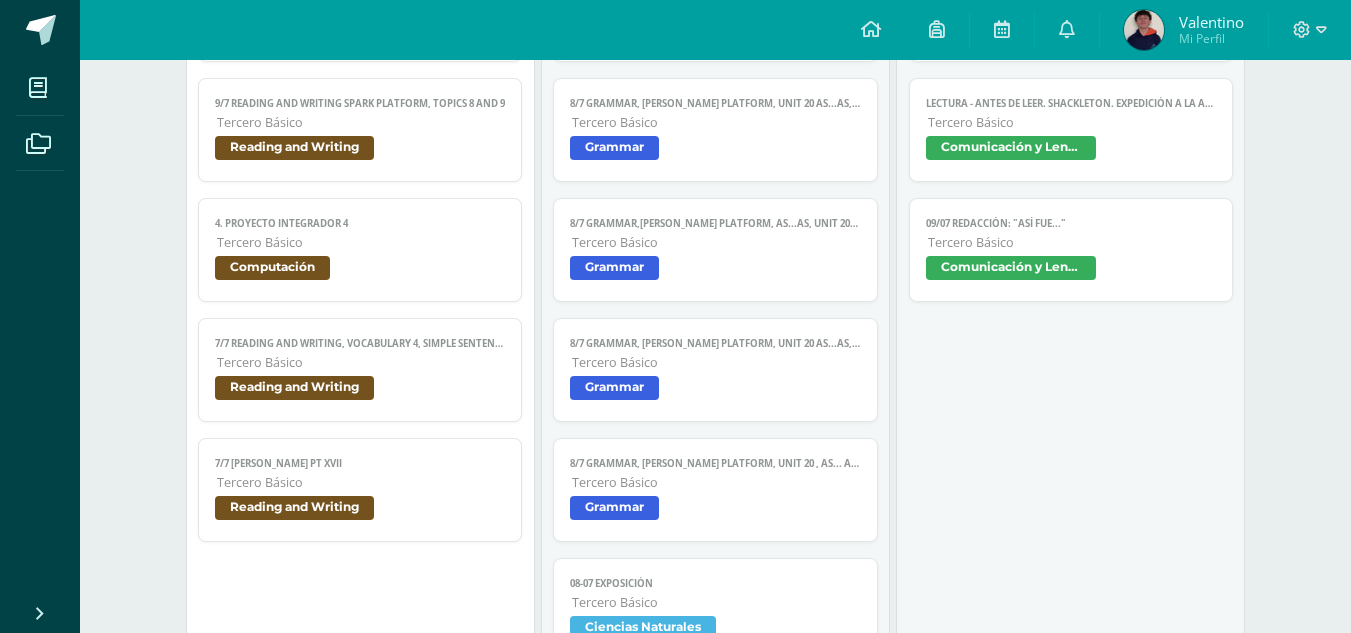 scroll, scrollTop: 900, scrollLeft: 0, axis: vertical 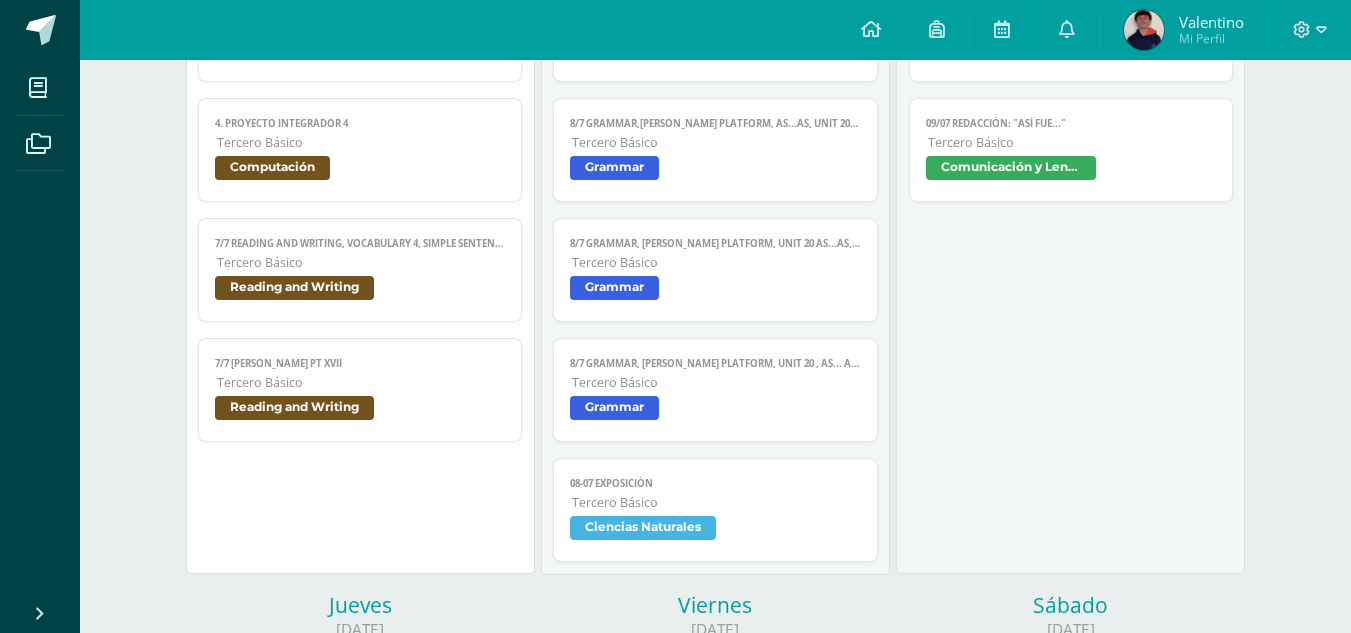 click on "Ciencias Naturales" at bounding box center (643, 528) 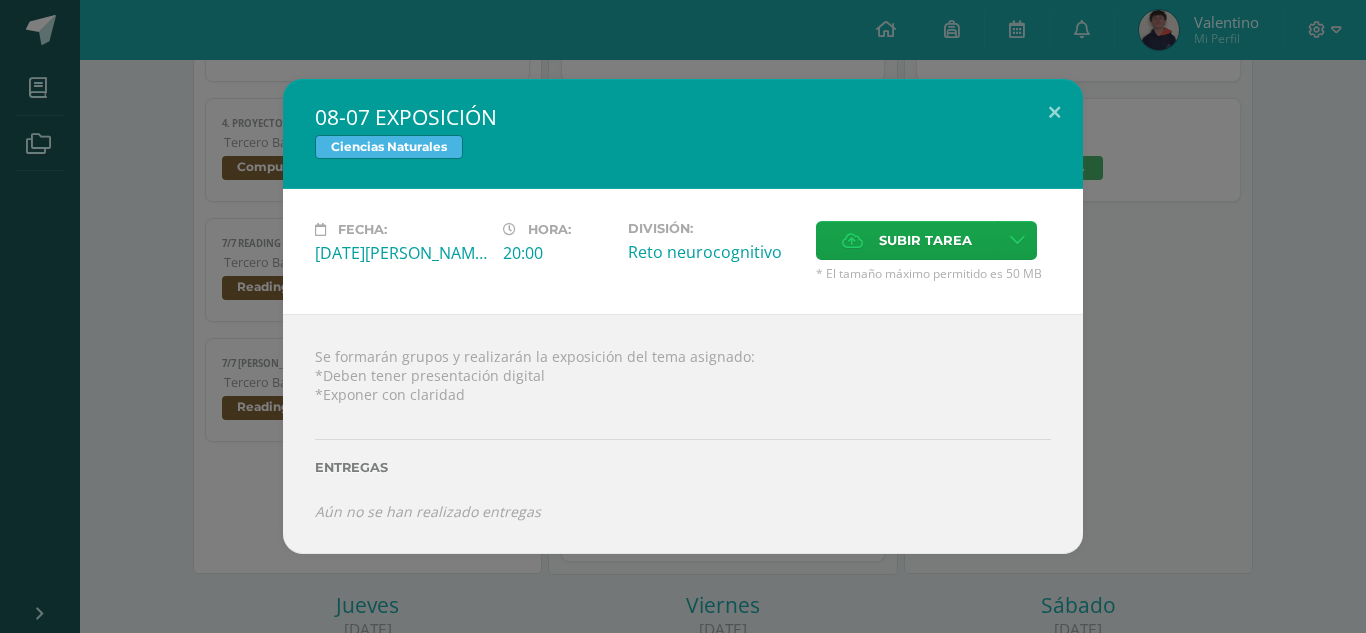 click on "08-07 EXPOSICIÓN
Ciencias Naturales
Fecha:
[DATE][PERSON_NAME]:
20:00
División:
Reto neurocognitivo
Subir tarea Cancelar" at bounding box center (683, 316) 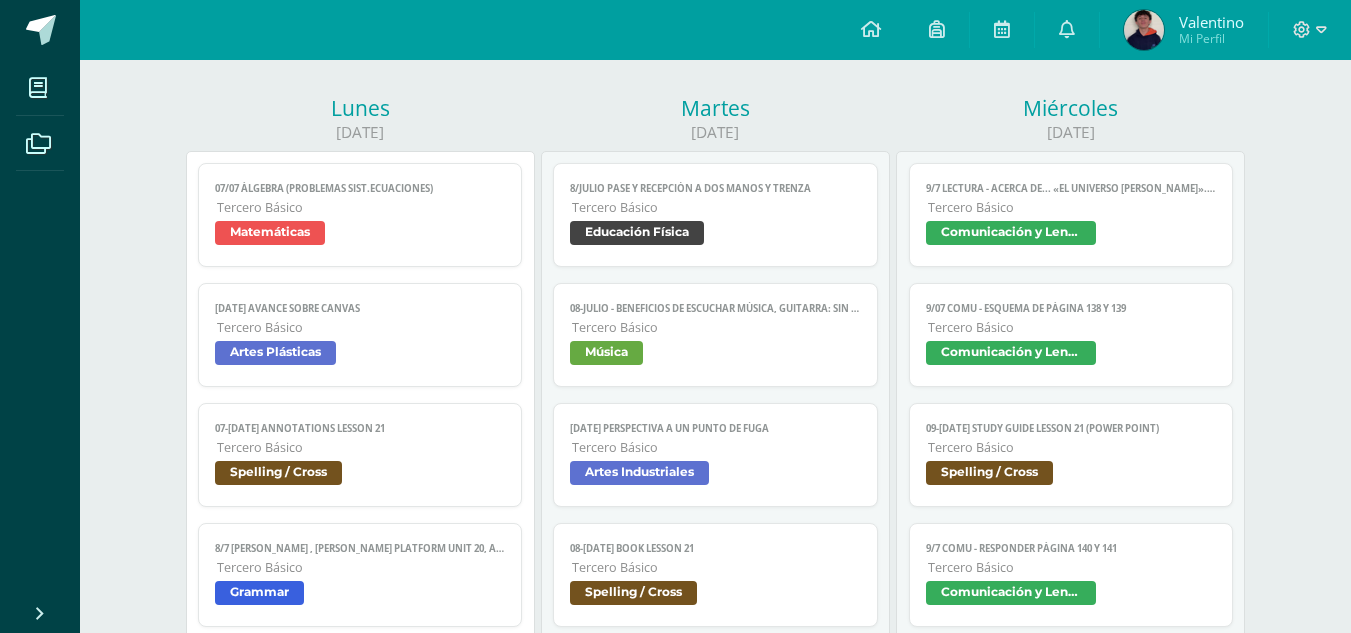scroll, scrollTop: 200, scrollLeft: 0, axis: vertical 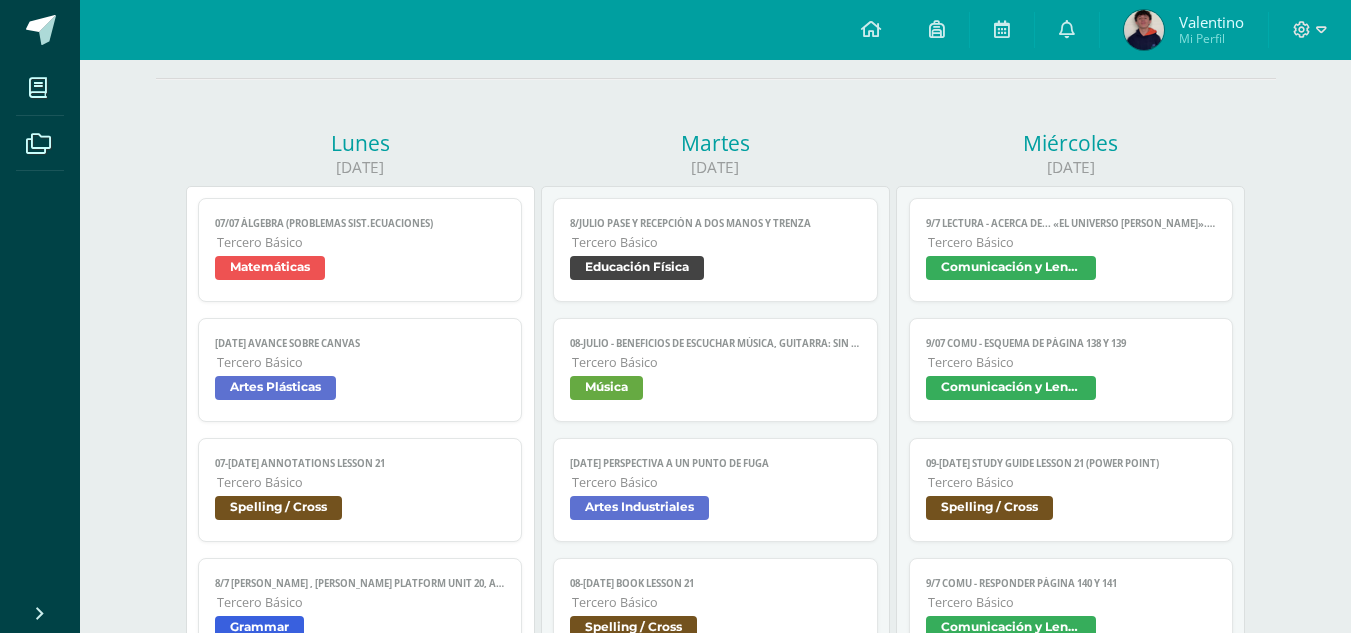 click on "Comunicación y Lenguaje" at bounding box center [1011, 268] 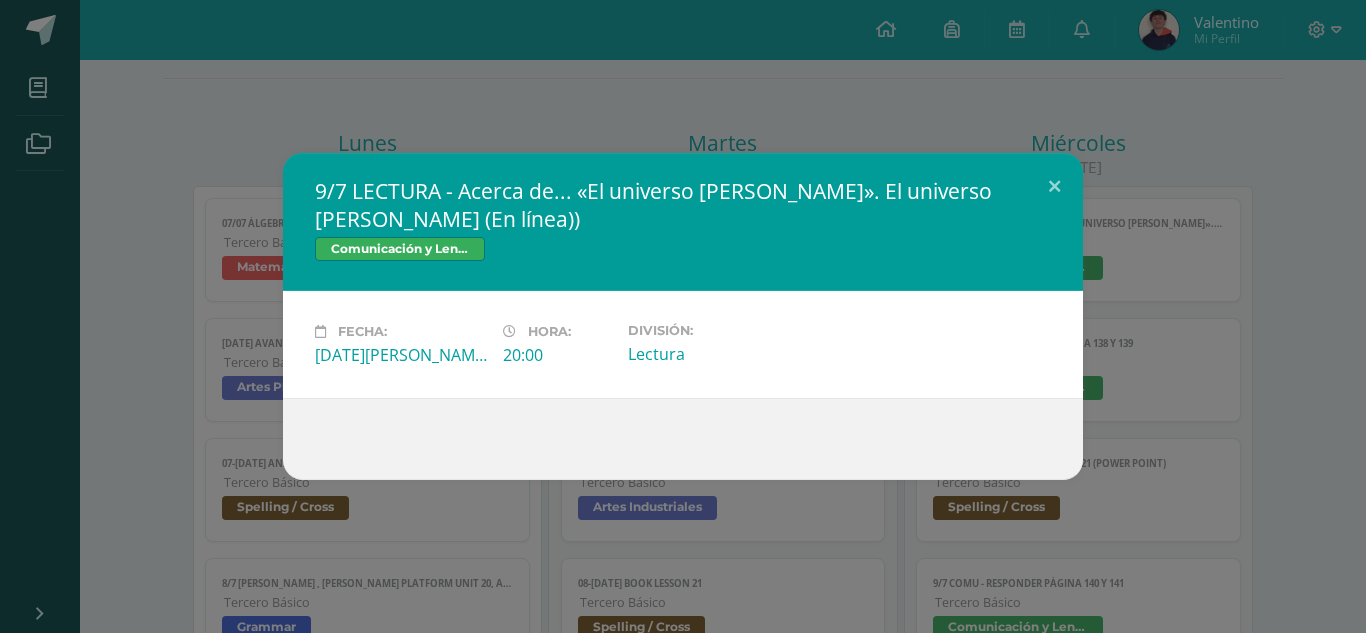 click on "9/7 LECTURA -  Acerca de... «El universo [PERSON_NAME]». El universo [PERSON_NAME] (En línea))
Comunicación y [GEOGRAPHIC_DATA]
Fecha:
[DATE][PERSON_NAME]:
20:00
División:
Lectura" at bounding box center (683, 316) 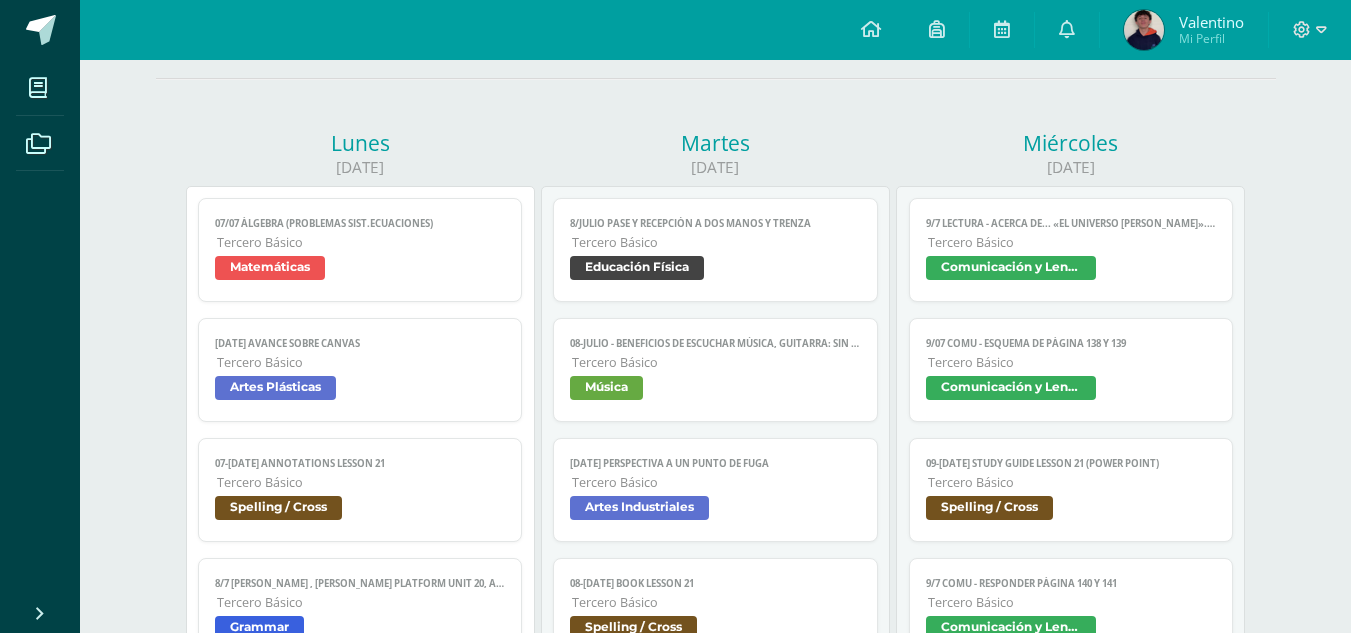 click on "Comunicación y Lenguaje" at bounding box center (1011, 388) 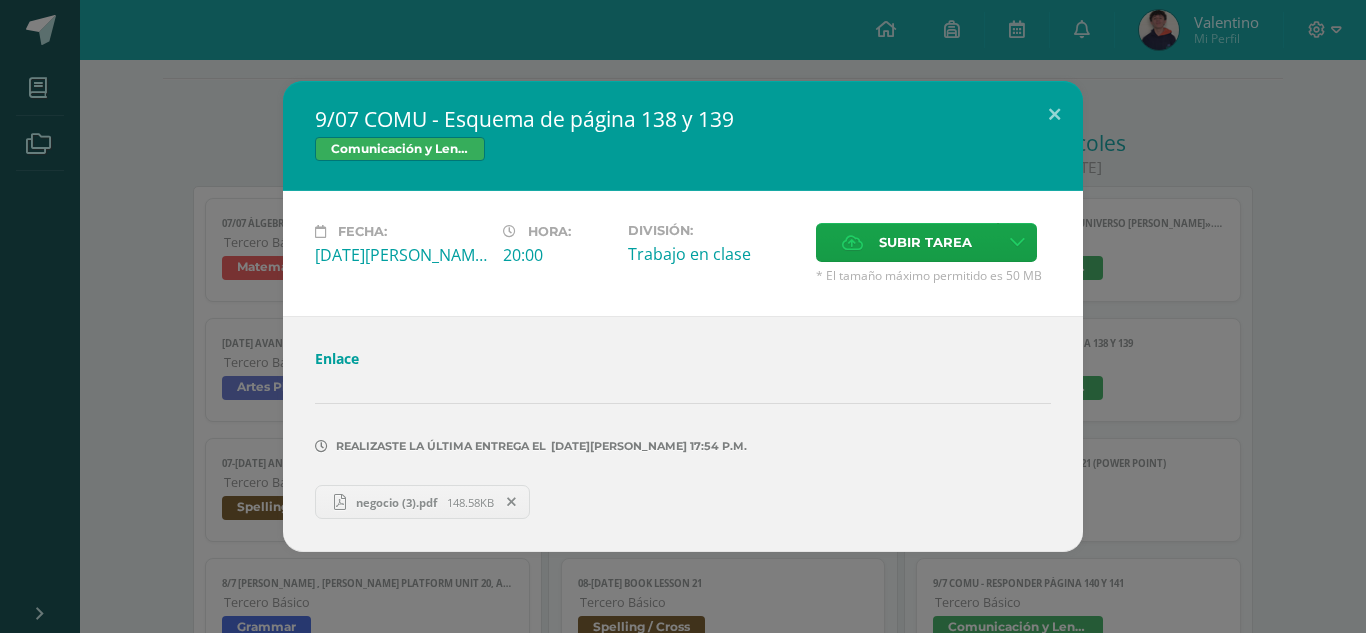 click on "9/07 COMU - Esquema de página 138 y 139
Comunicación y Lenguaje
Fecha:
[DATE][PERSON_NAME]:
20:00
División:
Trabajo en clase
Subir tarea" at bounding box center (683, 316) 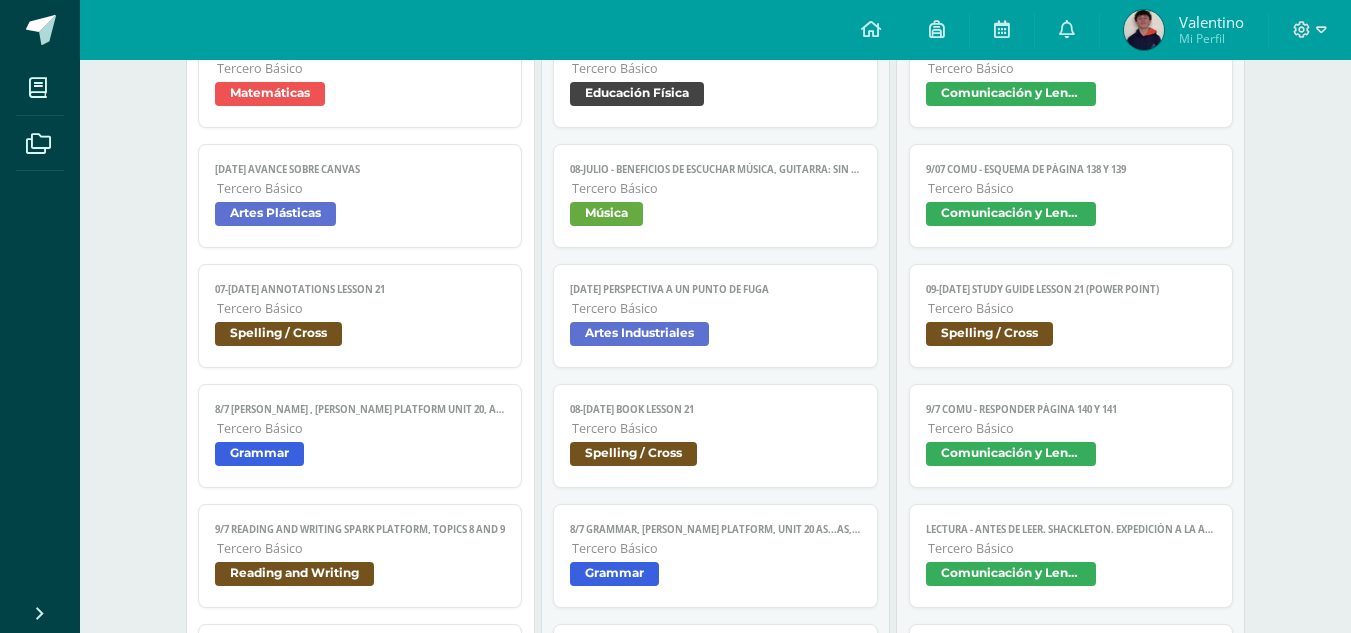 scroll, scrollTop: 400, scrollLeft: 0, axis: vertical 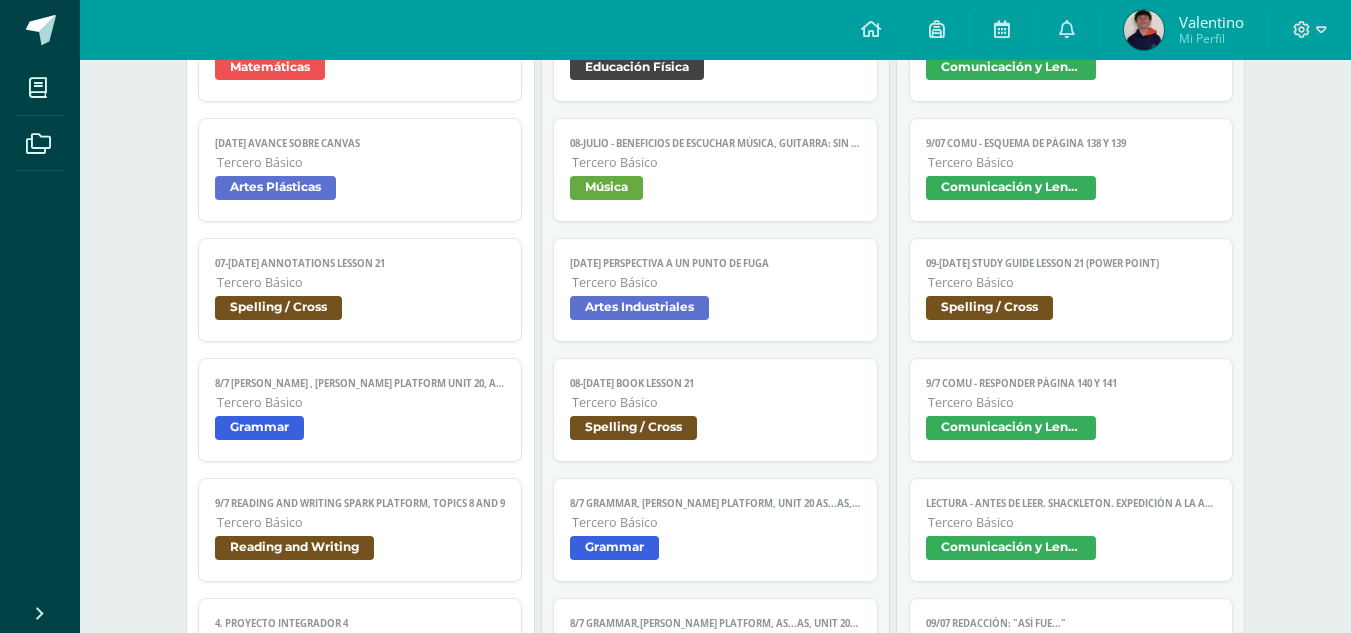 click on "09-[DATE] Study Guide lesson 21 (Power Point) Tercero Básico Spelling / Cross" at bounding box center [1071, 290] 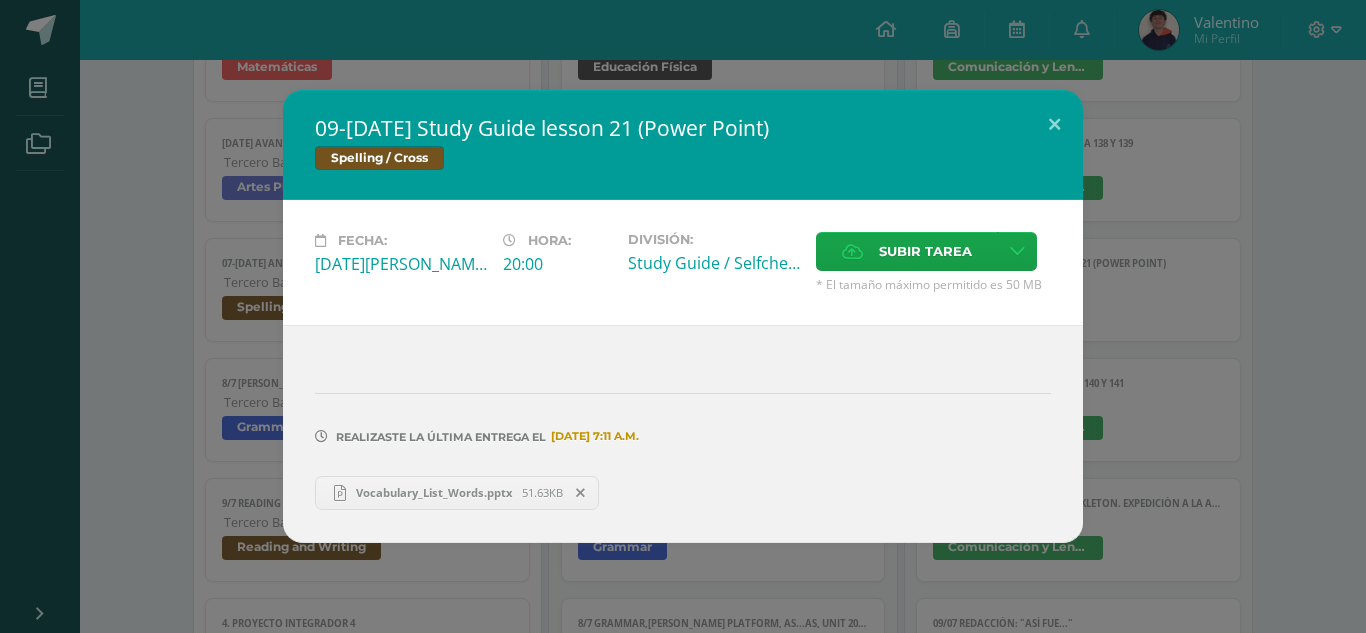 click on "09-[DATE] Study Guide lesson 21 (Power Point)
Spelling / Cross
Fecha:
[DATE][PERSON_NAME]:
20:00
División:
Study Guide / Selfcheck
Subir tarea" at bounding box center (683, 316) 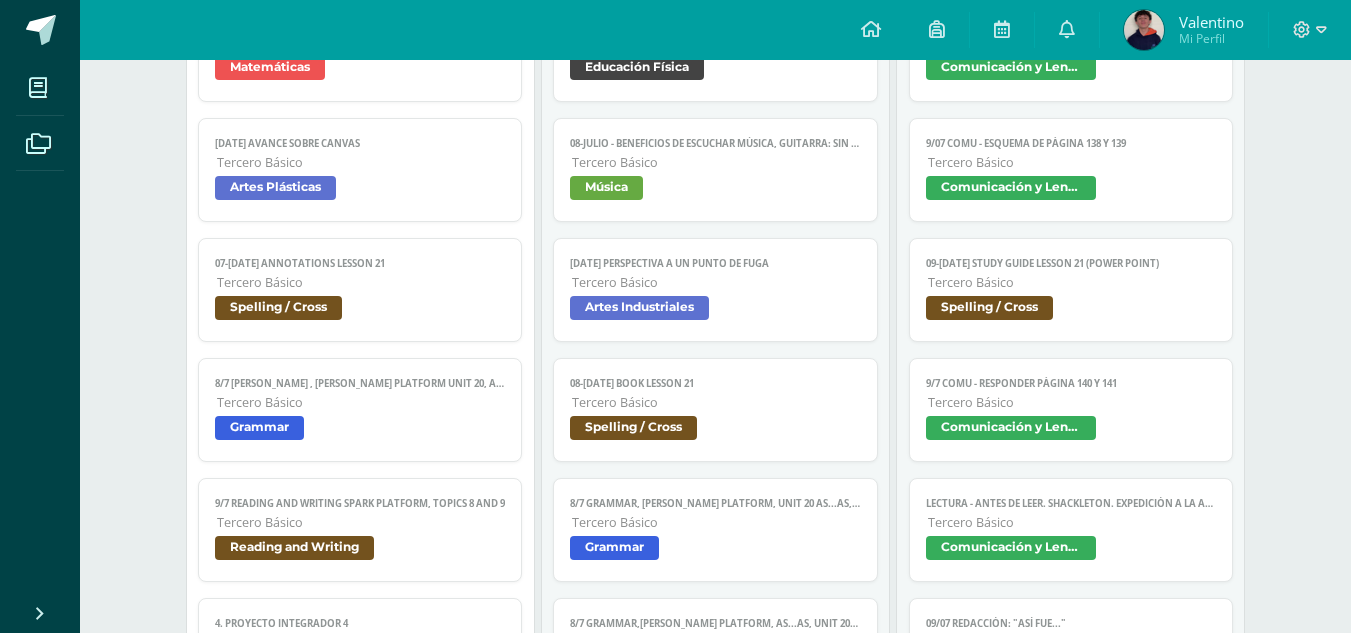 click on "Comunicación y Lenguaje" at bounding box center [1011, 428] 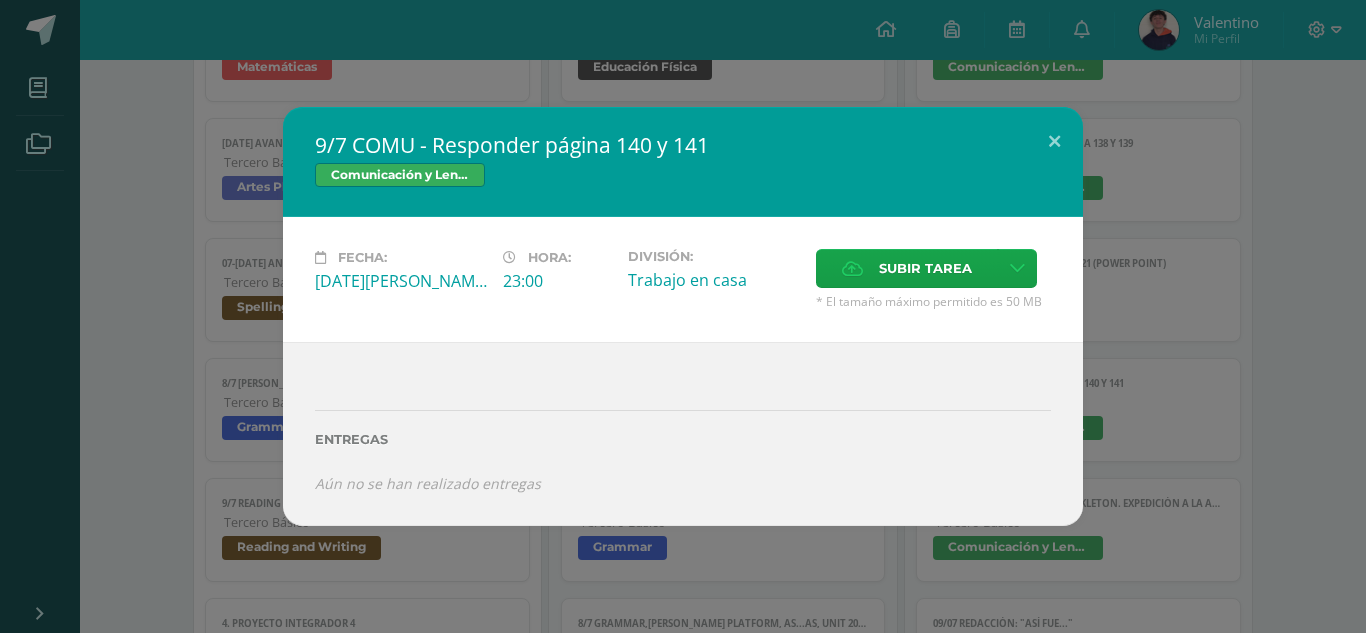click on "9/7 COMU - Responder página 140 y 141
Comunicación y Lenguaje
Fecha:
[DATE][PERSON_NAME]:
23:00
División:
Trabajo en casa
Subir tarea Cancelar" at bounding box center [683, 316] 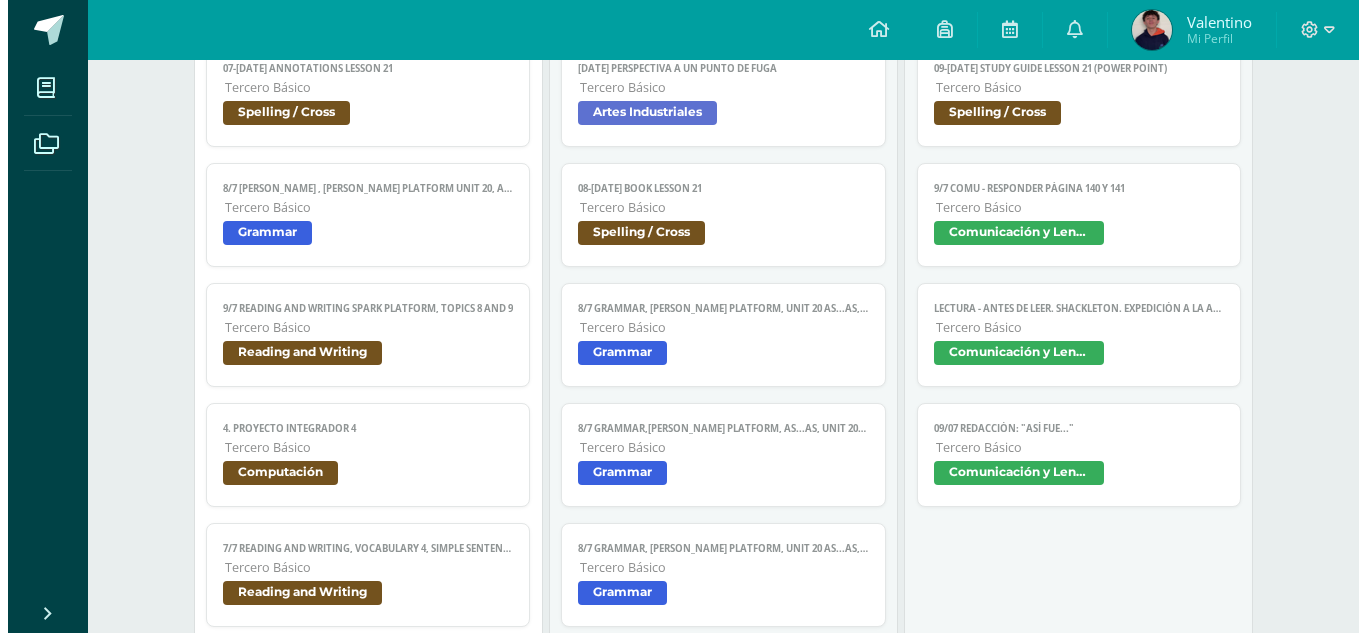 scroll, scrollTop: 600, scrollLeft: 0, axis: vertical 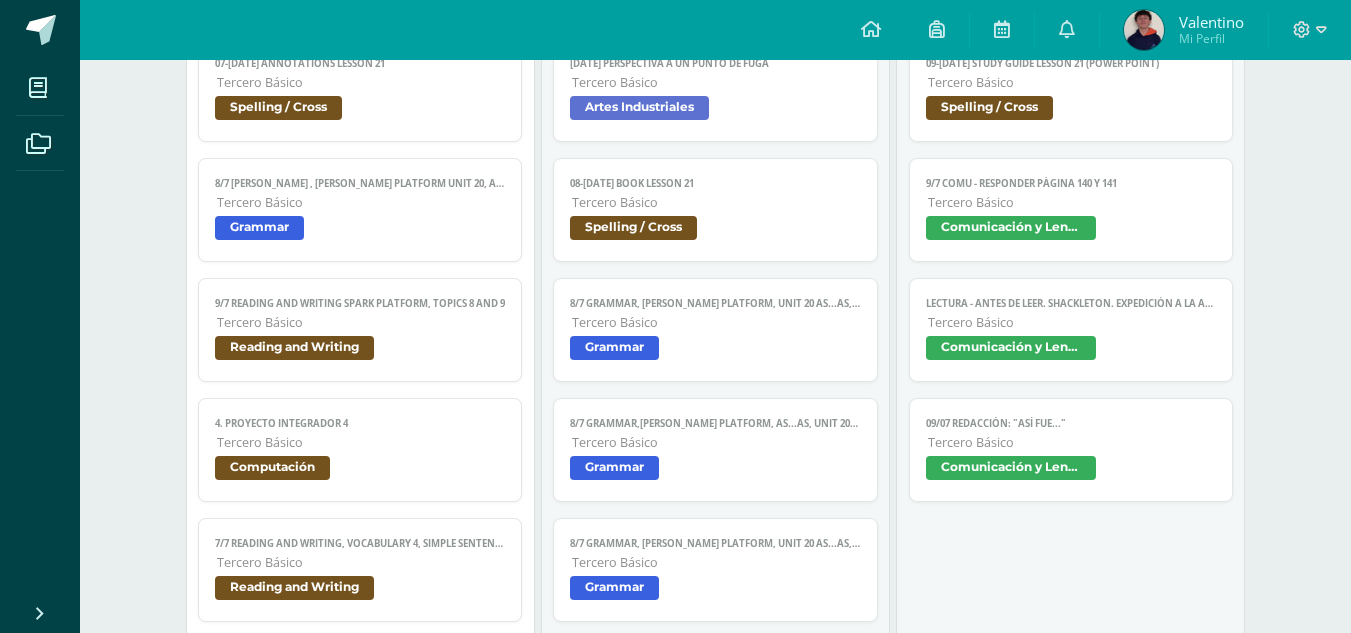 click on "Comunicación y Lenguaje" at bounding box center [1011, 348] 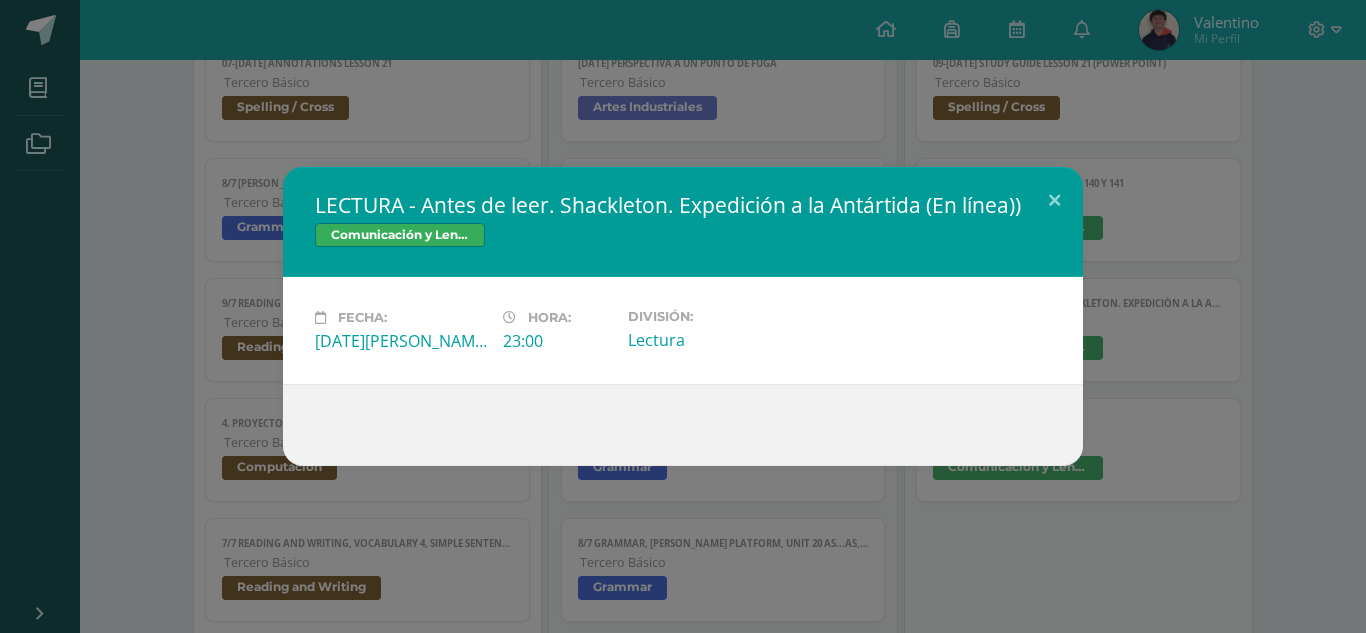 click on "LECTURA - Antes [PERSON_NAME]. [PERSON_NAME]. Expedición a la Antártida (En línea))
Comunicación y [GEOGRAPHIC_DATA]
Fecha:
[DATE][PERSON_NAME]:
23:00
División:
Lectura" at bounding box center [683, 316] 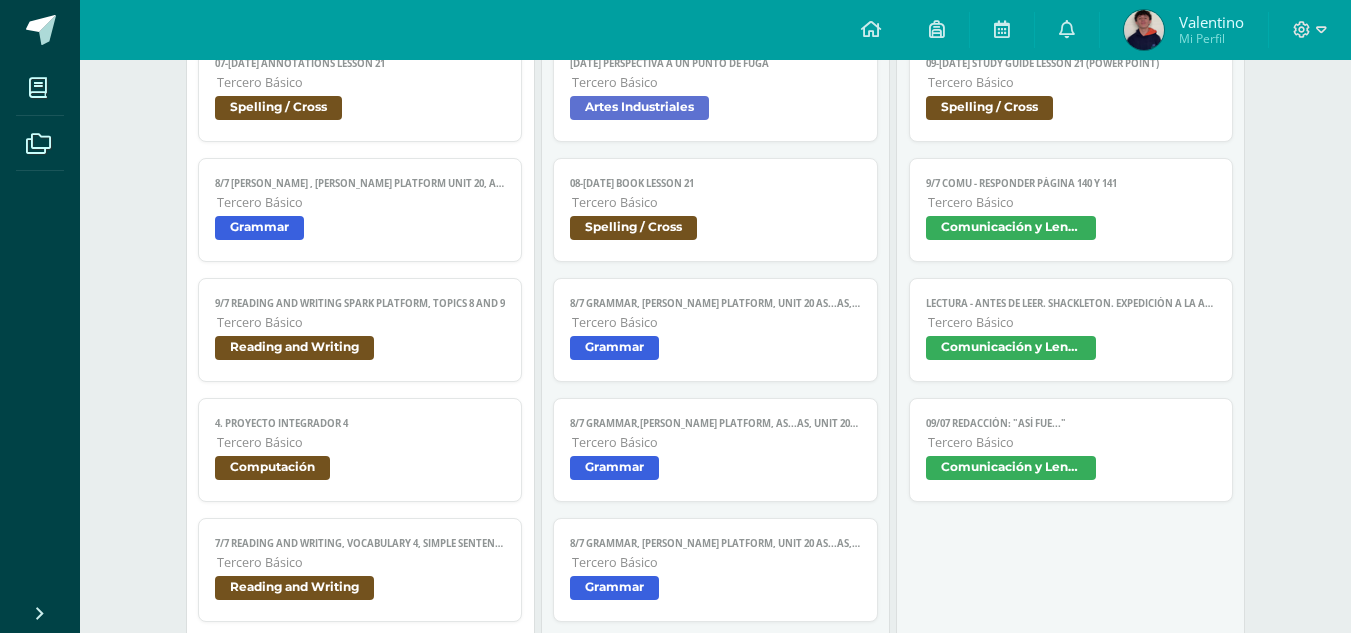 click on "Comunicación y Lenguaje" at bounding box center (1011, 468) 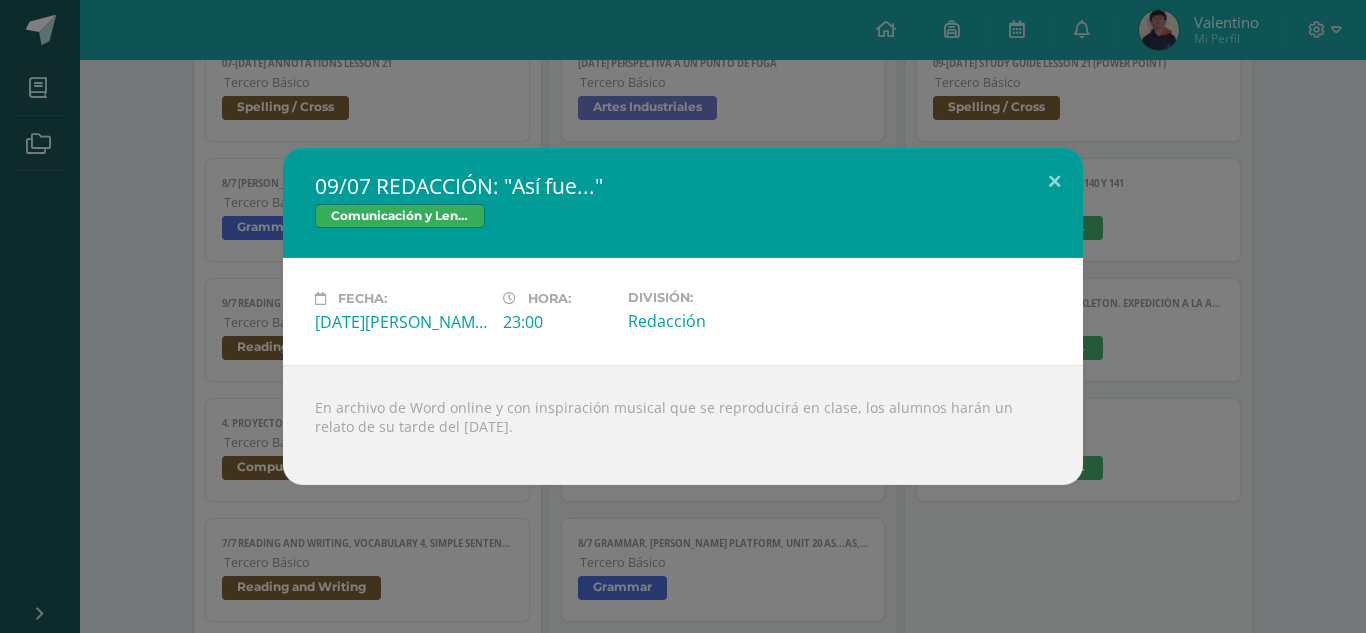click on "09/07 REDACCIÓN: "Así fue..."
Comunicación y [GEOGRAPHIC_DATA]
Fecha:
[DATE][PERSON_NAME]:
23:00
División:
Redacción" at bounding box center (683, 316) 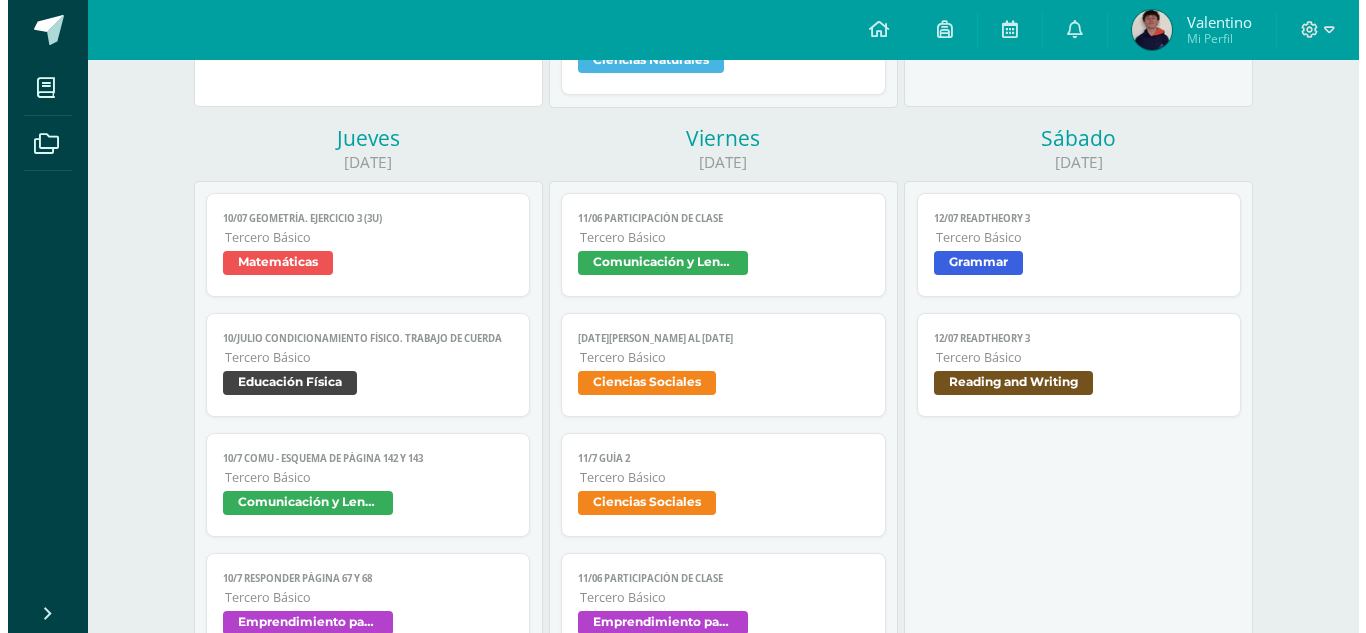 scroll, scrollTop: 1400, scrollLeft: 0, axis: vertical 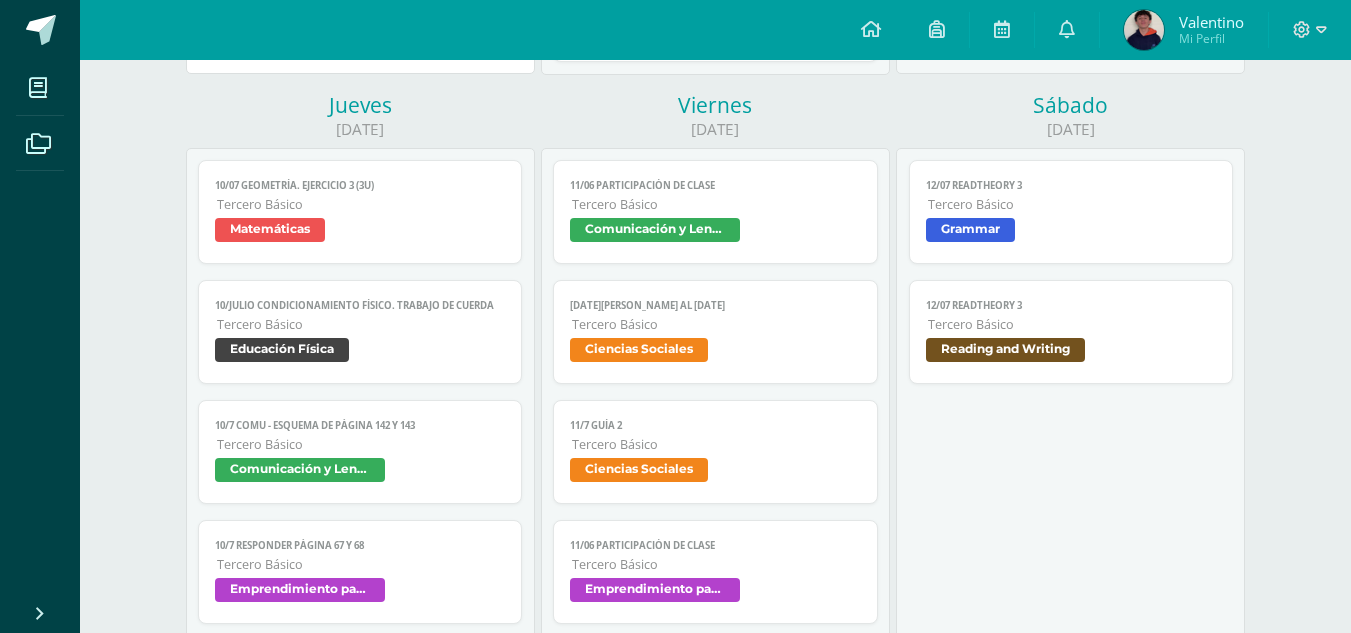 click on "Matemáticas" at bounding box center (270, 230) 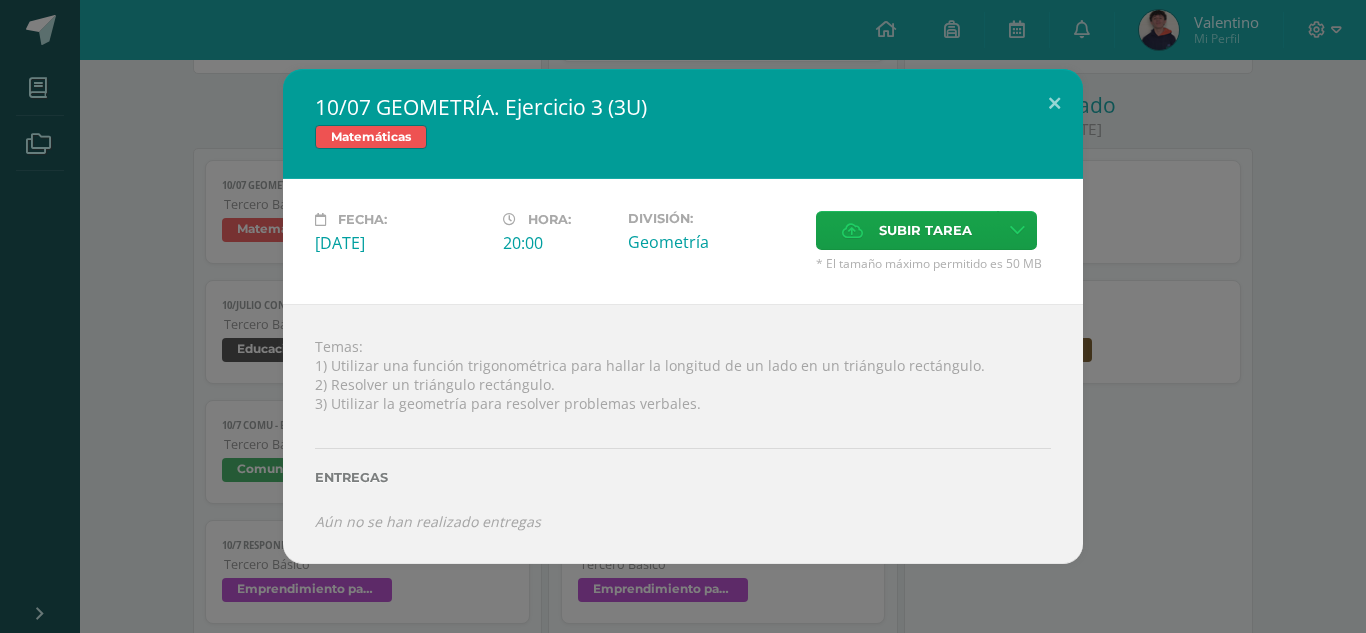 click on "10/07 GEOMETRÍA. Ejercicio 3 (3U)
Matemáticas
Fecha:
[DATE][PERSON_NAME]:
20:00
División:
Geometría
Subir tarea Cancelar" at bounding box center [683, 316] 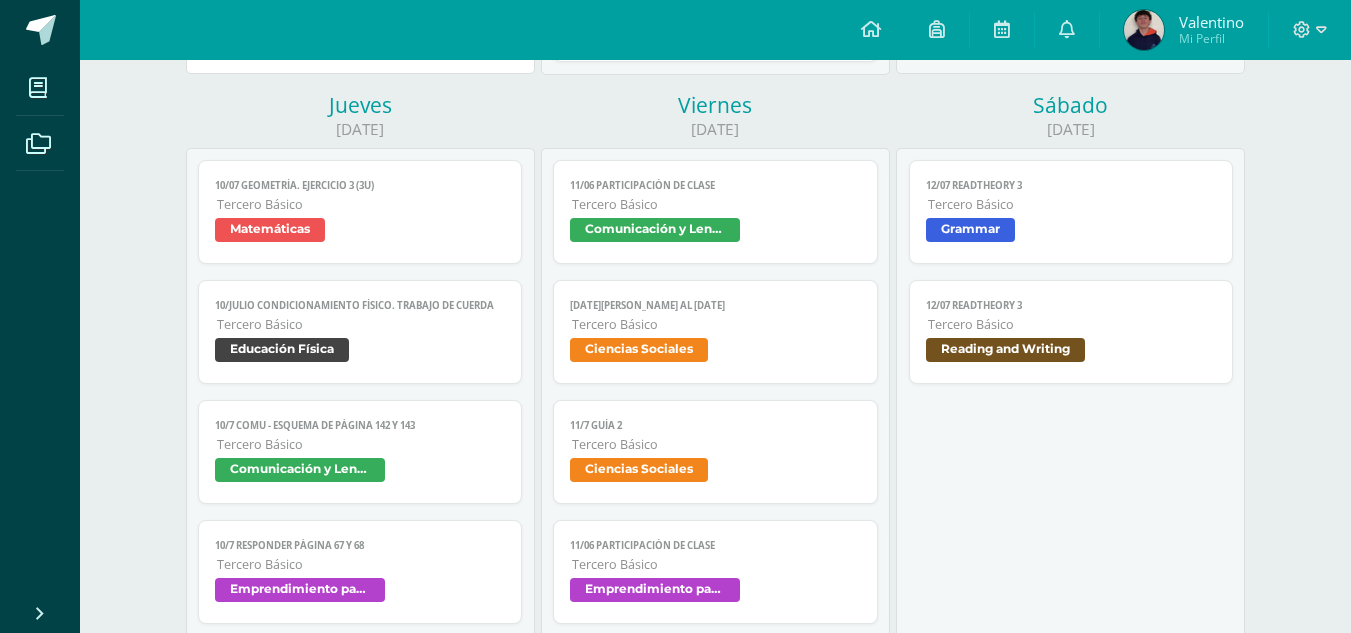 click on "Educación Física" at bounding box center [282, 350] 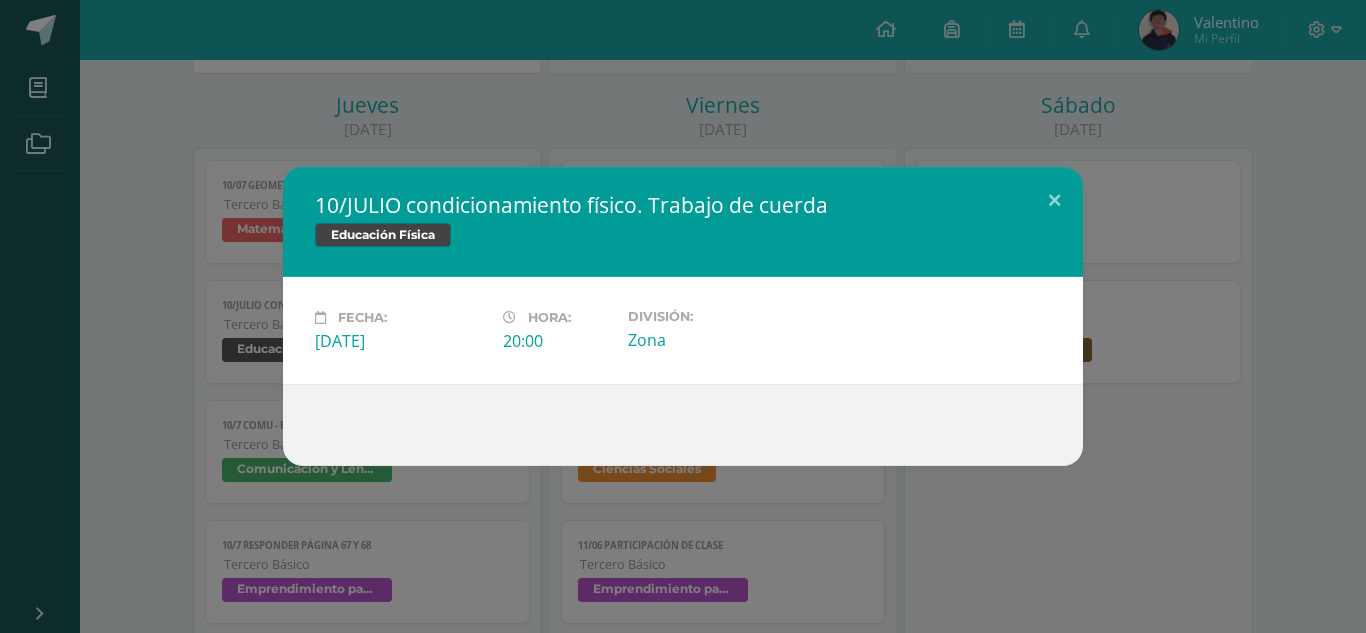 click on "10/JULIO condicionamiento físico. Trabajo de cuerda
Educación Física
Fecha:
[DATE][PERSON_NAME]:
20:00
División:
Zona" at bounding box center [683, 316] 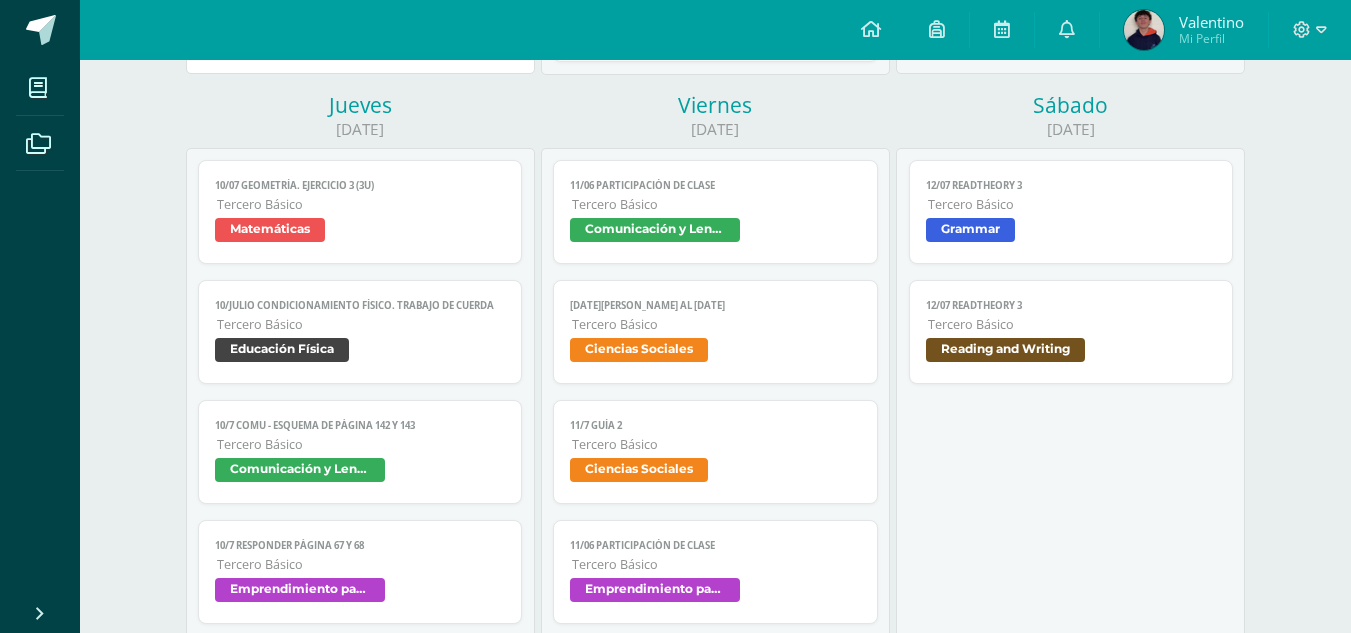 click on "Comunicación y Lenguaje" at bounding box center (300, 470) 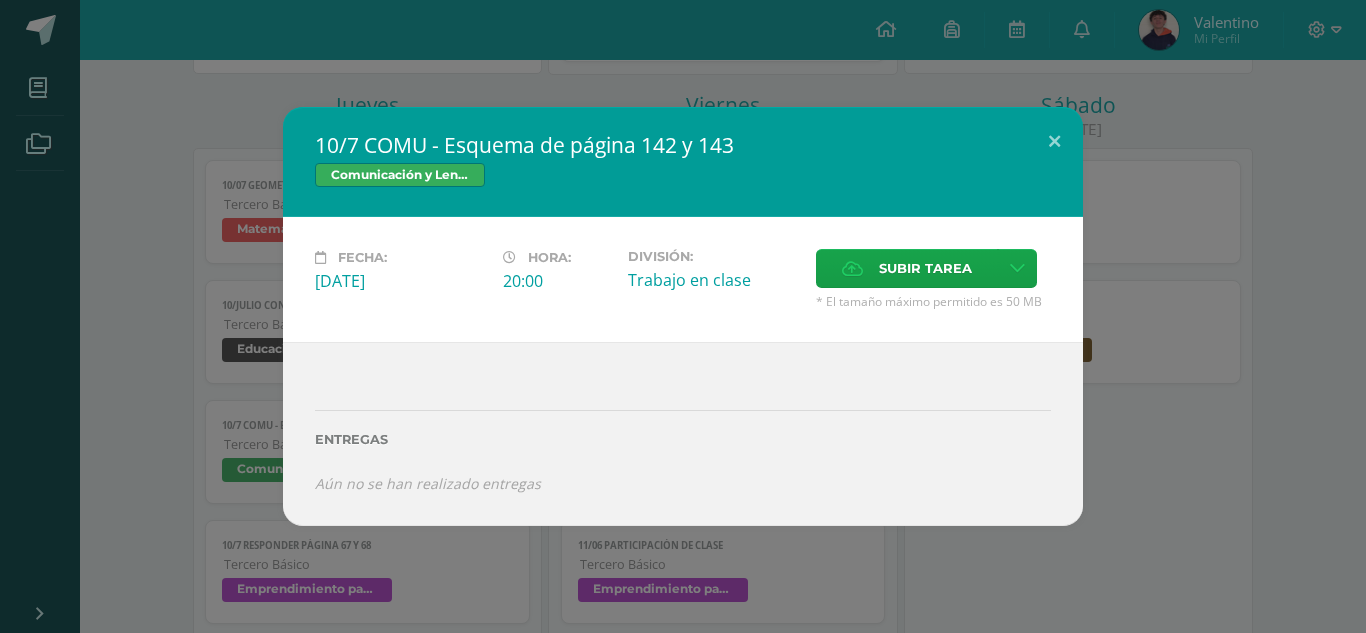 click on "10/7 COMU - Esquema de página 142 y 143
Comunicación y Lenguaje
Fecha:
[DATE][PERSON_NAME]:
20:00
División:
Trabajo en clase
Subir tarea Cancelar" at bounding box center [683, 316] 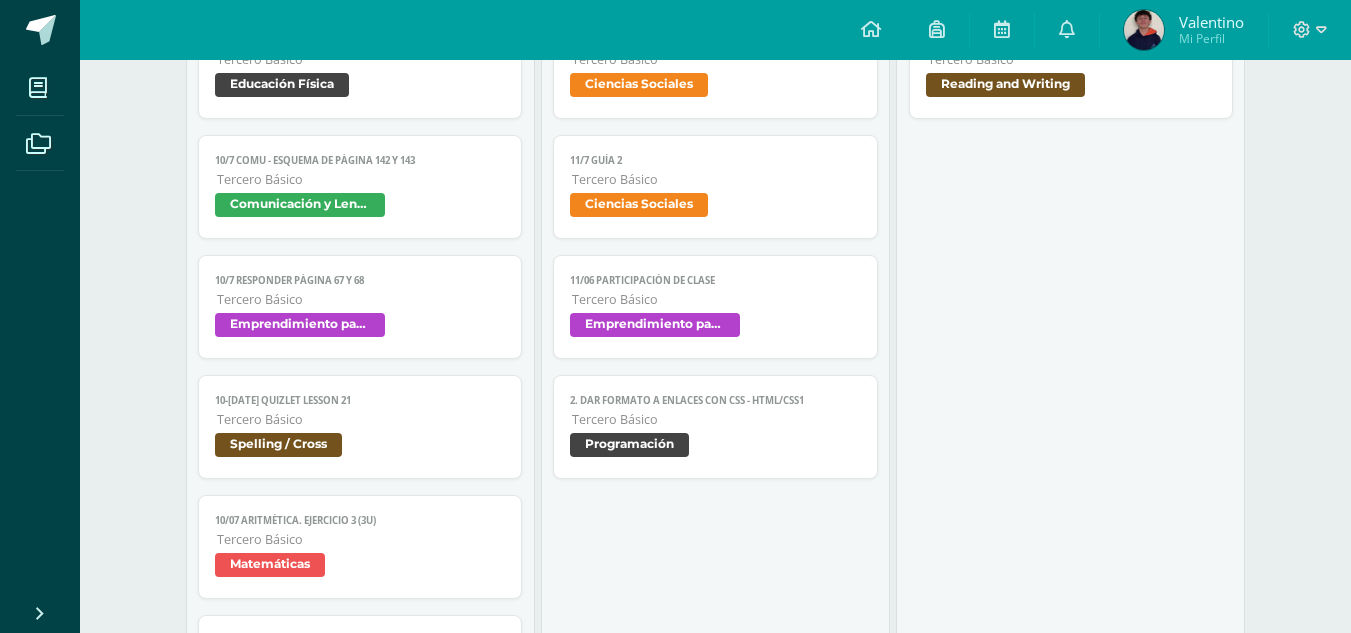 scroll, scrollTop: 1700, scrollLeft: 0, axis: vertical 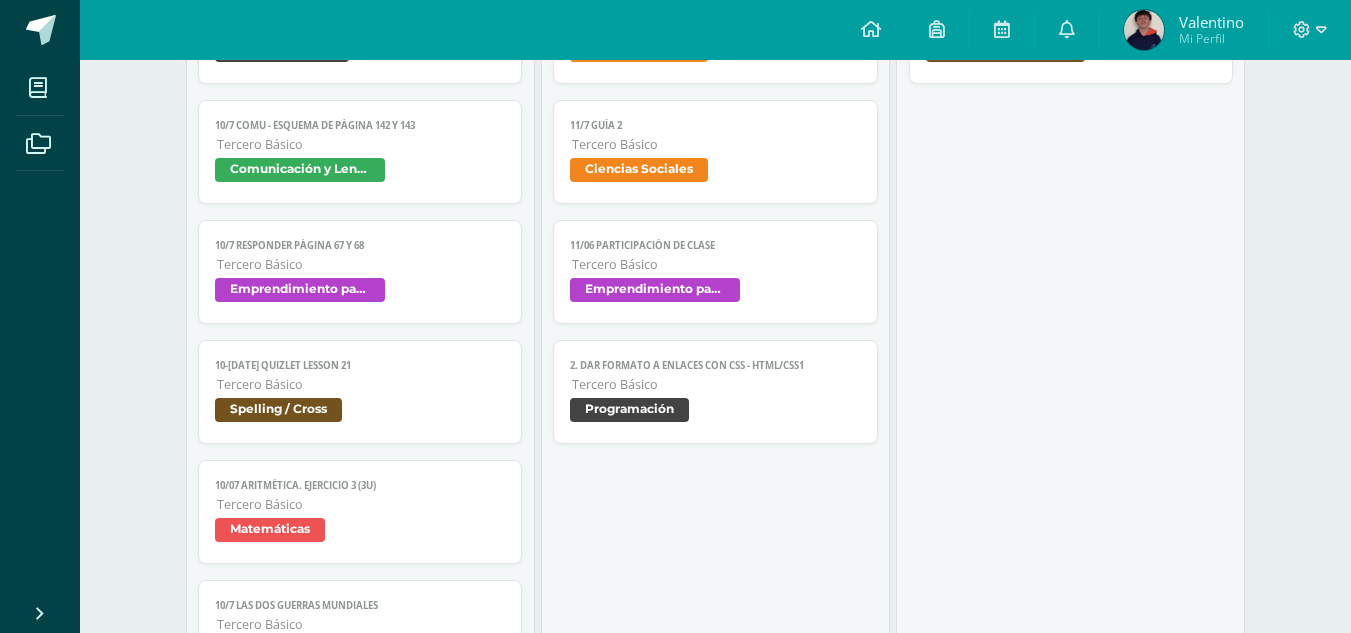 click on "Spelling / Cross" at bounding box center (278, 410) 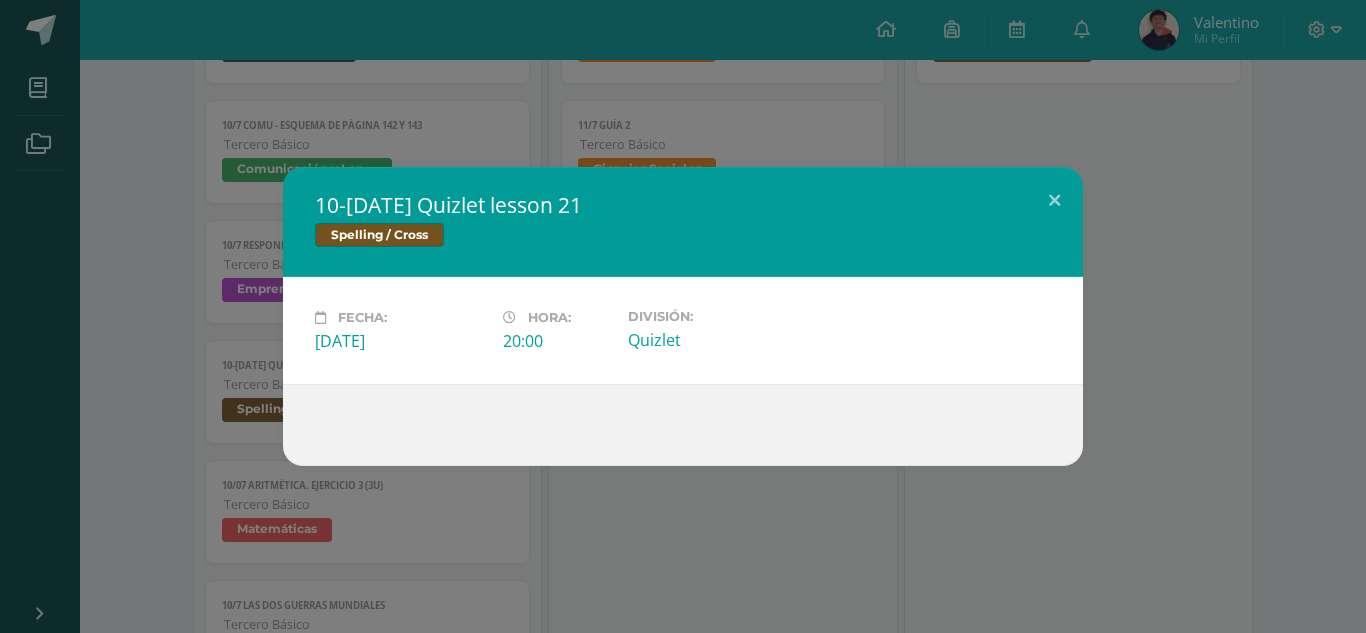 click on "10-[DATE] Quizlet lesson 21
Spelling / Cross
Fecha:
[DATE][PERSON_NAME]:
20:00
División:
Quizlet" at bounding box center [683, 316] 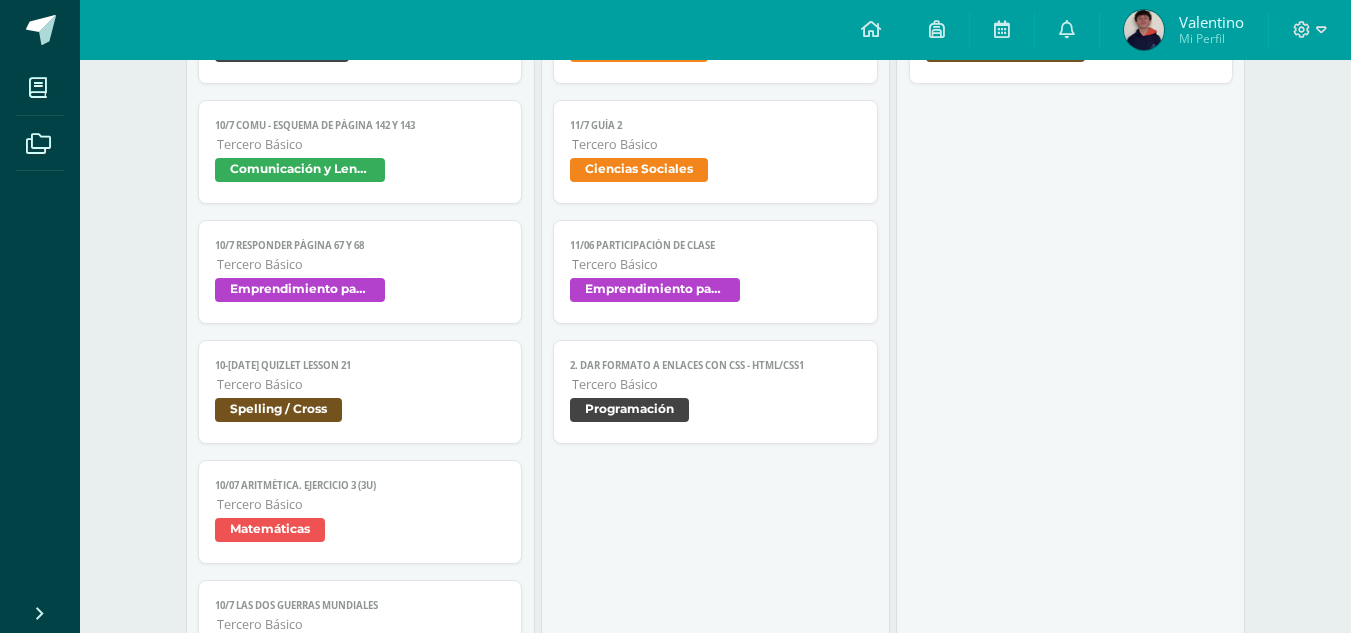 click on "Matemáticas" at bounding box center (270, 530) 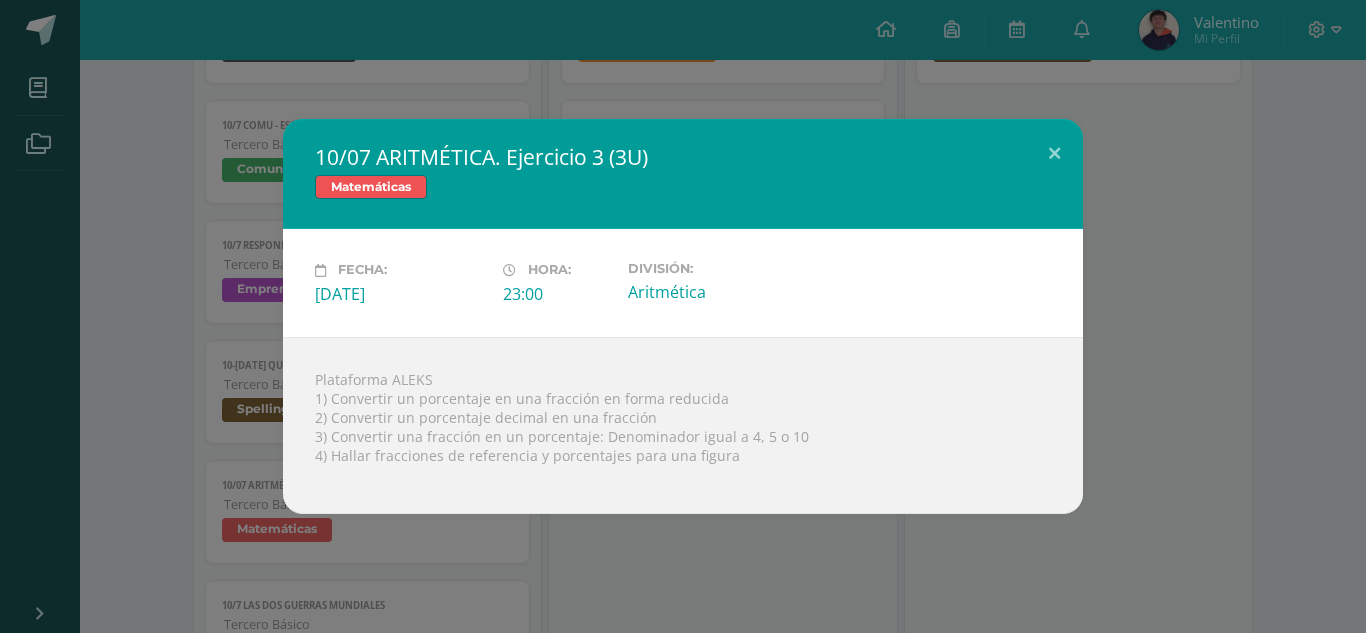 click on "10/07 ARITMÉTICA. Ejercicio 3 (3U)
Matemáticas
Fecha:
[DATE][PERSON_NAME]:
23:00
División:
Aritmética
Plataforma ALEKS" at bounding box center [683, 316] 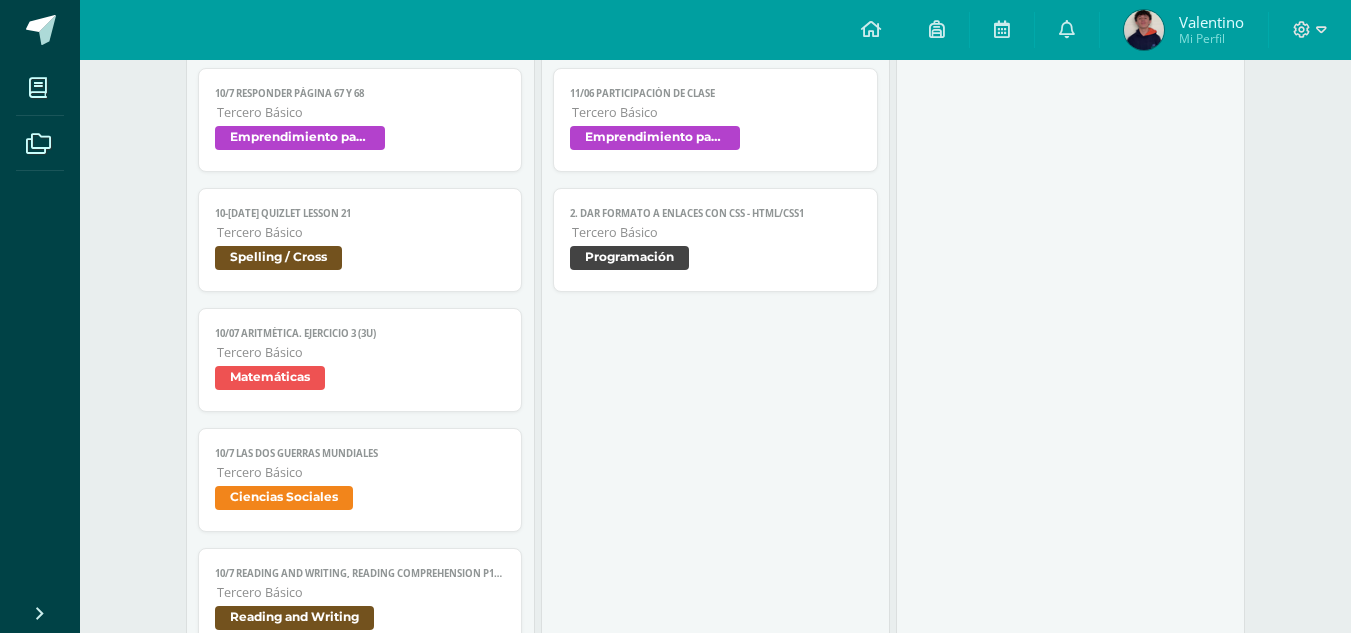 scroll, scrollTop: 2000, scrollLeft: 0, axis: vertical 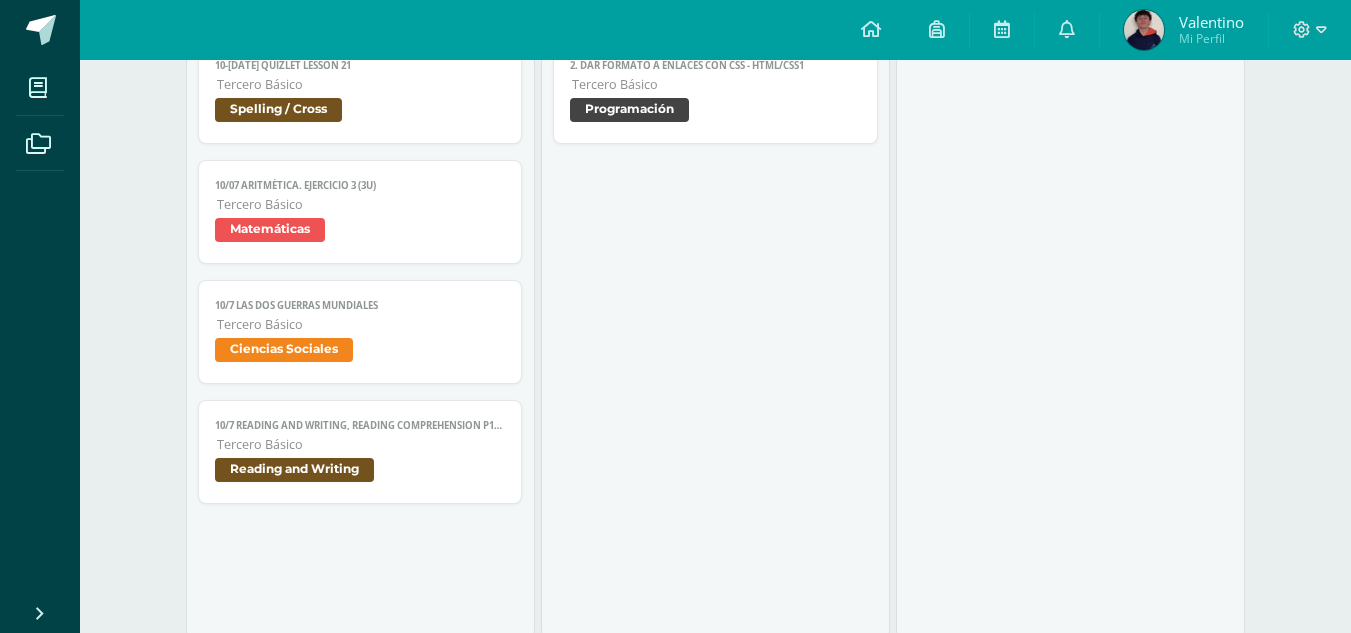 click on "Ciencias Sociales" at bounding box center (284, 350) 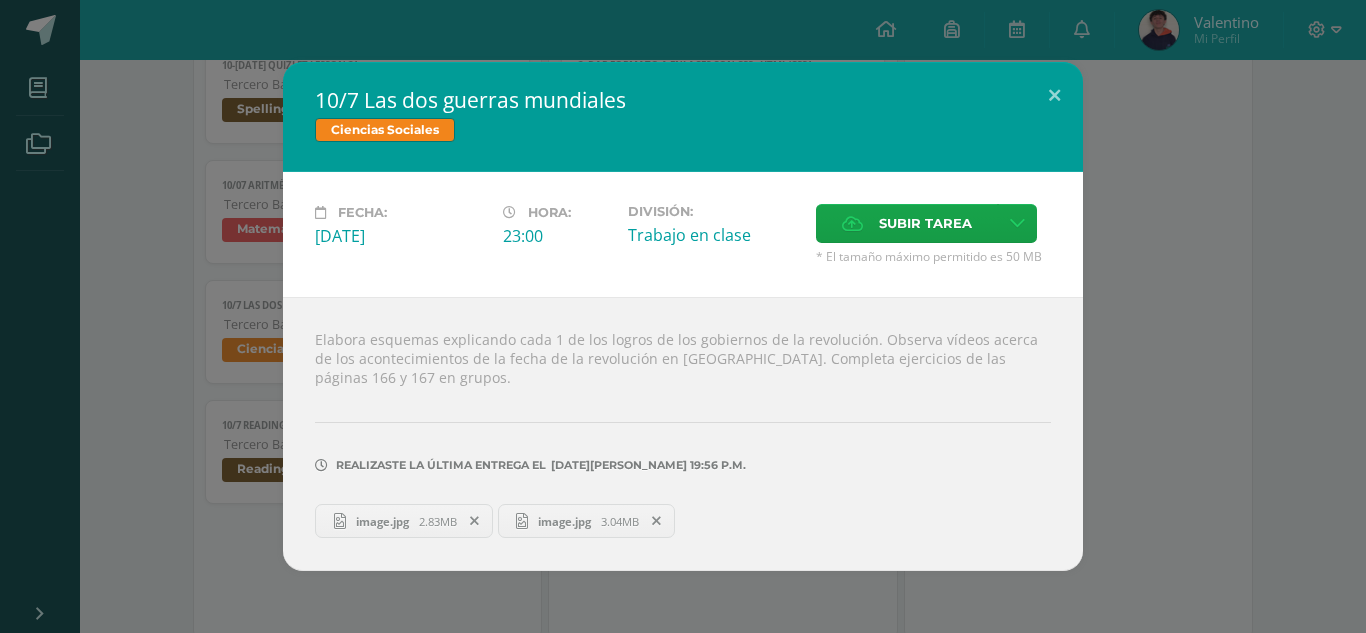 click on "image.jpg" at bounding box center [382, 521] 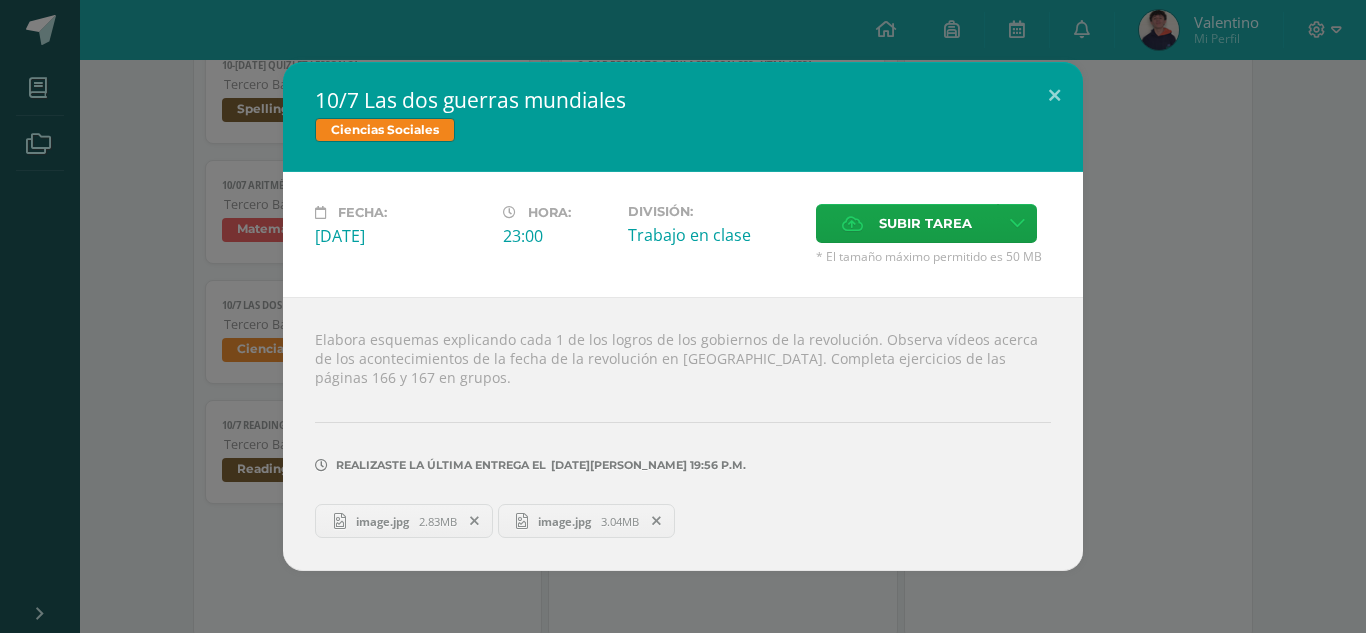 click on "image.jpg" at bounding box center (564, 521) 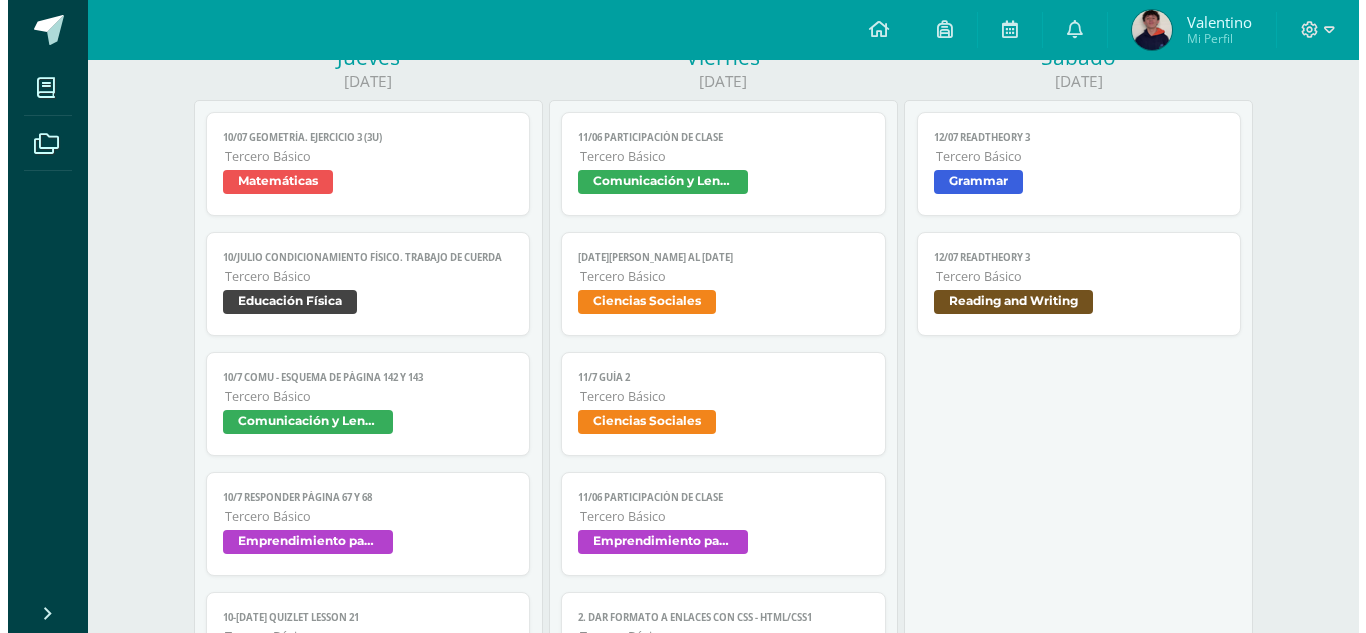 scroll, scrollTop: 1400, scrollLeft: 0, axis: vertical 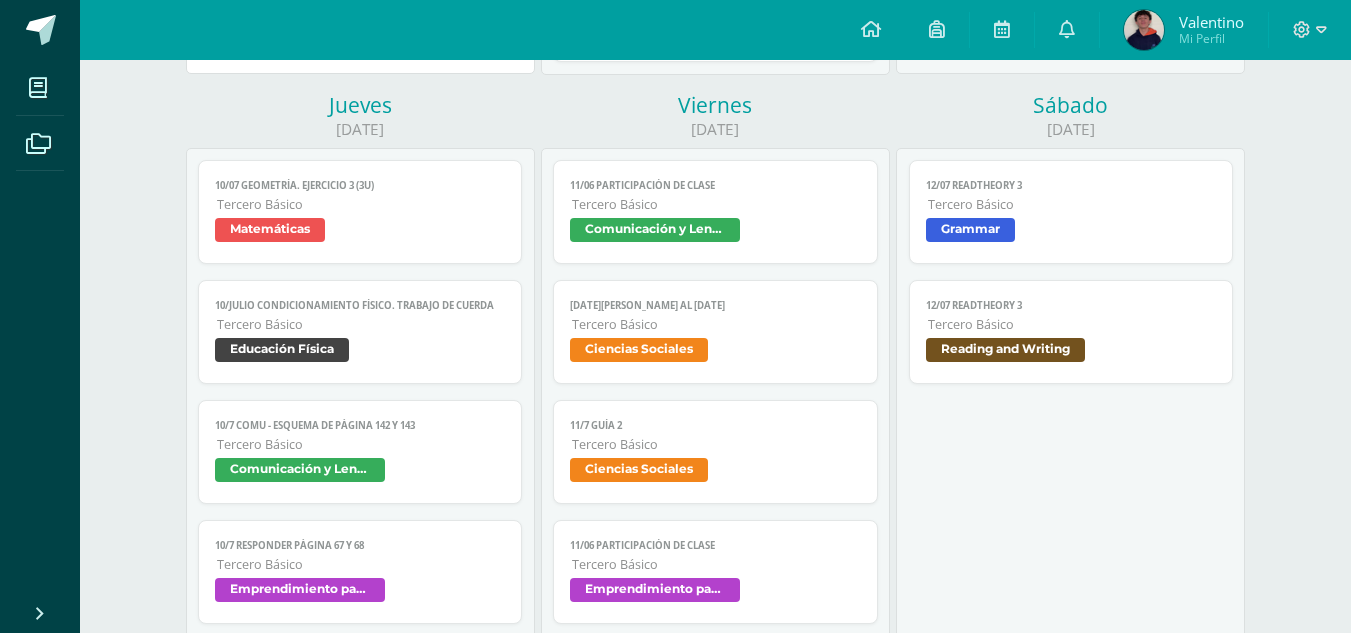 click on "Matemáticas" at bounding box center [270, 230] 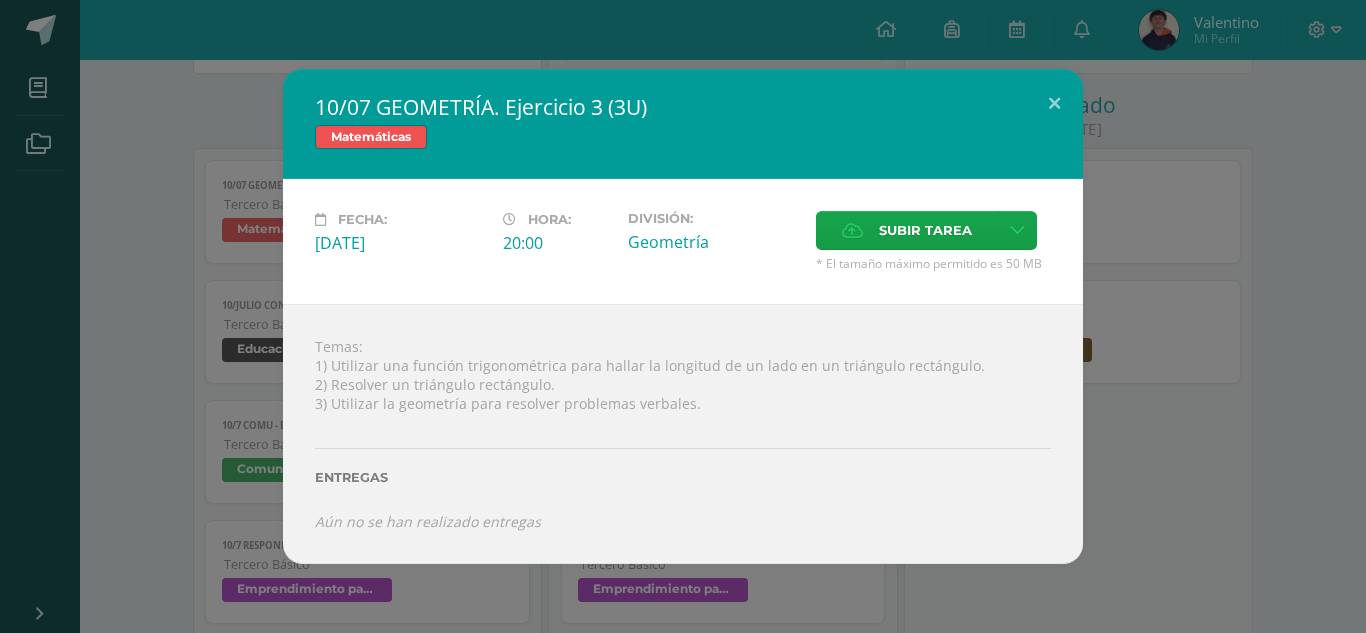 click on "10/07 GEOMETRÍA. Ejercicio 3 (3U)
Matemáticas
Fecha:
[DATE][PERSON_NAME]:
20:00
División:
Geometría
Subir tarea Cancelar" at bounding box center [683, 316] 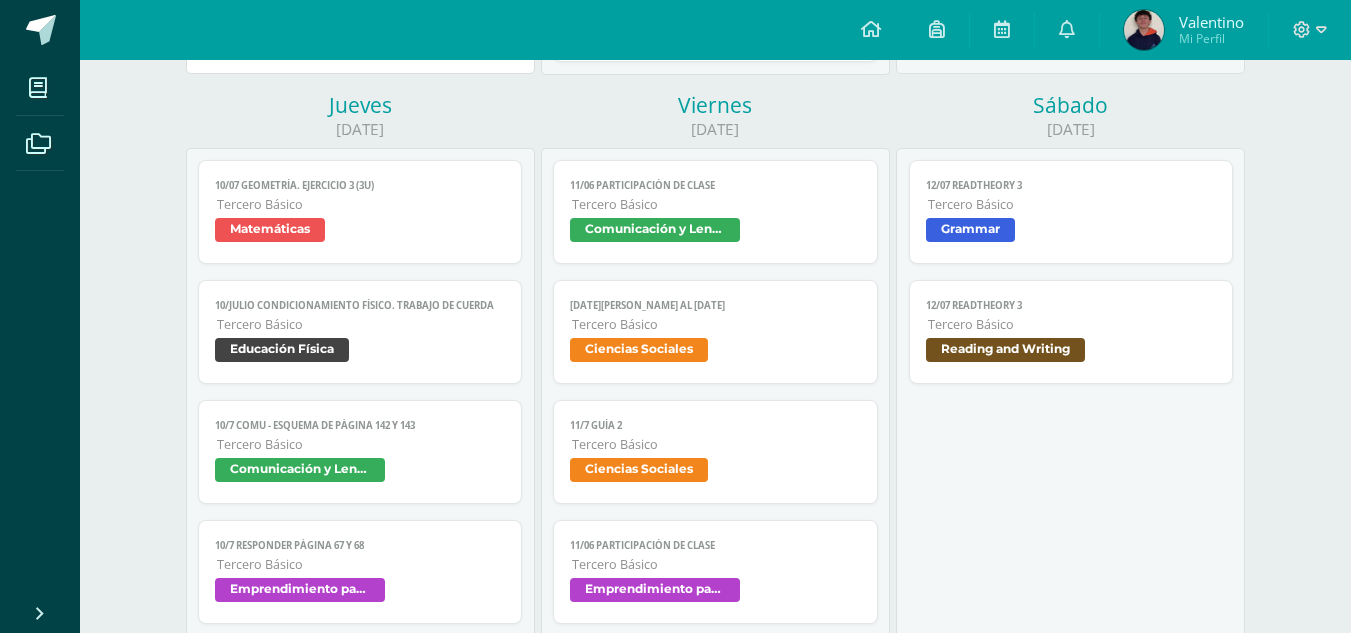 click on "Comunicación y Lenguaje" at bounding box center [300, 470] 